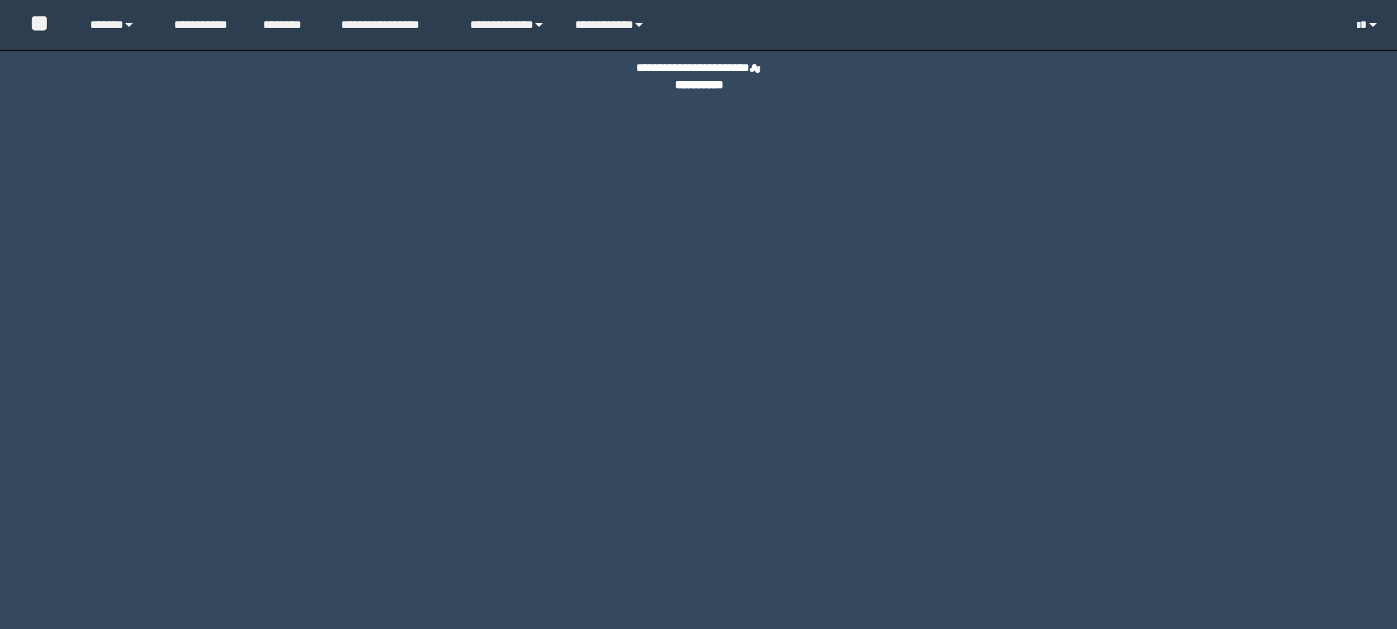 scroll, scrollTop: 0, scrollLeft: 0, axis: both 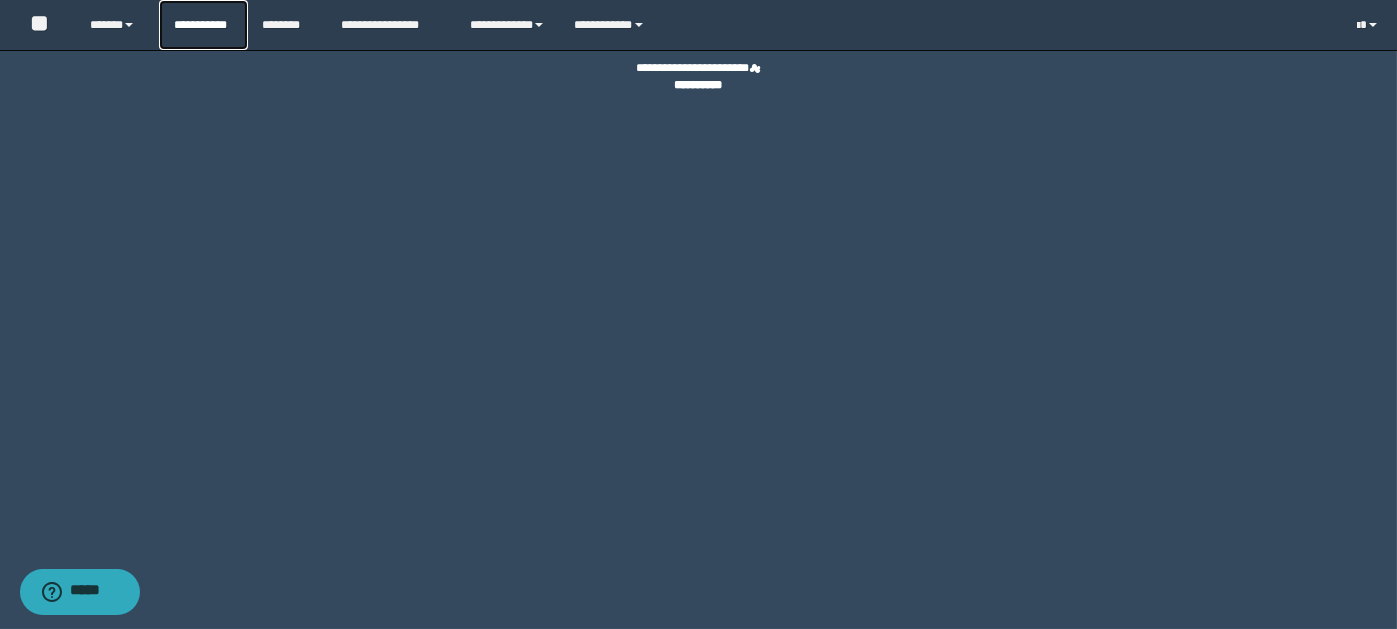 click on "**********" at bounding box center [203, 25] 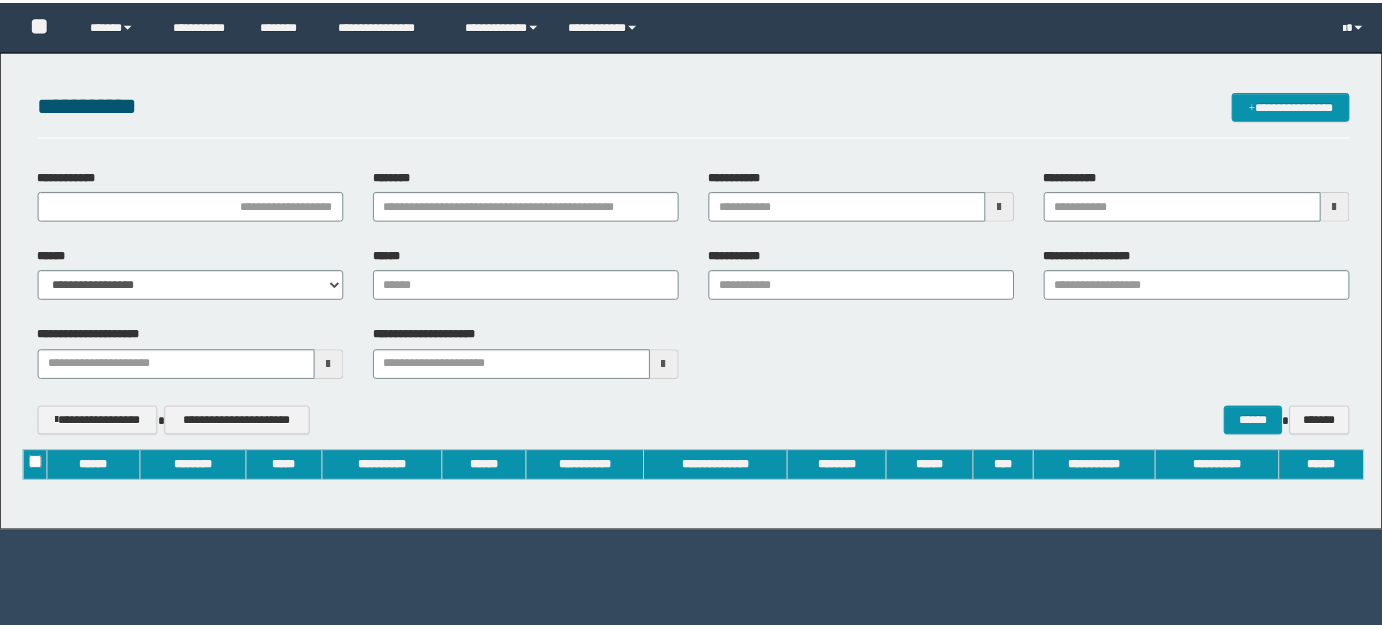 scroll, scrollTop: 0, scrollLeft: 0, axis: both 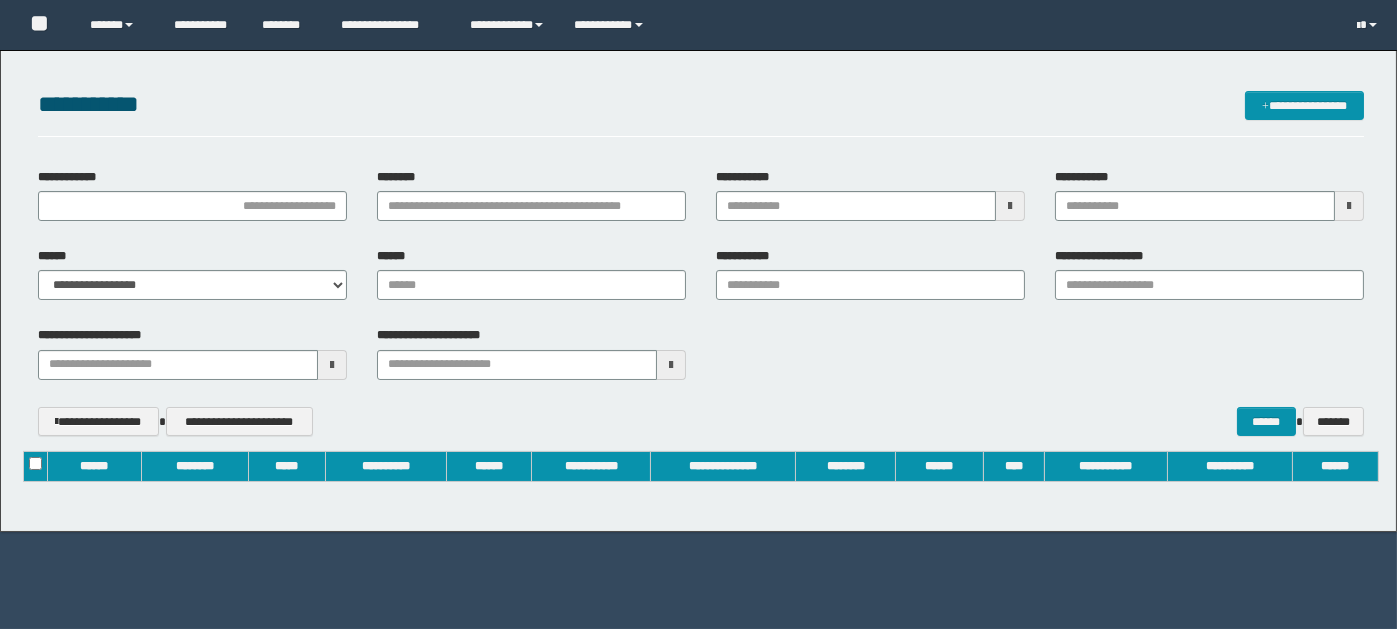 type on "**********" 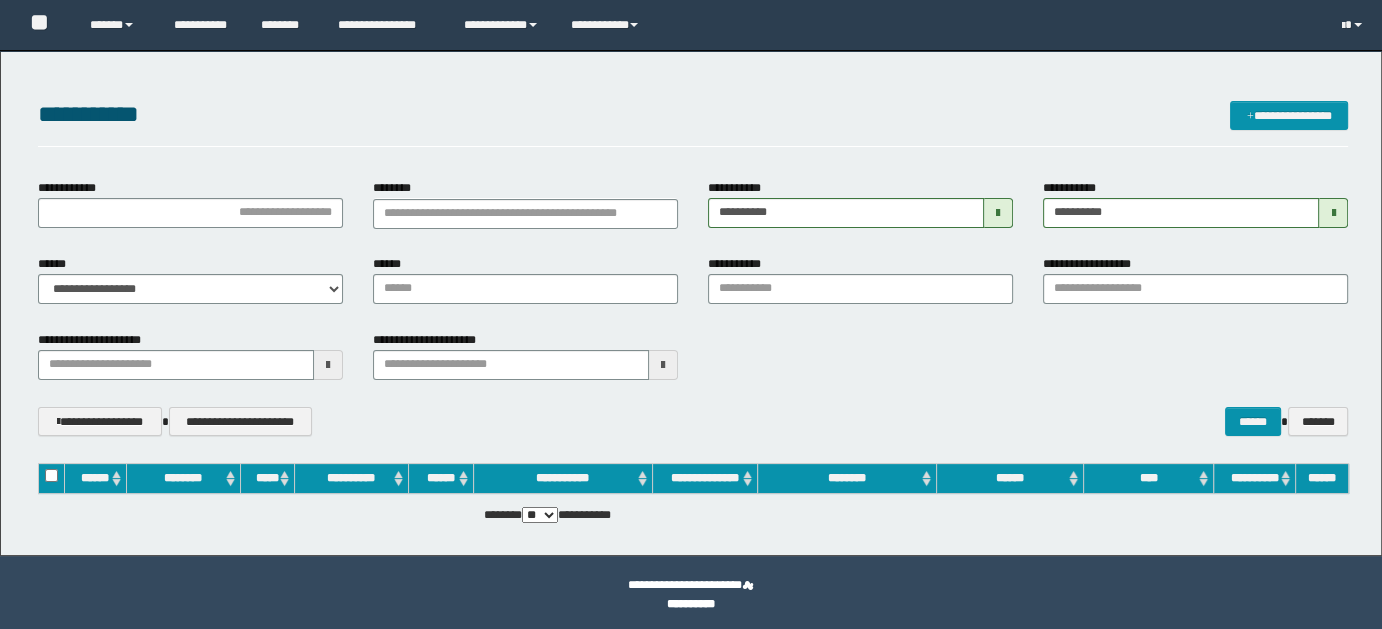 scroll, scrollTop: 0, scrollLeft: 0, axis: both 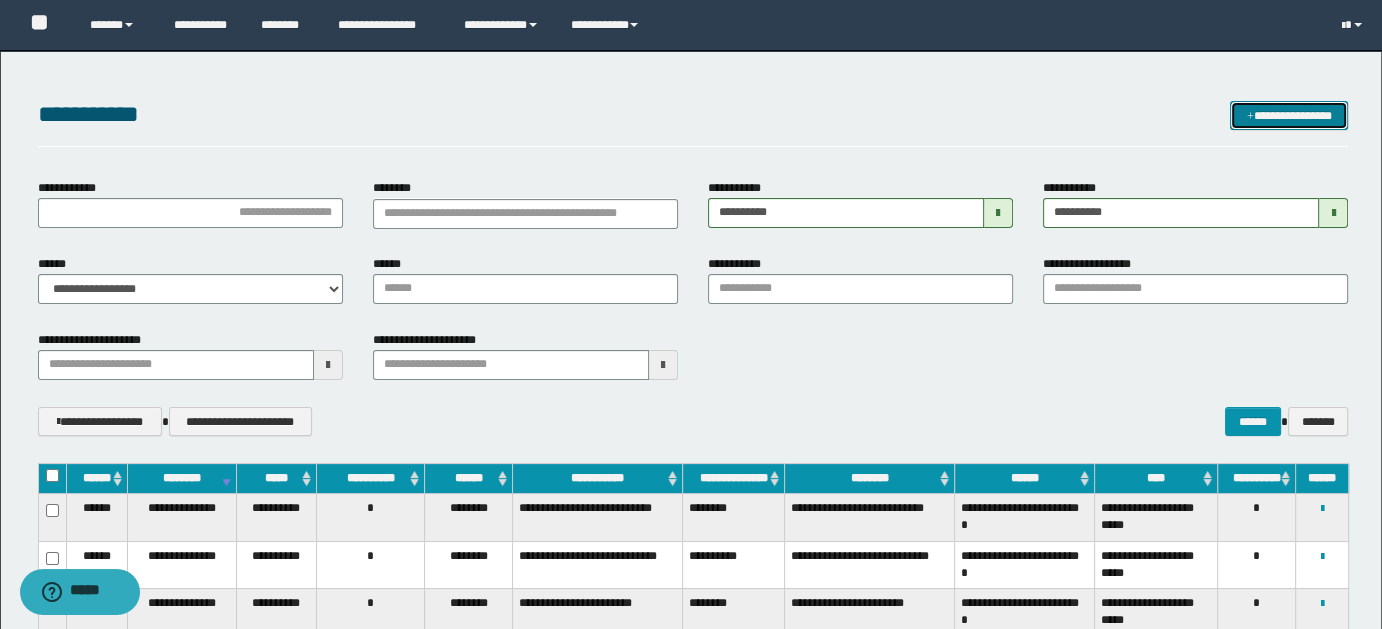 click on "**********" at bounding box center [1289, 115] 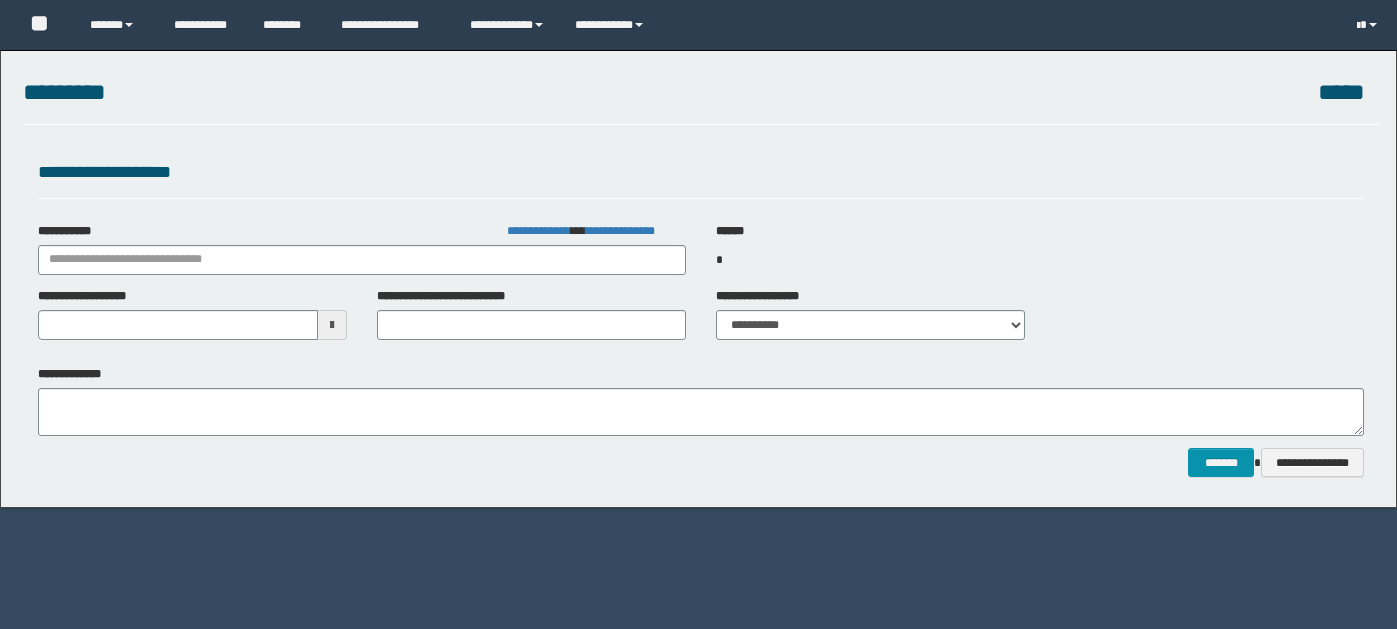 scroll, scrollTop: 0, scrollLeft: 0, axis: both 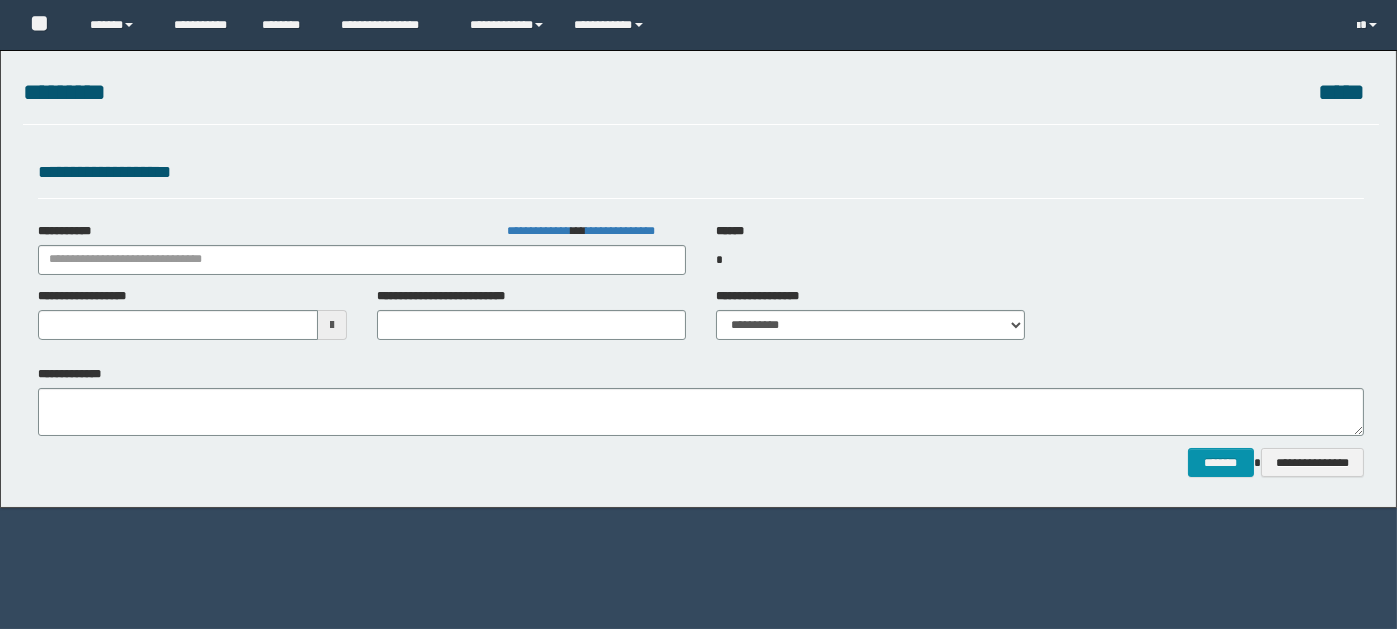 type on "**********" 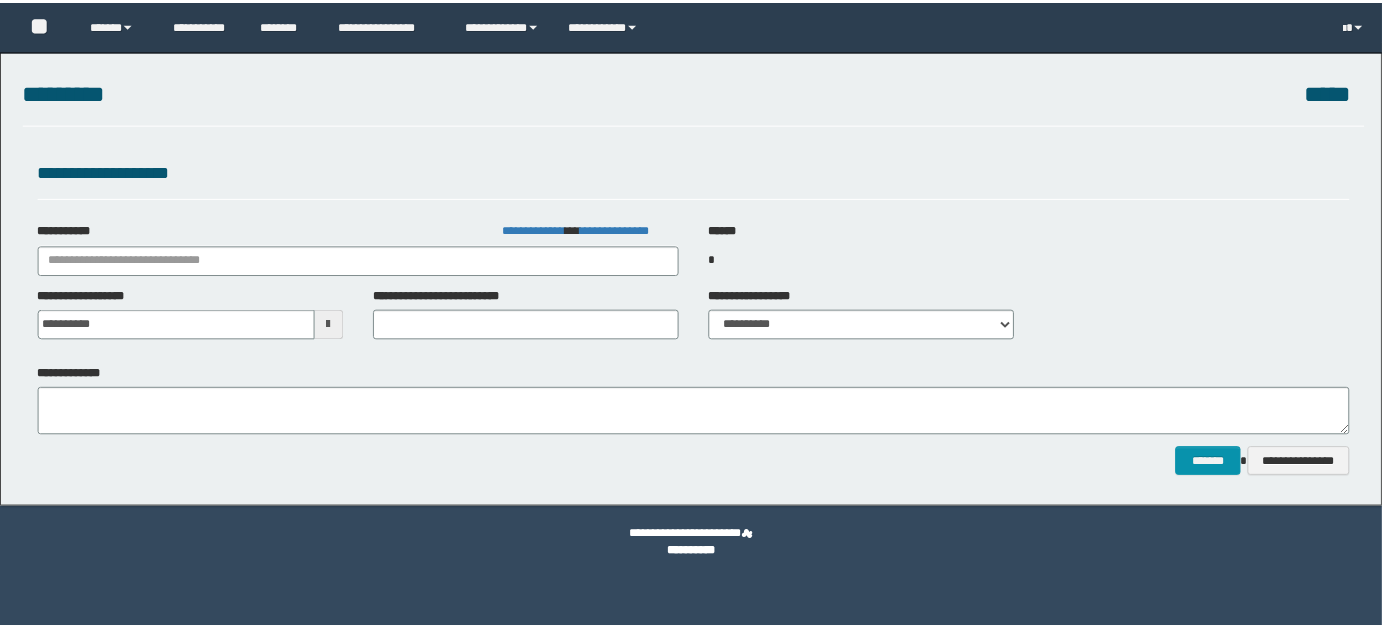 scroll, scrollTop: 0, scrollLeft: 0, axis: both 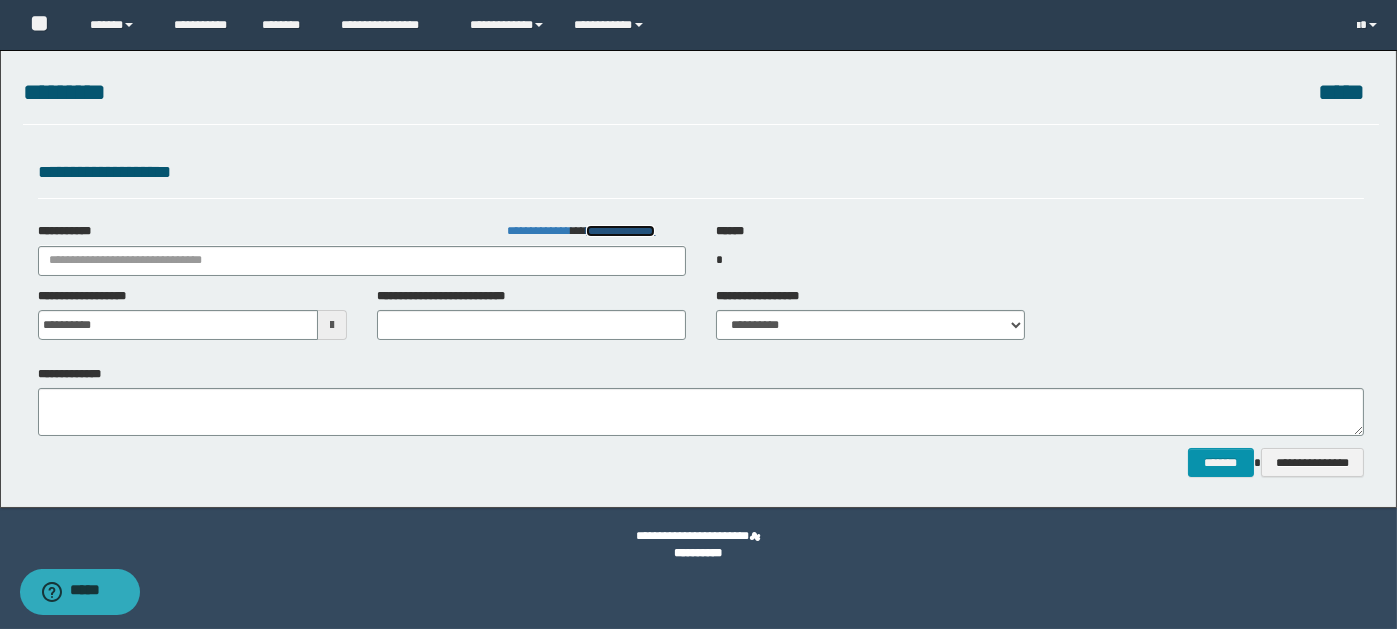 click on "**********" at bounding box center [620, 231] 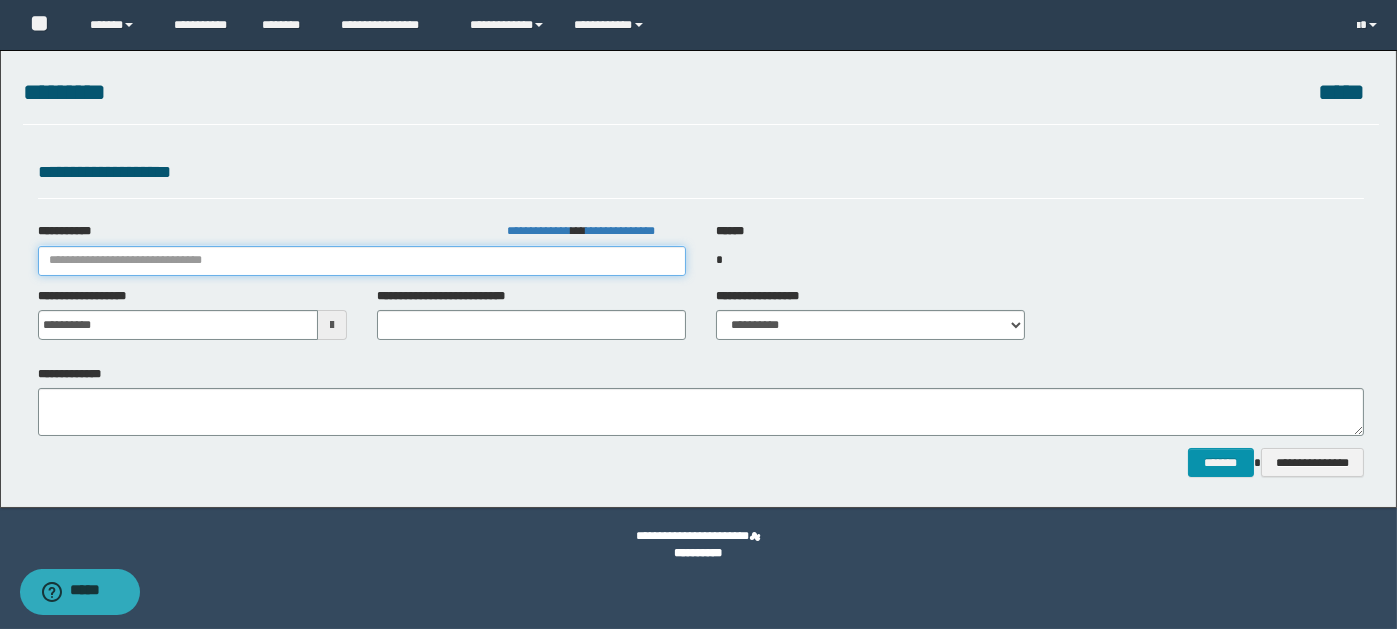 click on "**********" at bounding box center (362, 261) 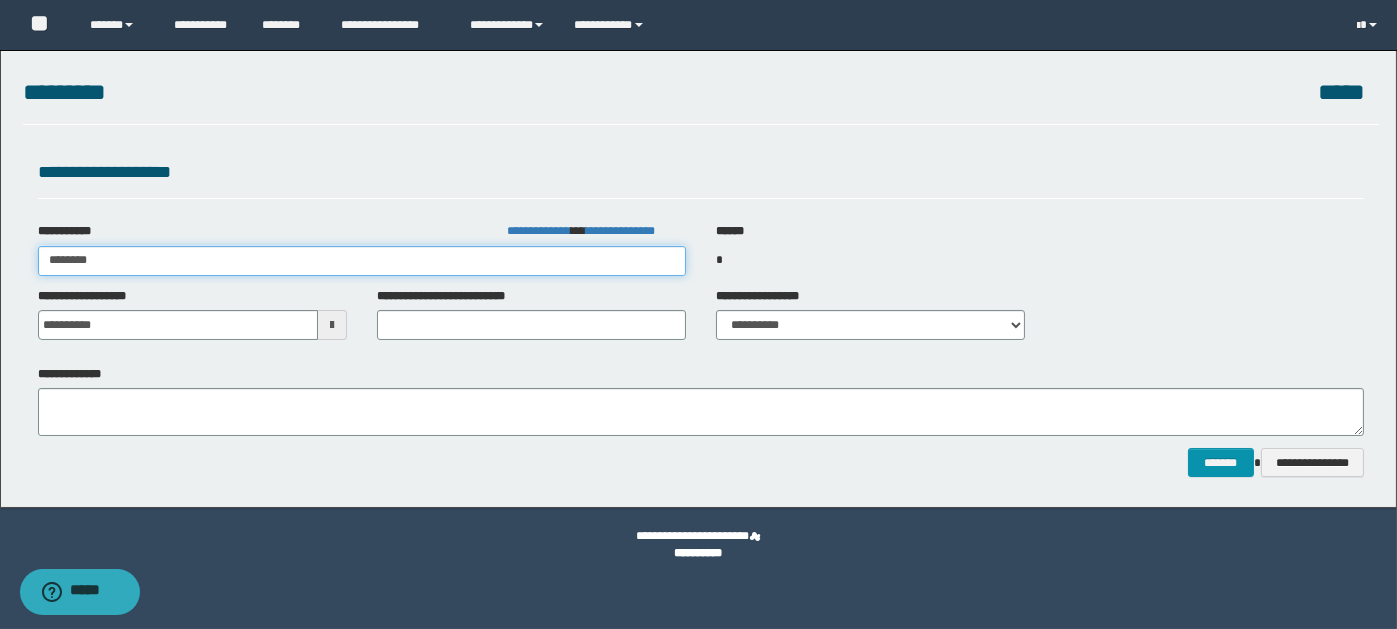 type on "*********" 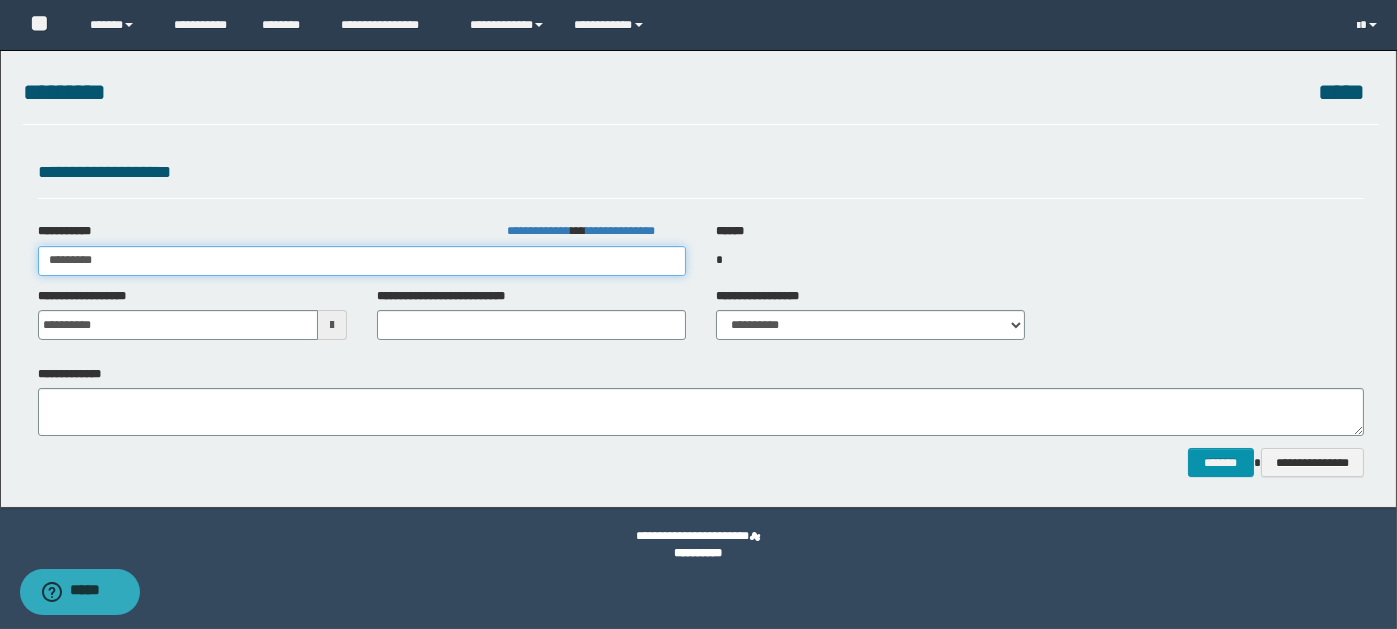type on "*********" 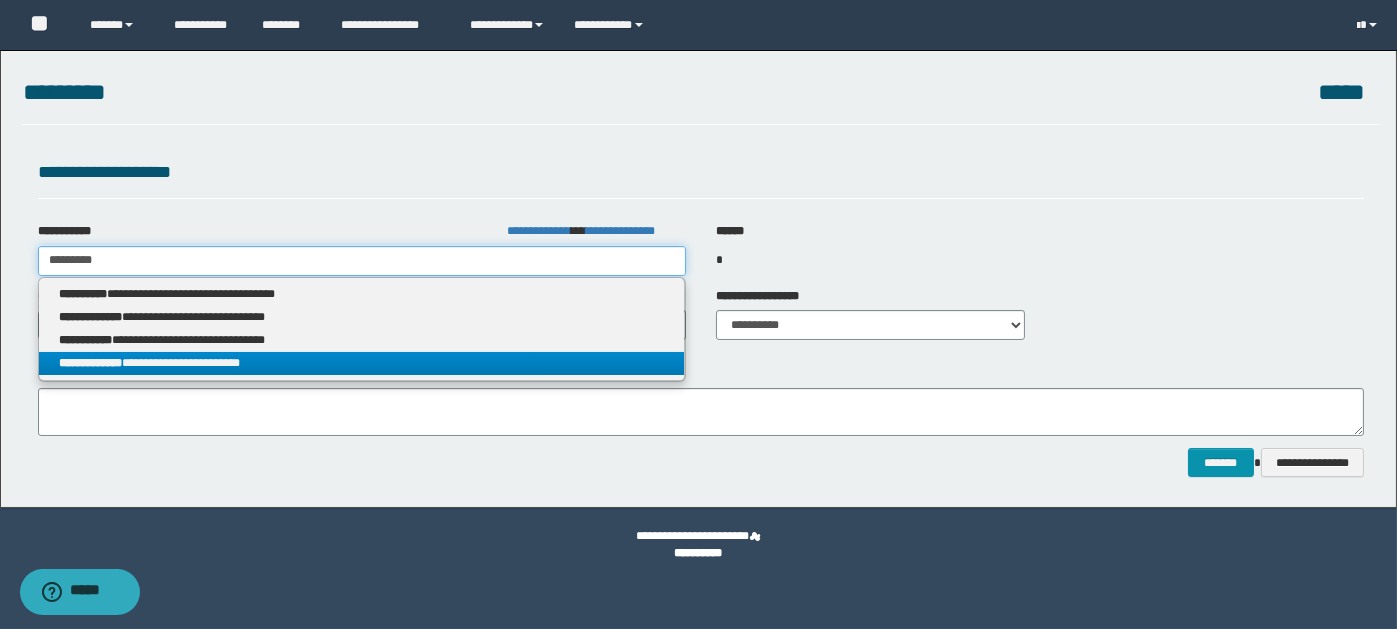type on "*********" 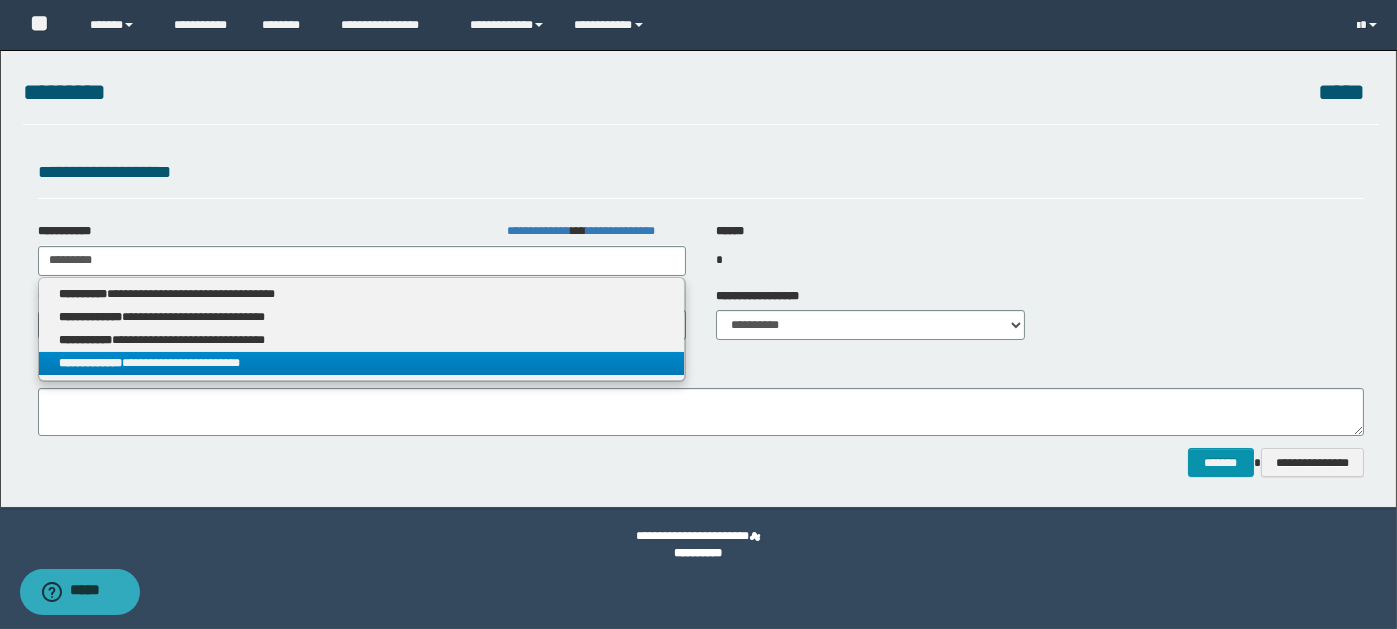 click on "**********" at bounding box center [362, 363] 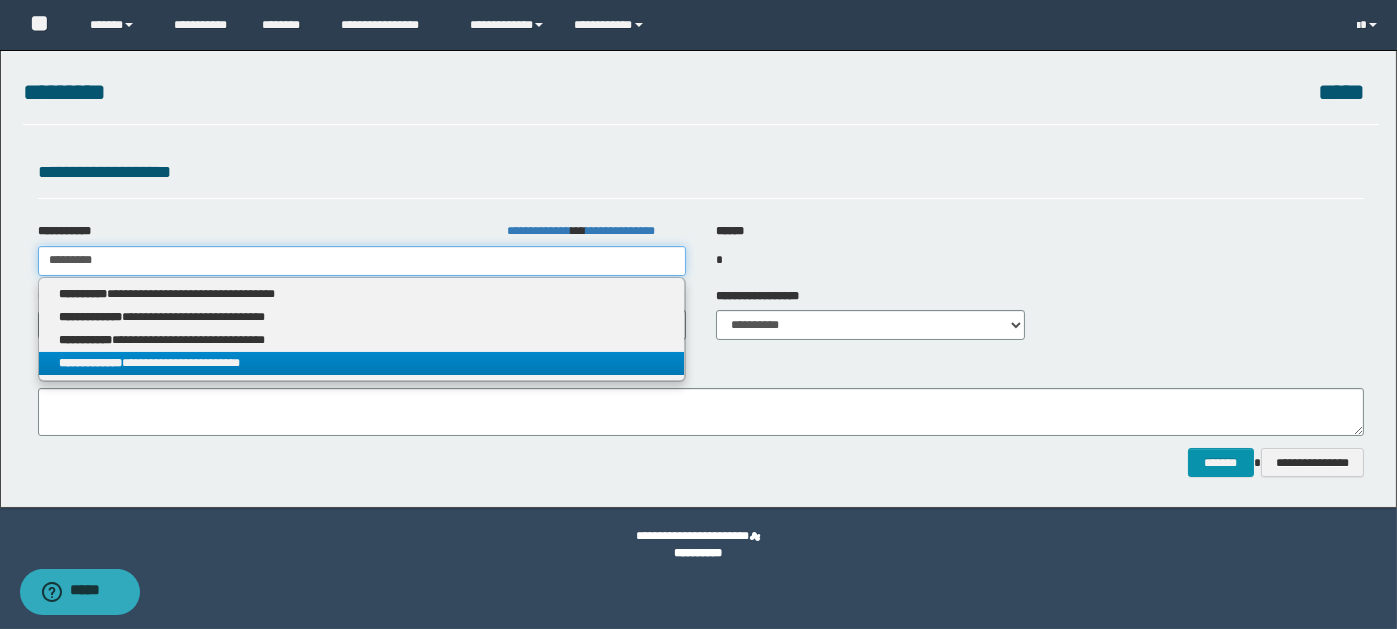 type 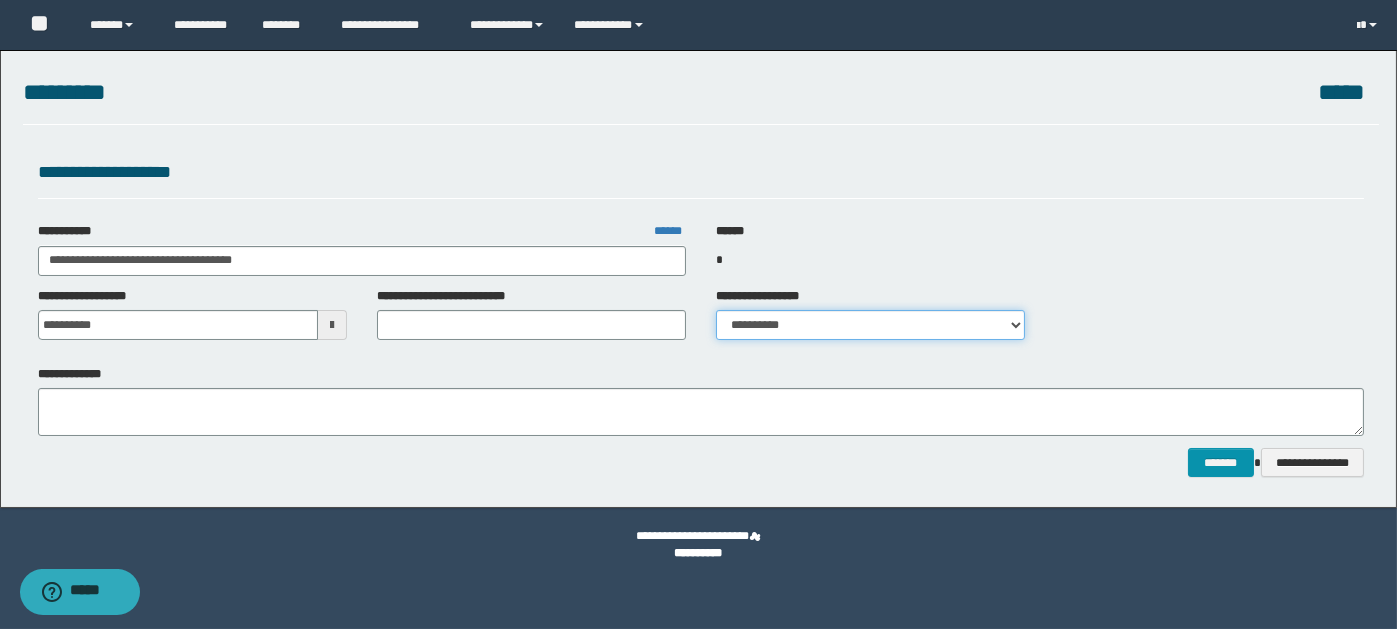 click on "**********" at bounding box center [870, 325] 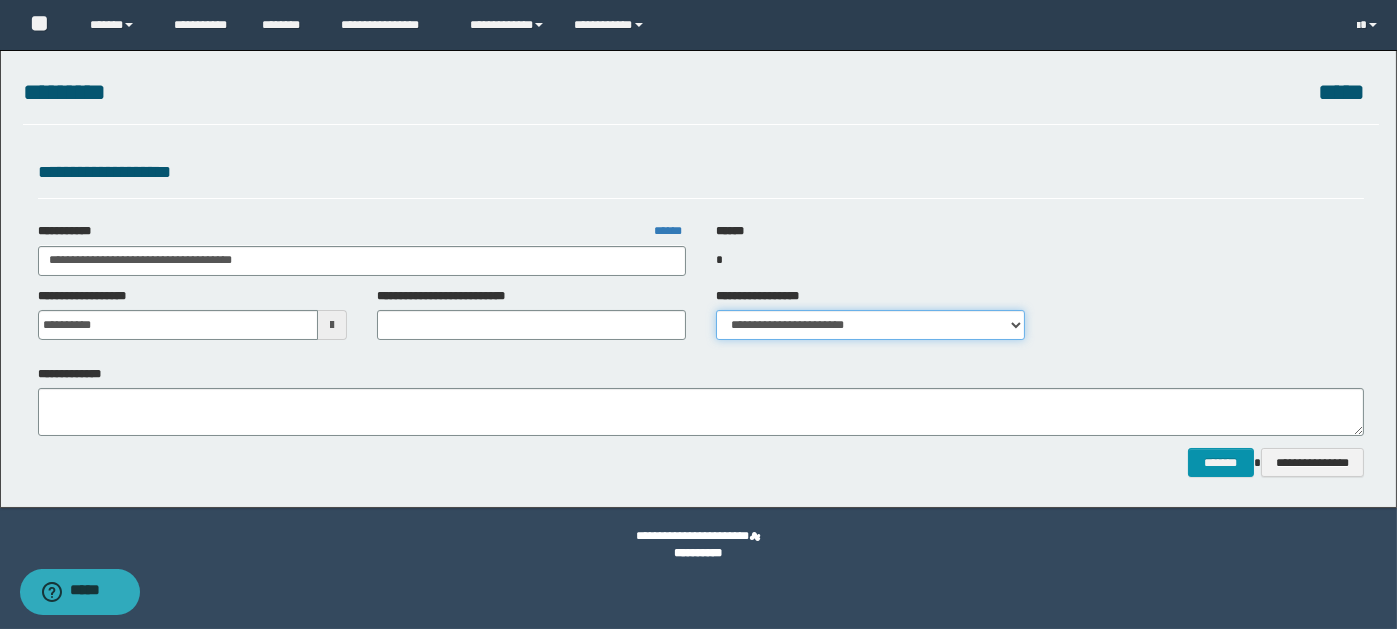 click on "**********" at bounding box center (870, 325) 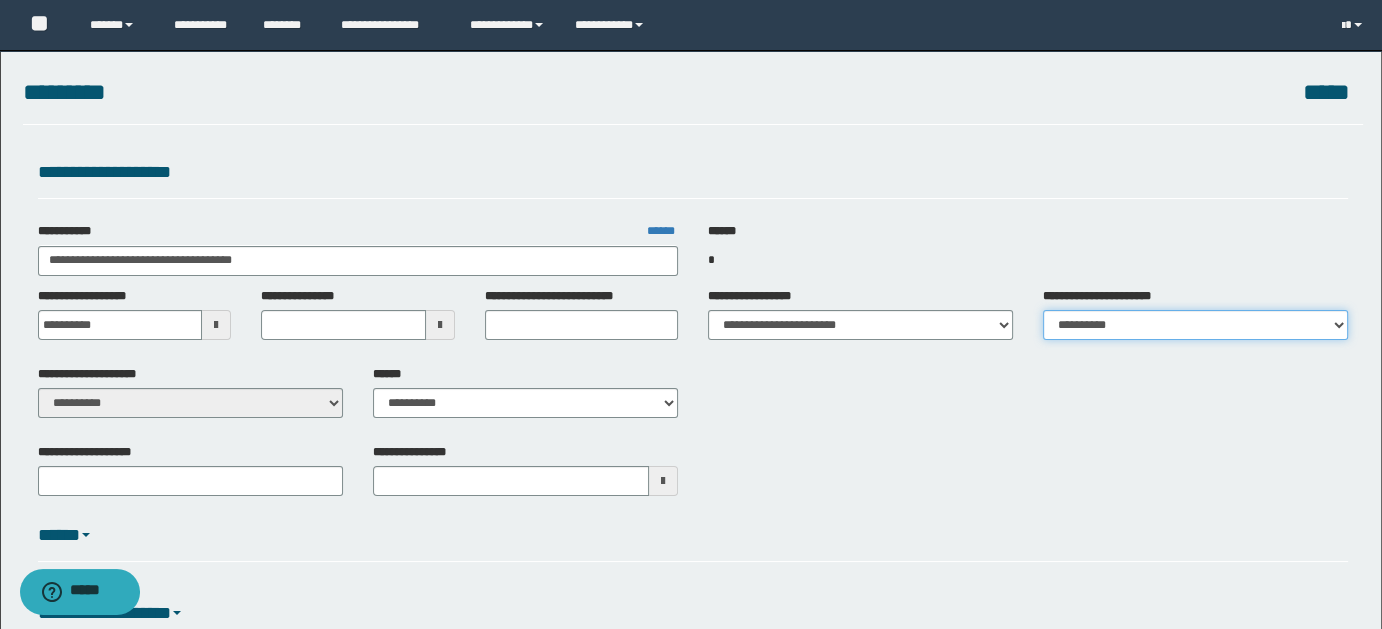 click on "**********" at bounding box center [1195, 325] 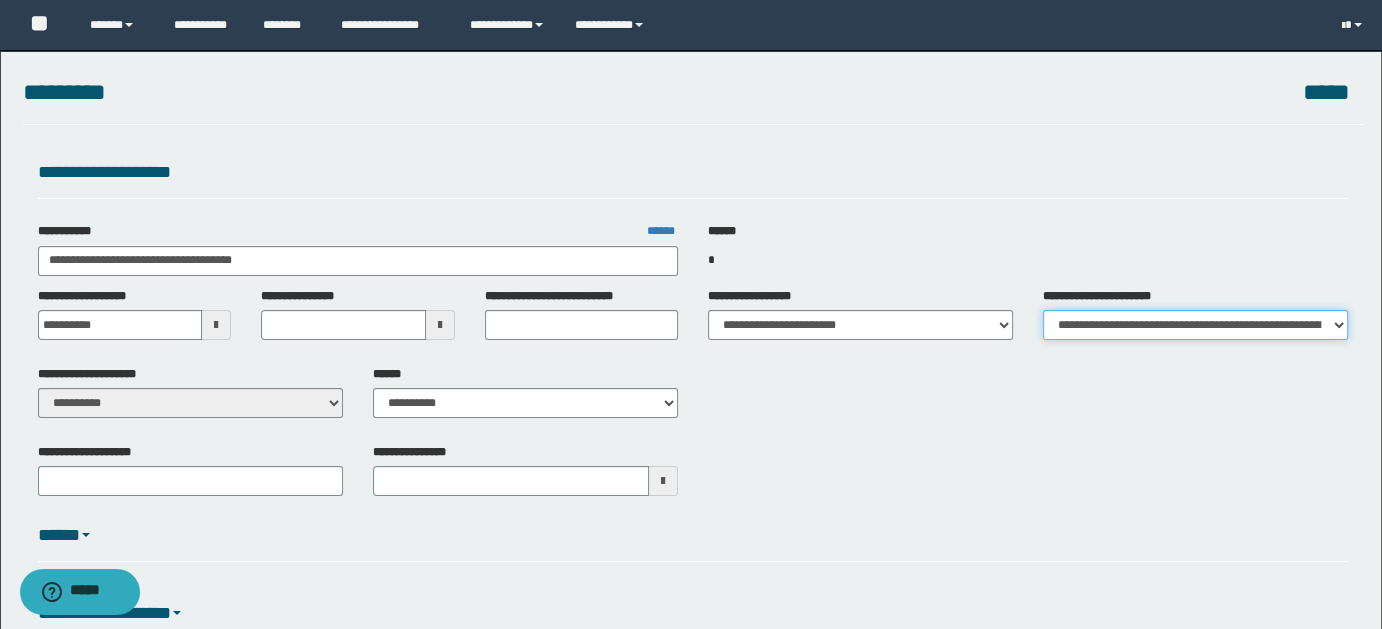 click on "**********" at bounding box center [1195, 325] 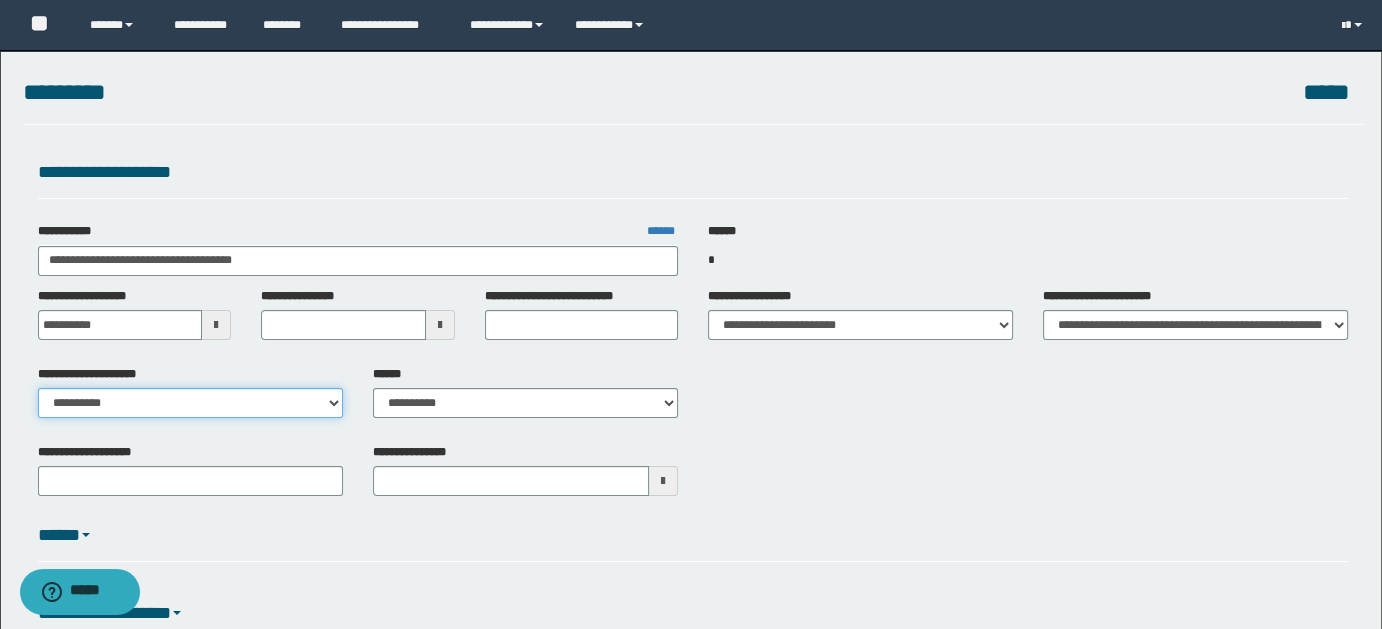 click on "**********" at bounding box center (190, 403) 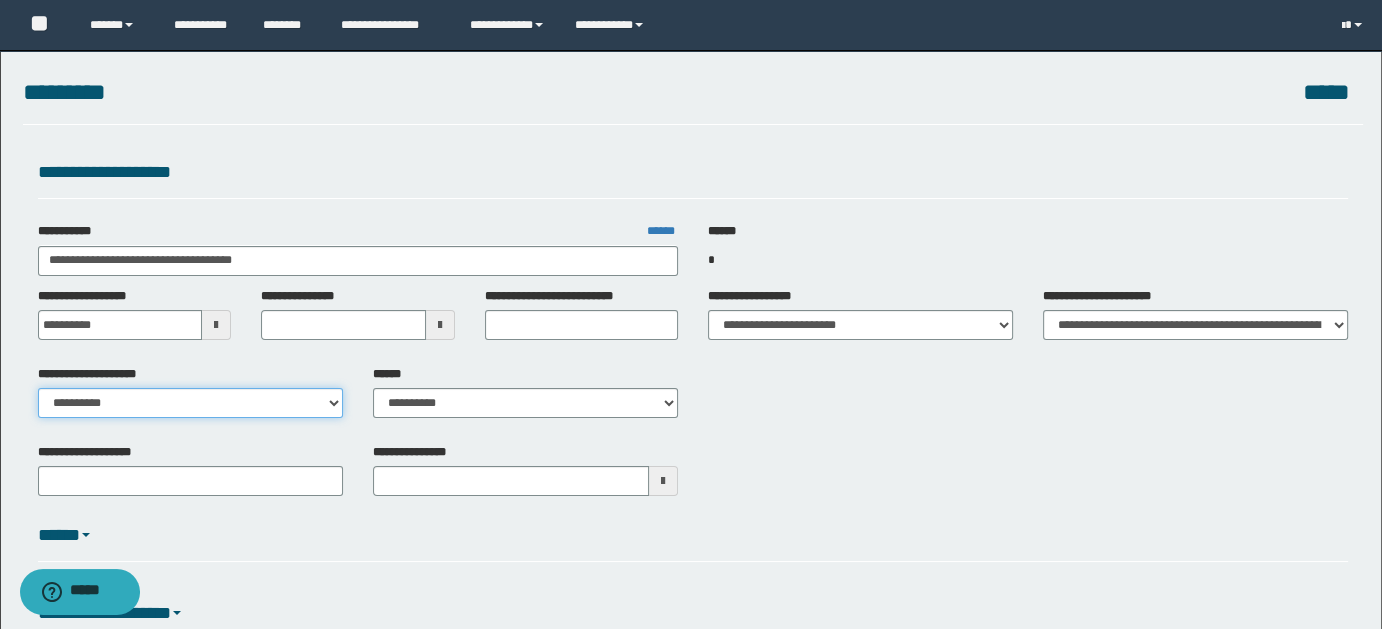 select on "**" 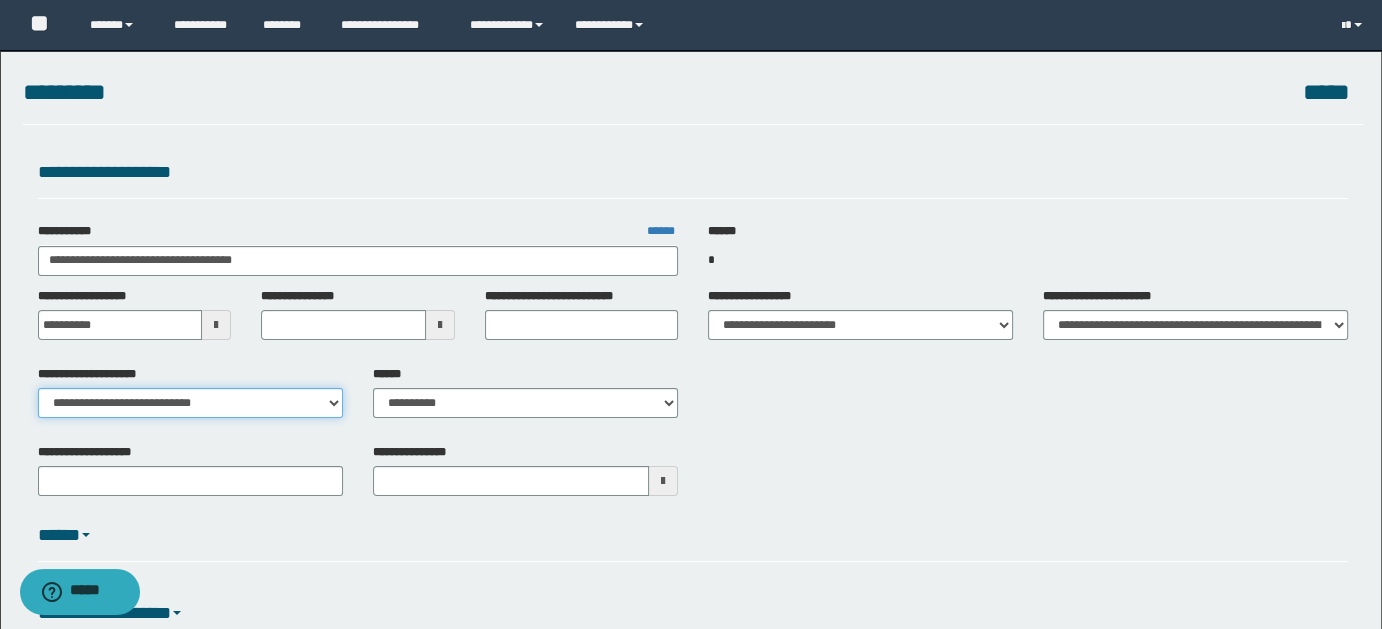 click on "**********" at bounding box center (190, 403) 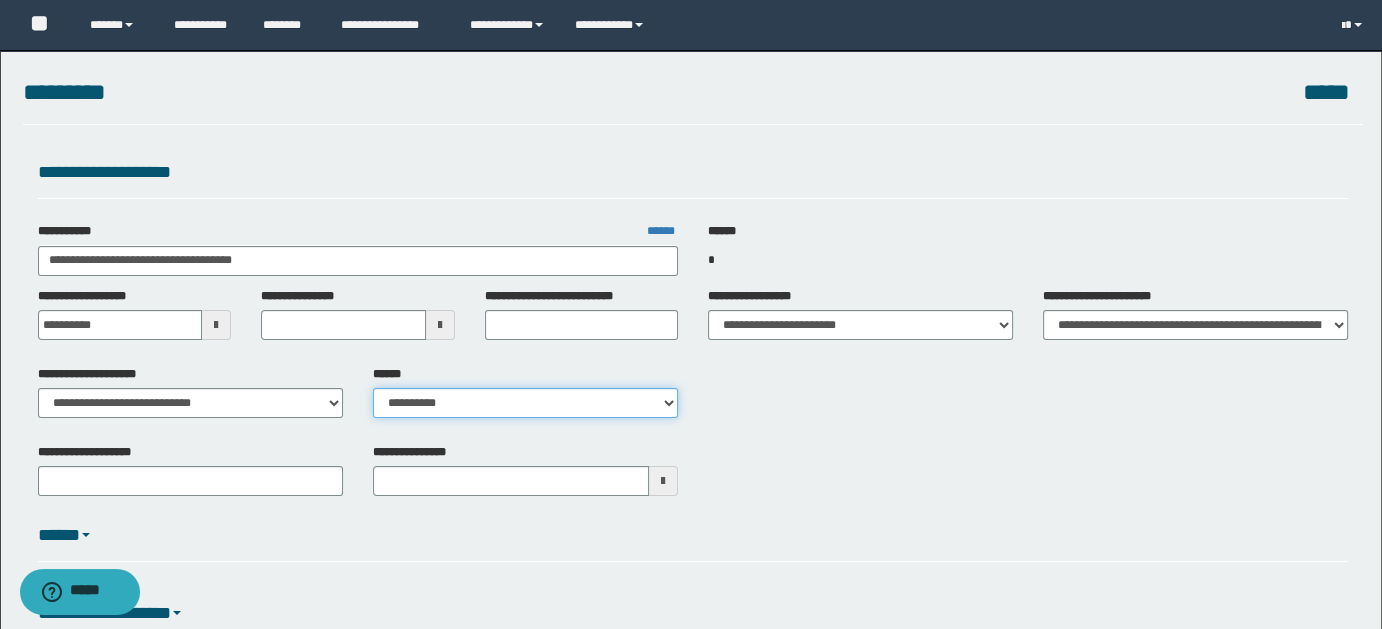 click on "**********" at bounding box center [525, 403] 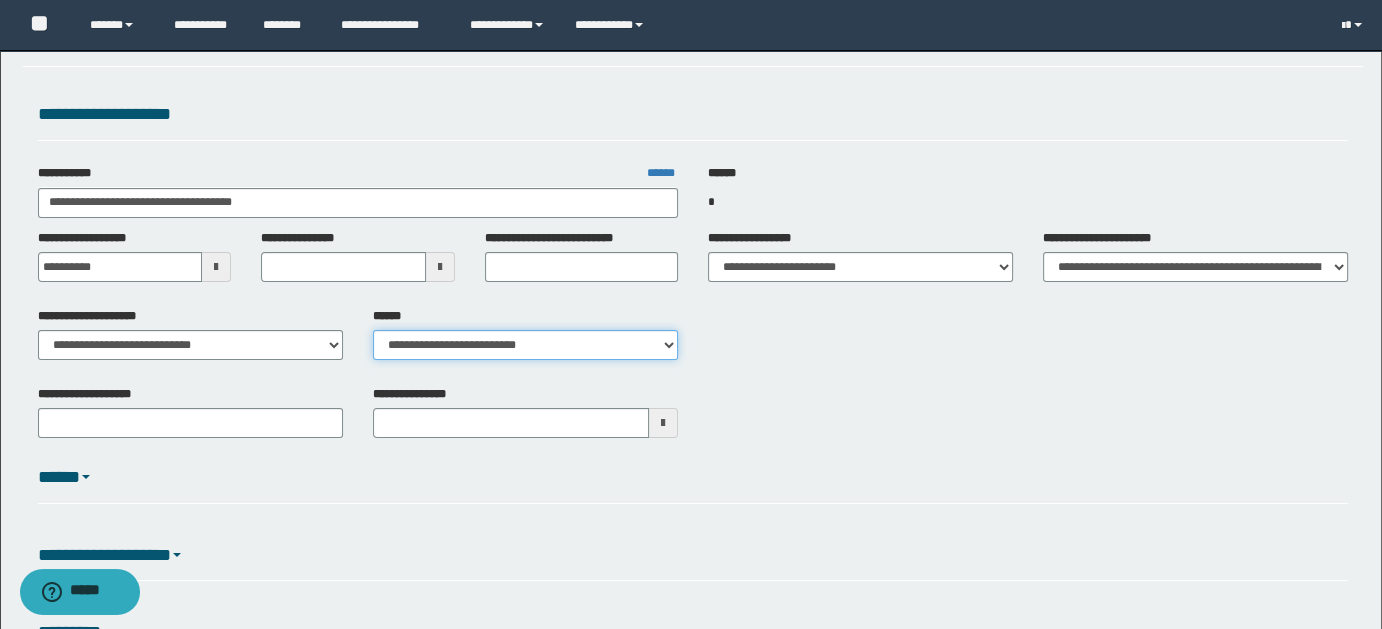 scroll, scrollTop: 327, scrollLeft: 0, axis: vertical 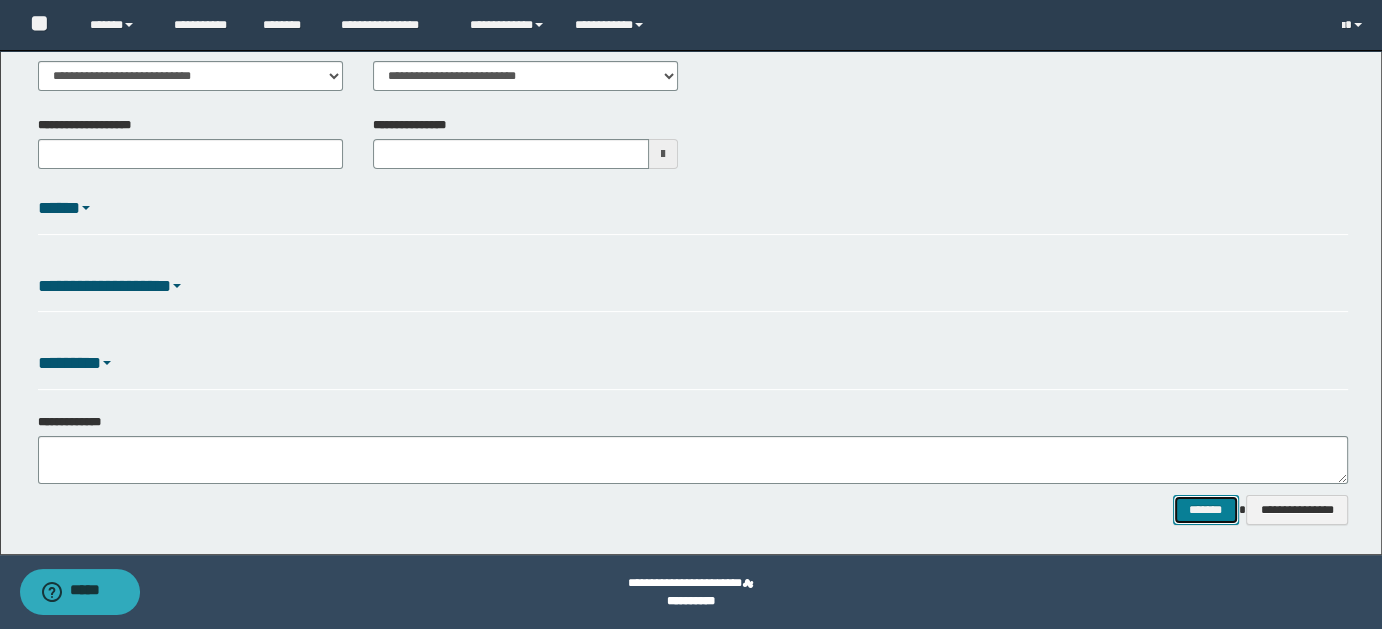 click on "*******" at bounding box center [1205, 509] 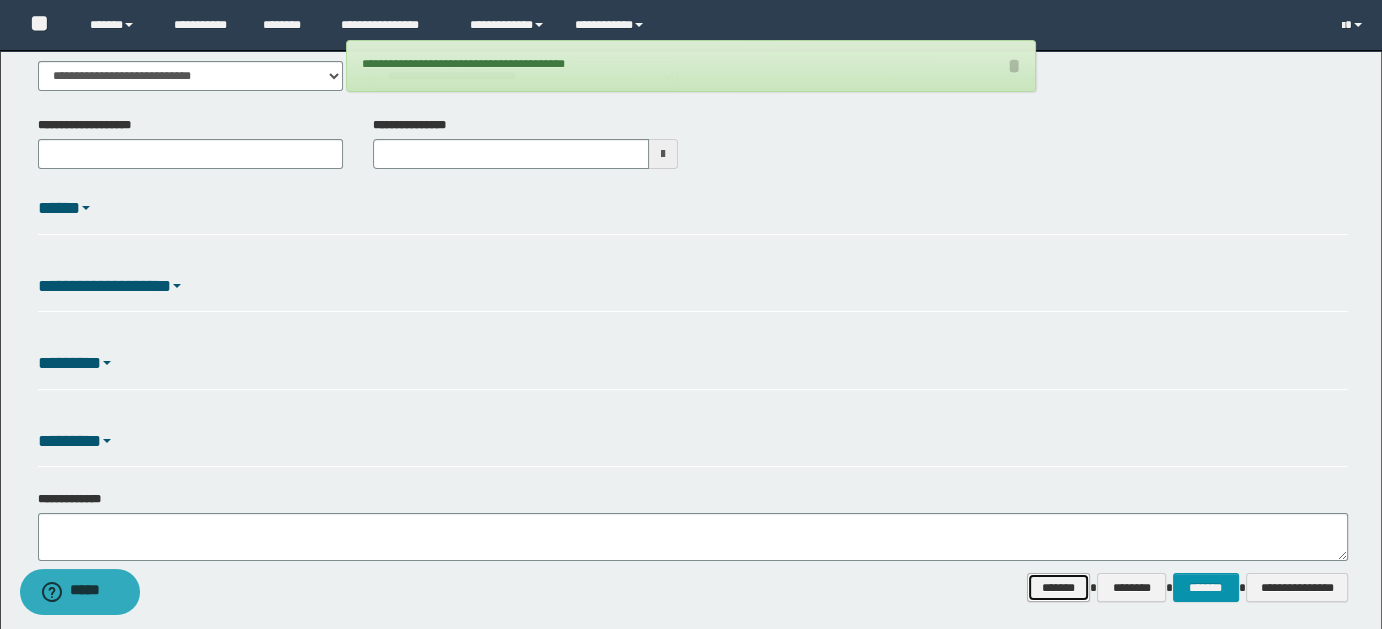click on "*******" at bounding box center (1058, 587) 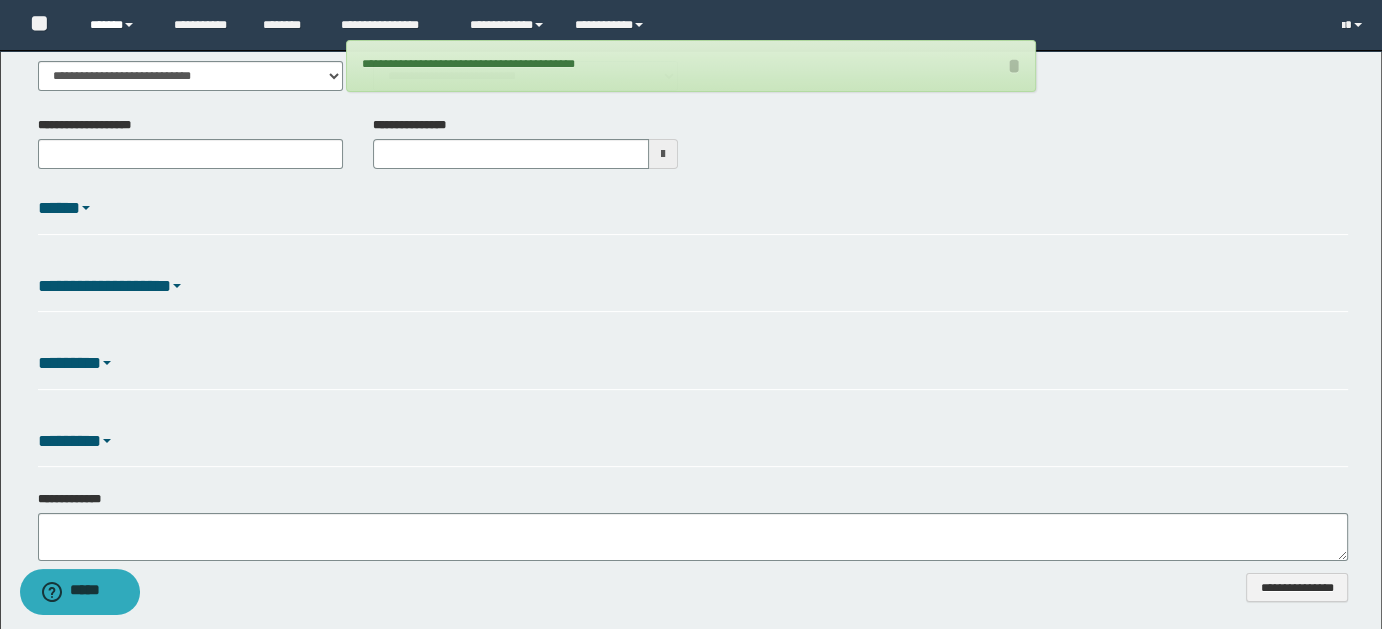 click on "******" at bounding box center (117, 25) 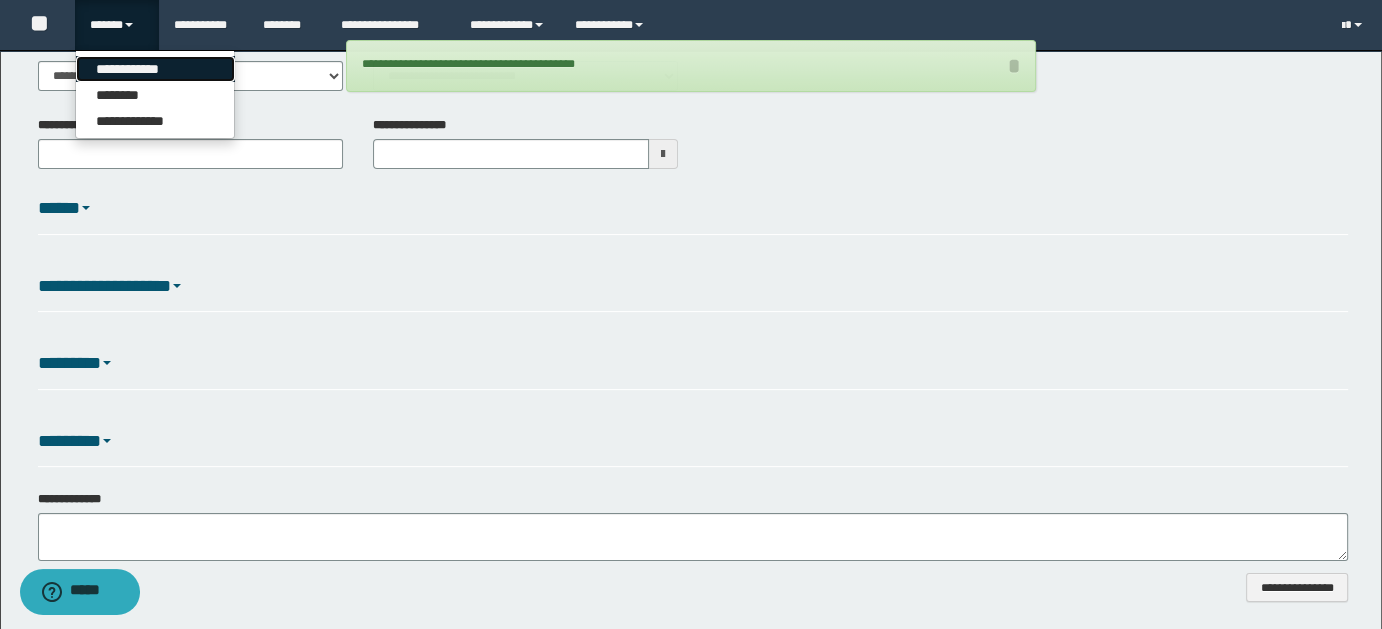 click on "**********" at bounding box center [155, 69] 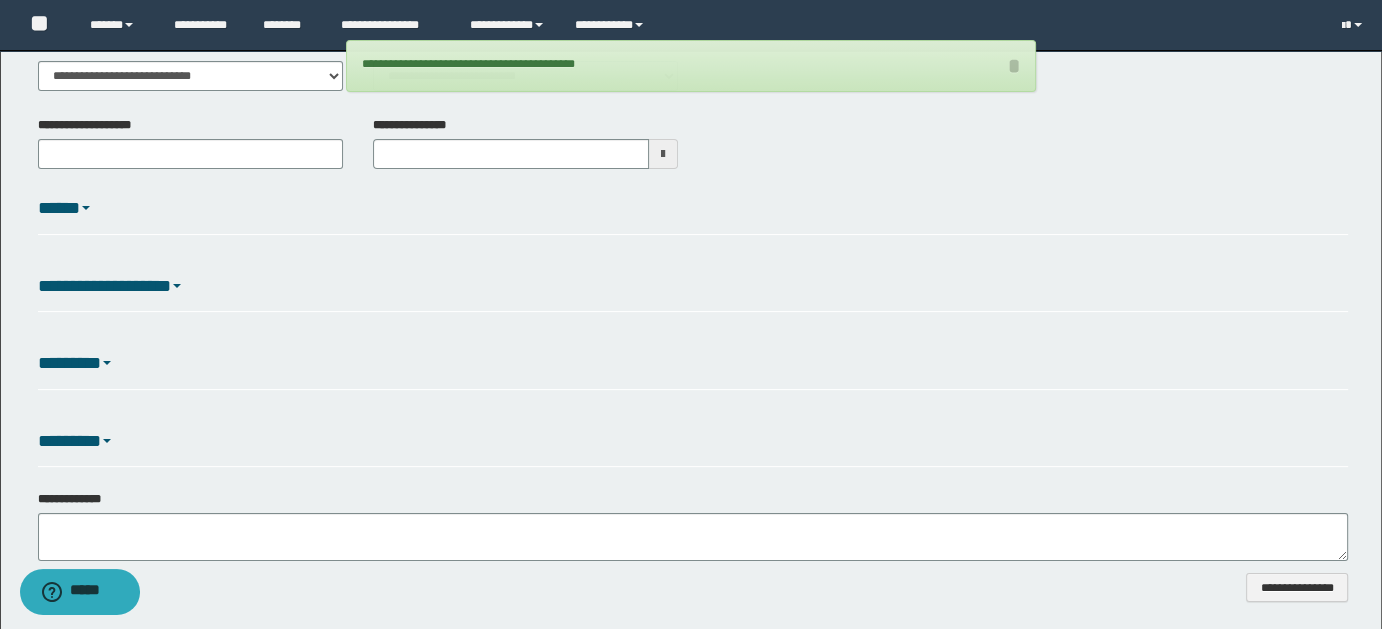 type 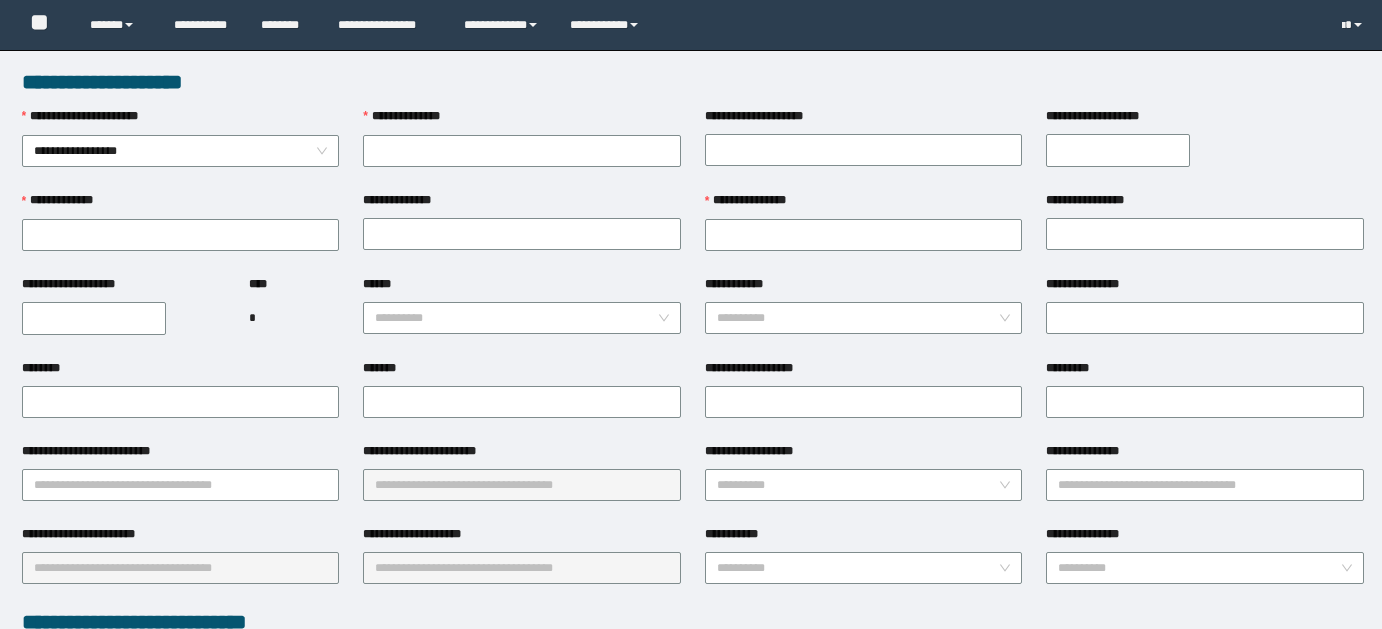 scroll, scrollTop: 0, scrollLeft: 0, axis: both 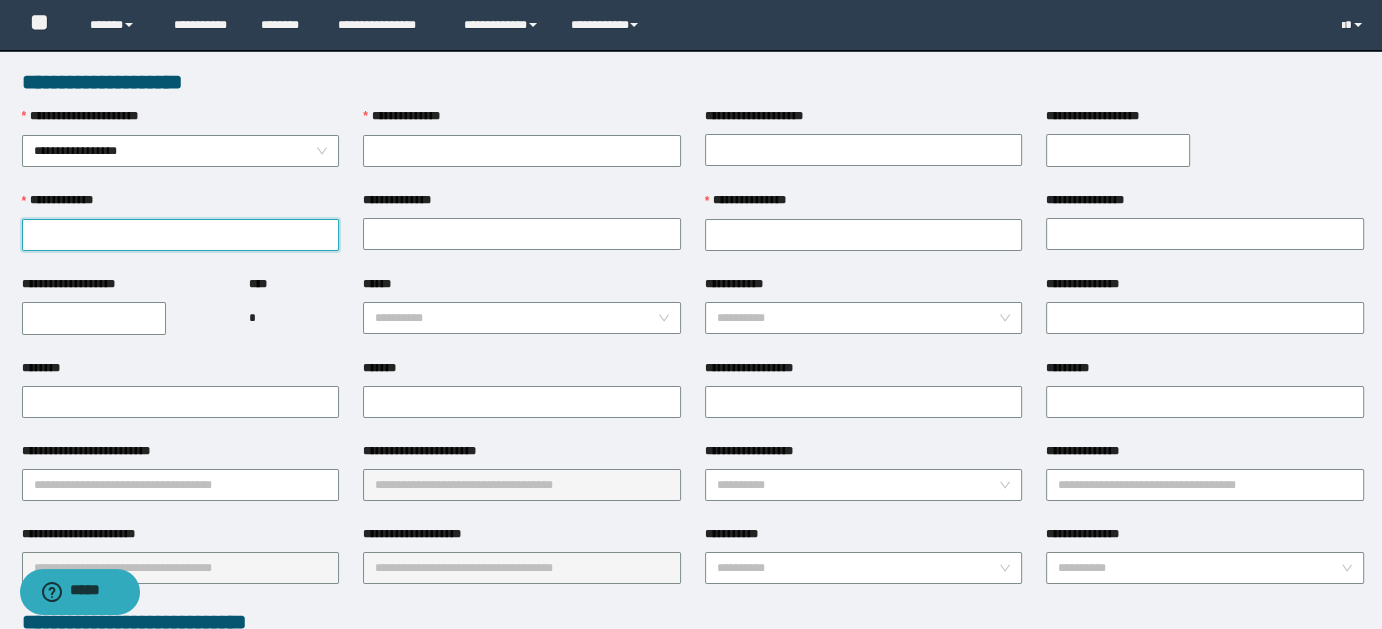 paste on "**********" 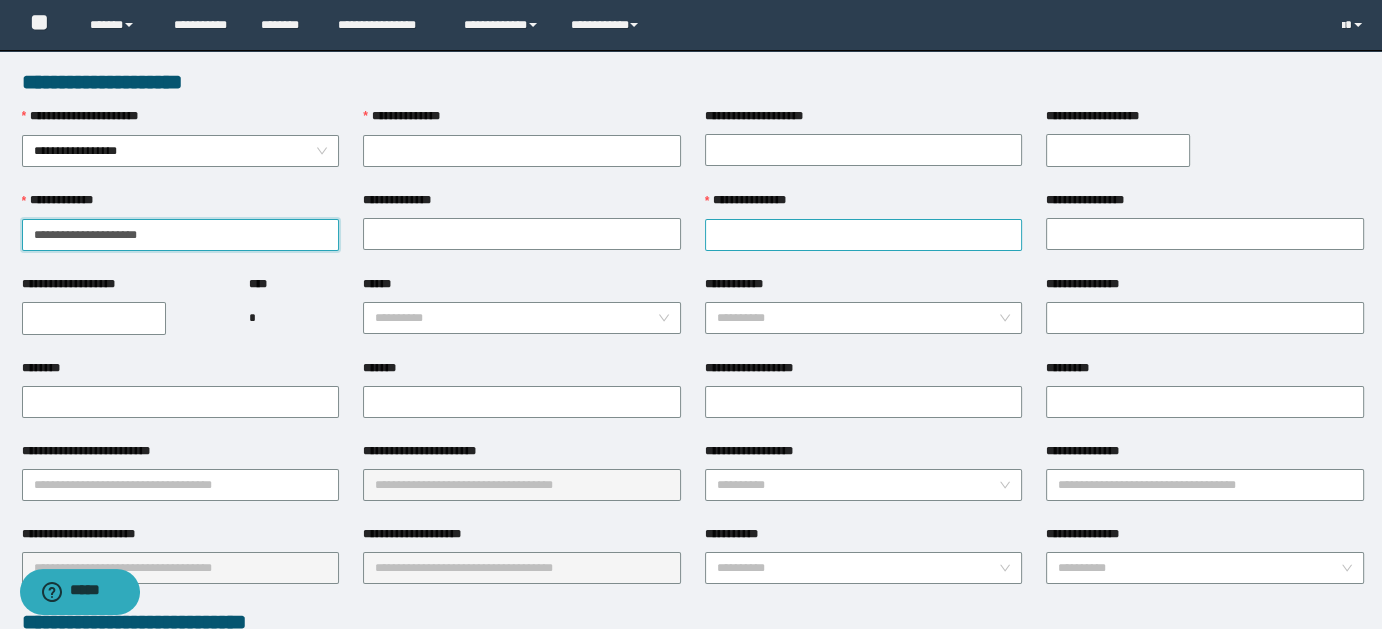 type on "**********" 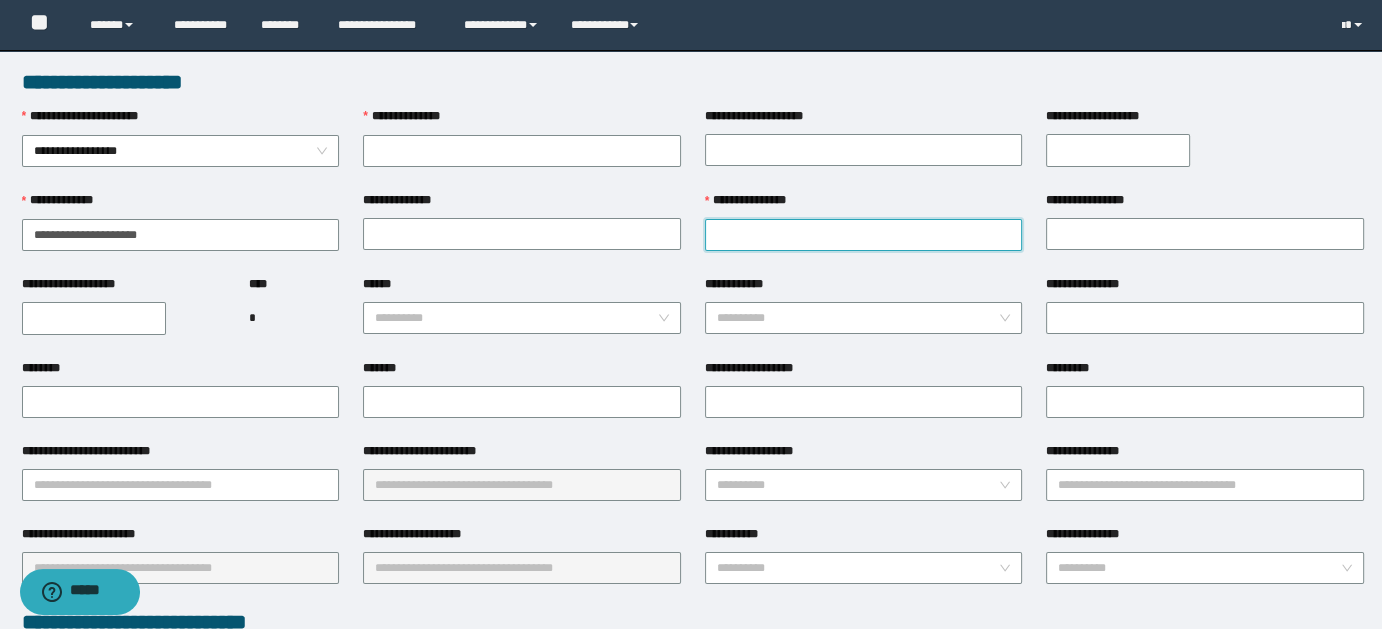 paste on "**********" 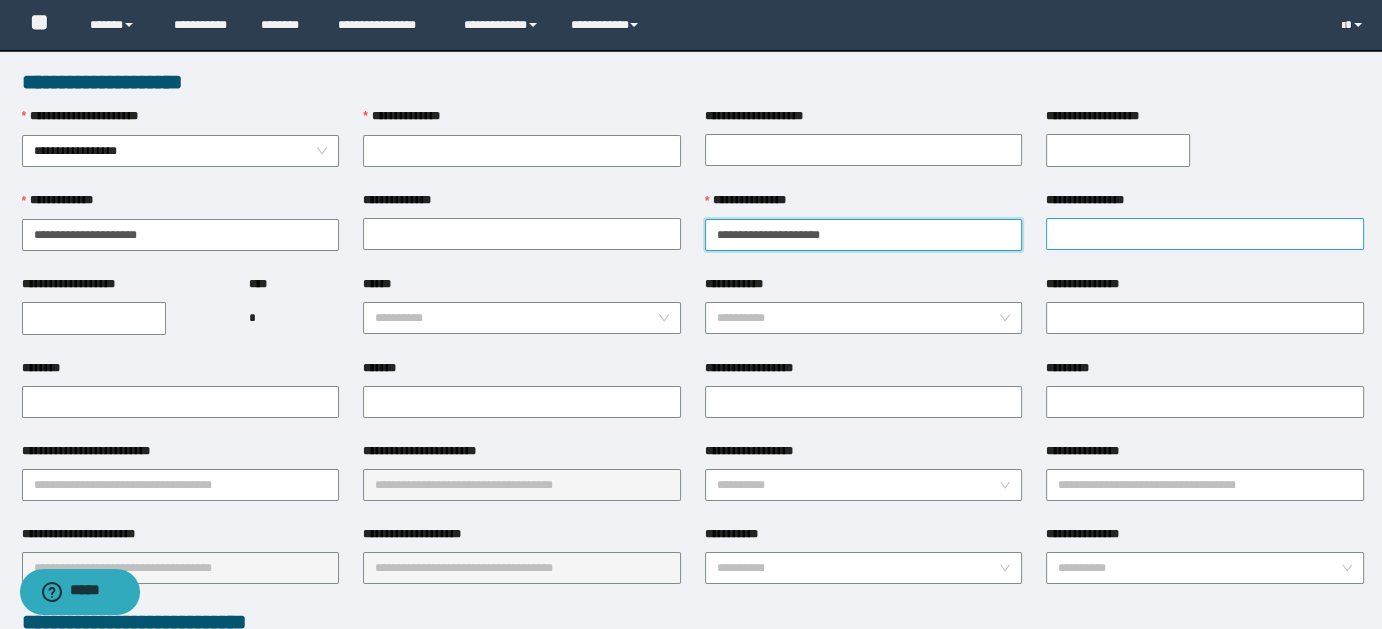 type on "**********" 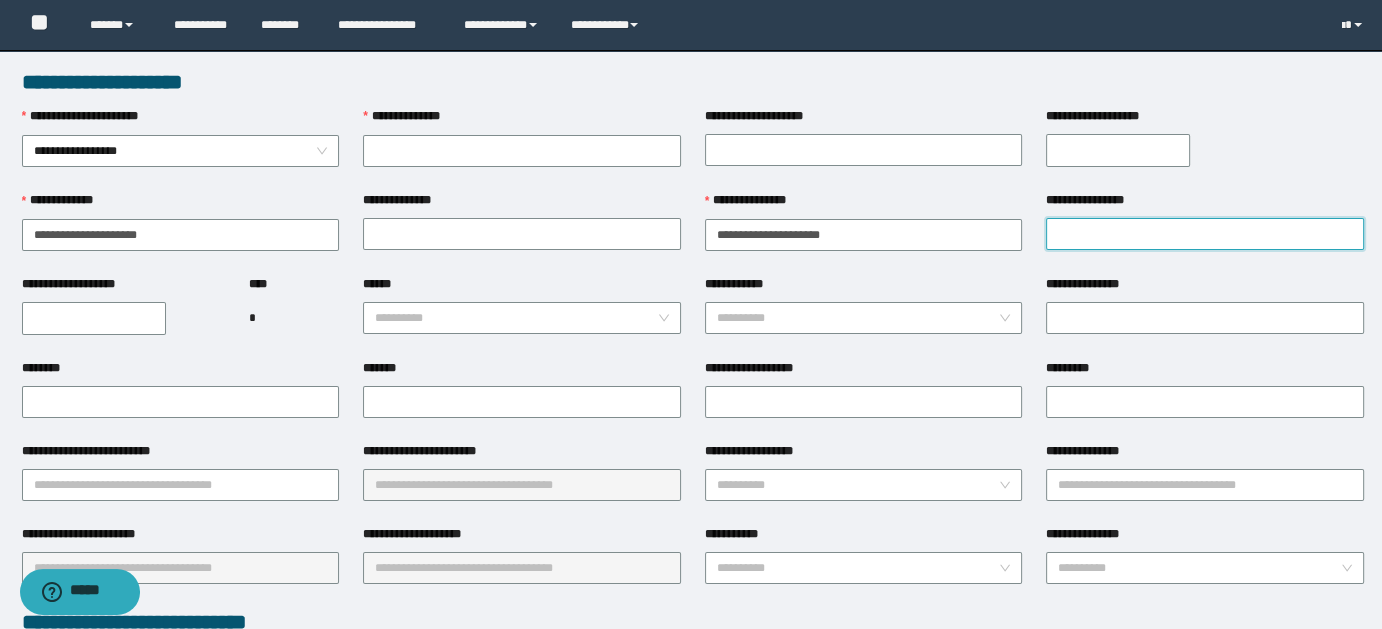 paste on "**********" 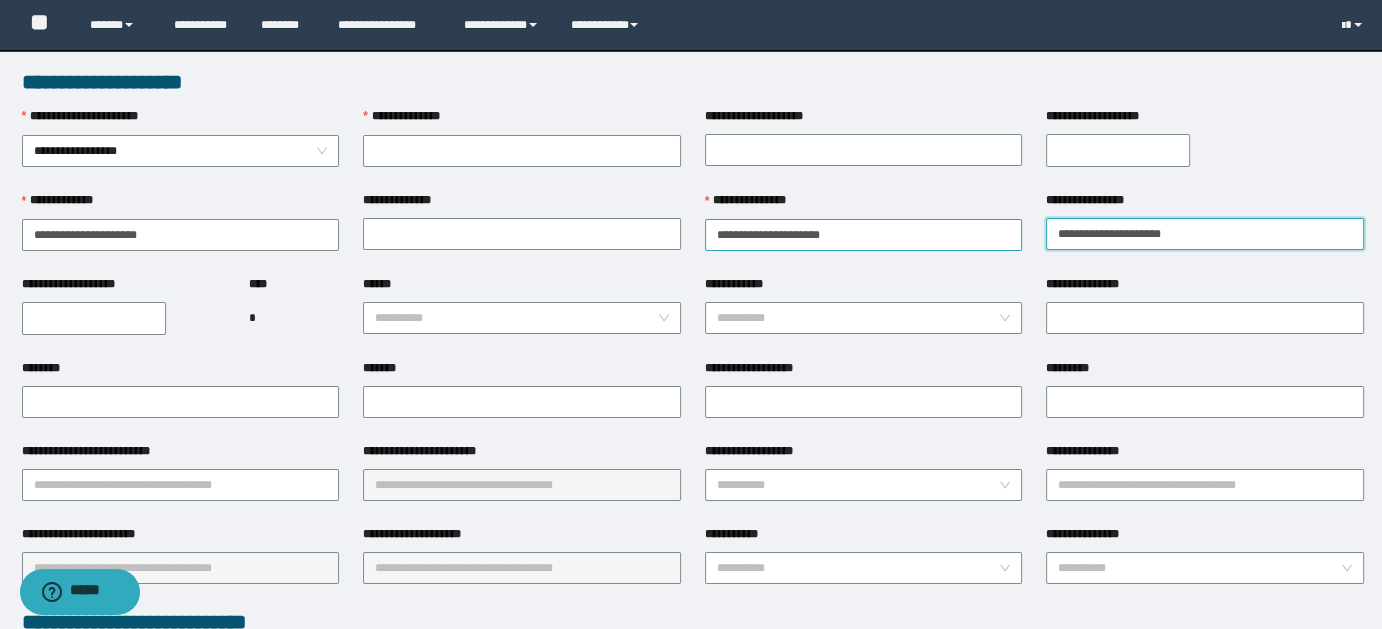 type on "**********" 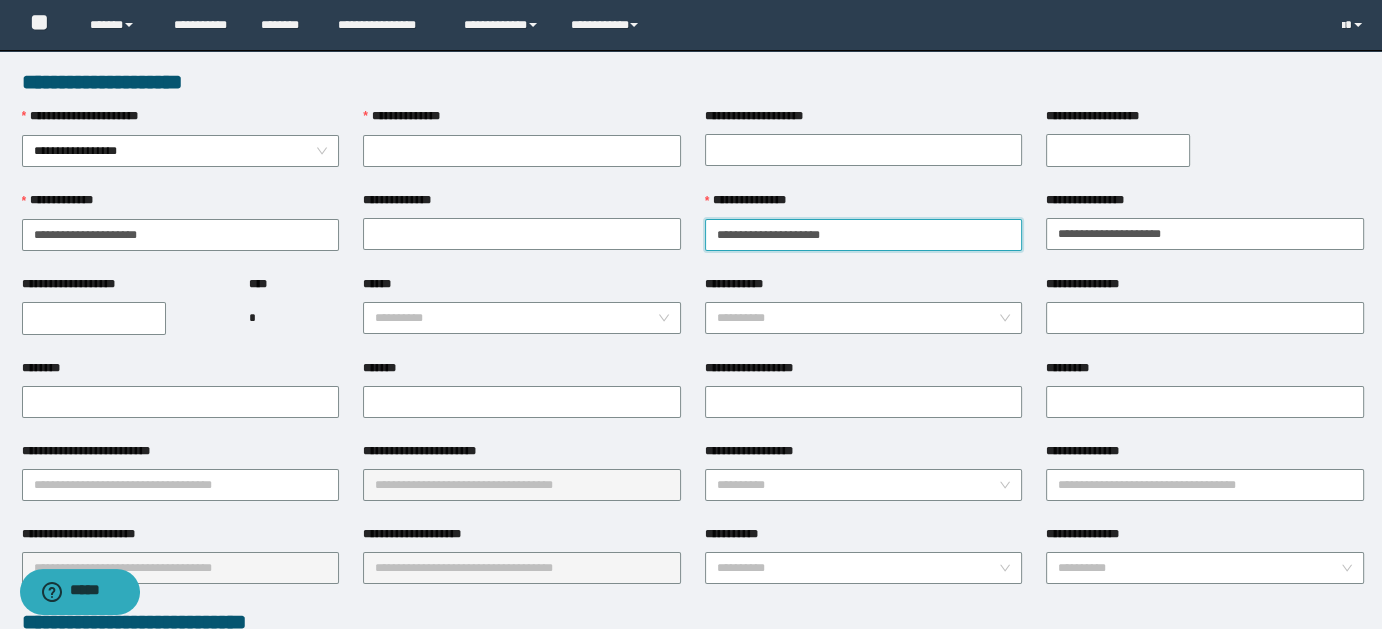 drag, startPoint x: 765, startPoint y: 231, endPoint x: 686, endPoint y: 226, distance: 79.15807 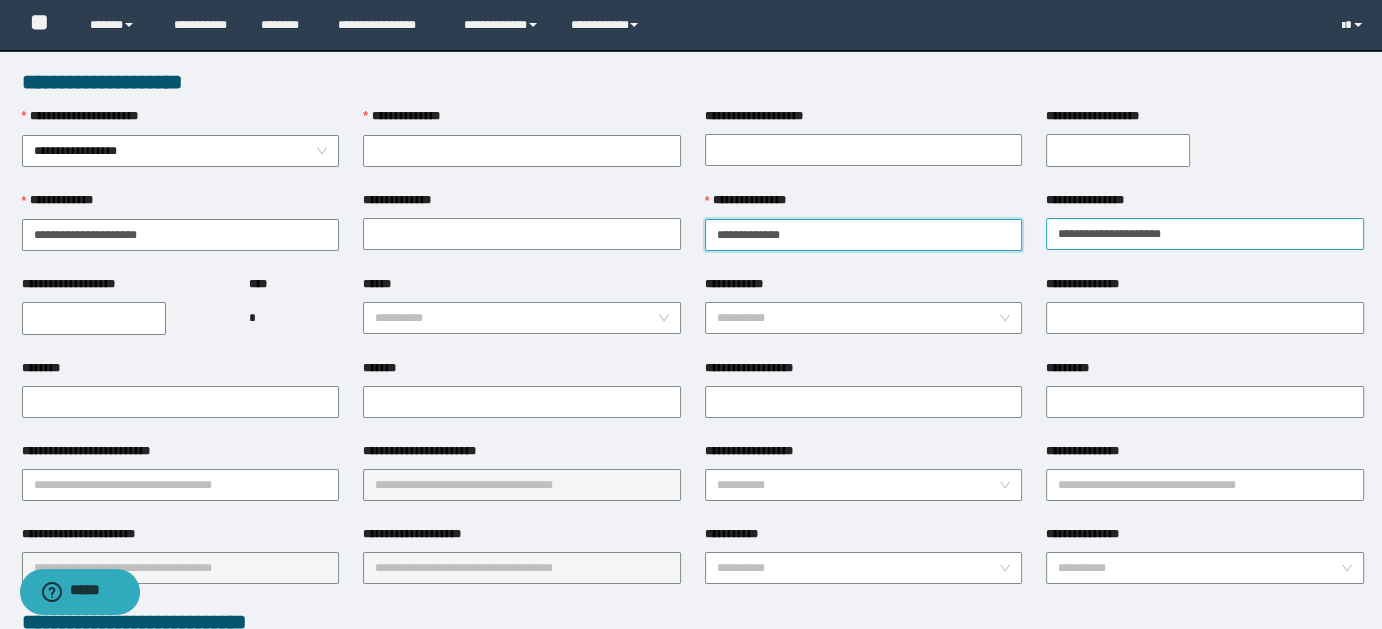 type on "**********" 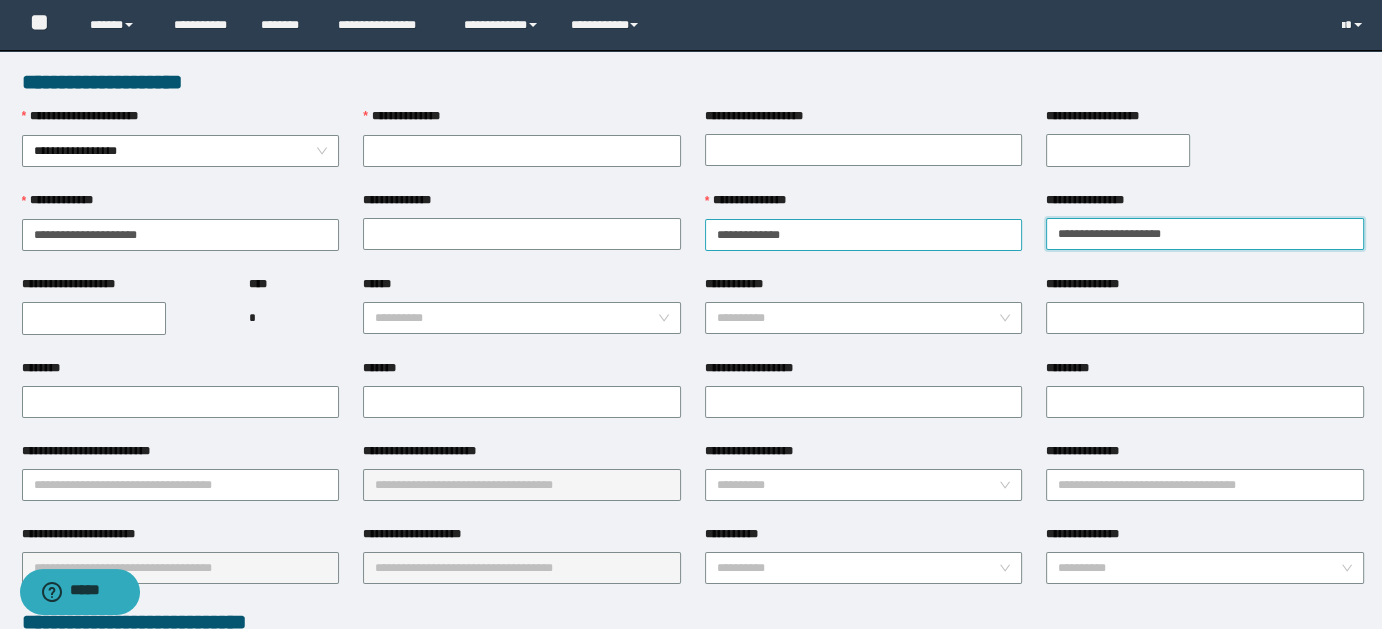 drag, startPoint x: 1106, startPoint y: 231, endPoint x: 1018, endPoint y: 227, distance: 88.09086 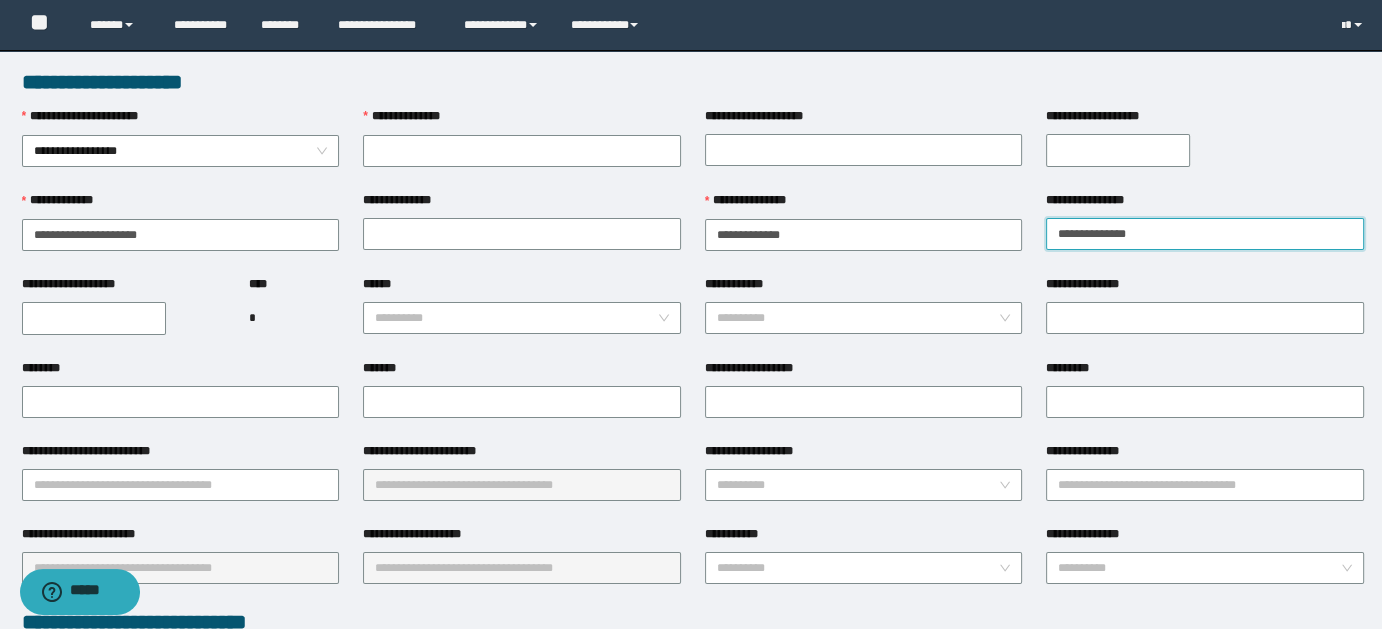 click on "**********" at bounding box center (1205, 234) 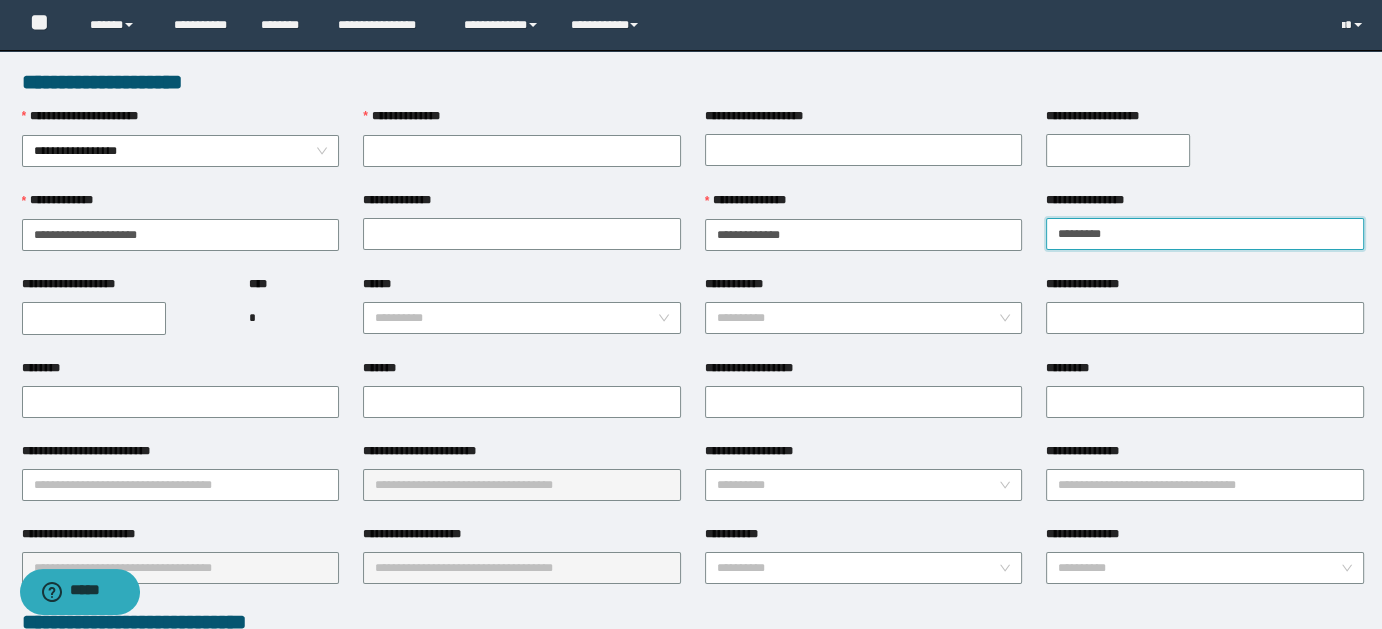 type on "******" 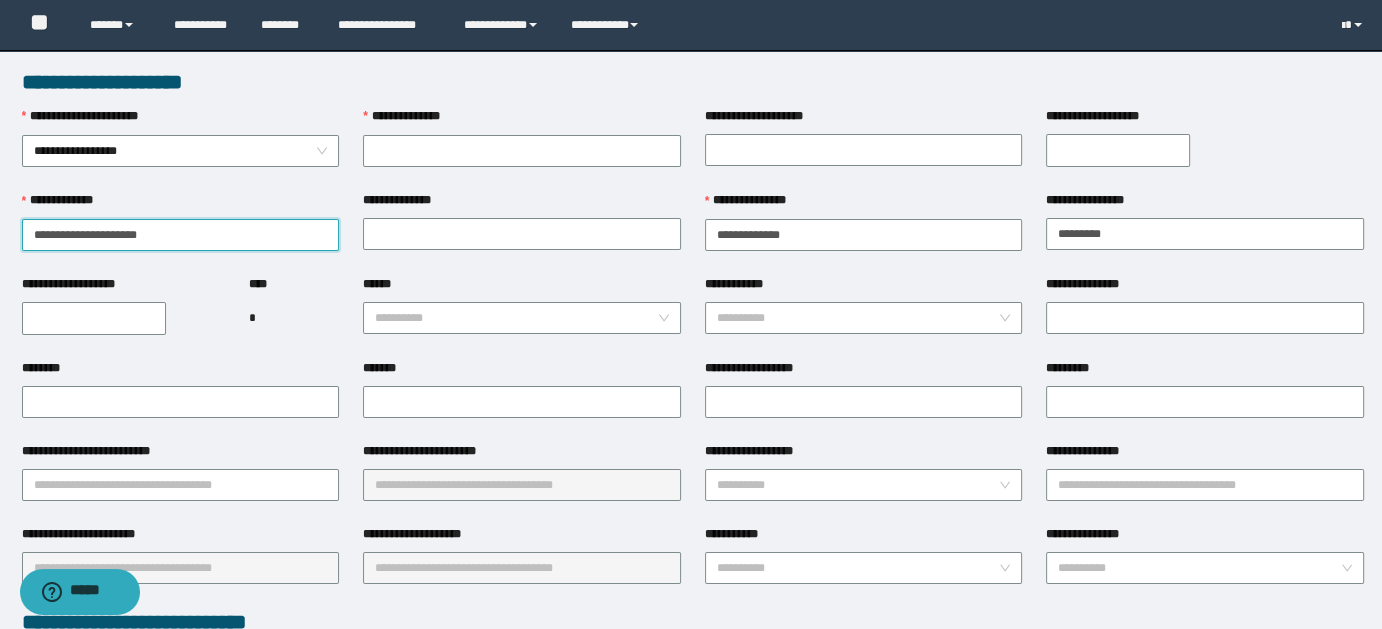click on "**********" at bounding box center [181, 235] 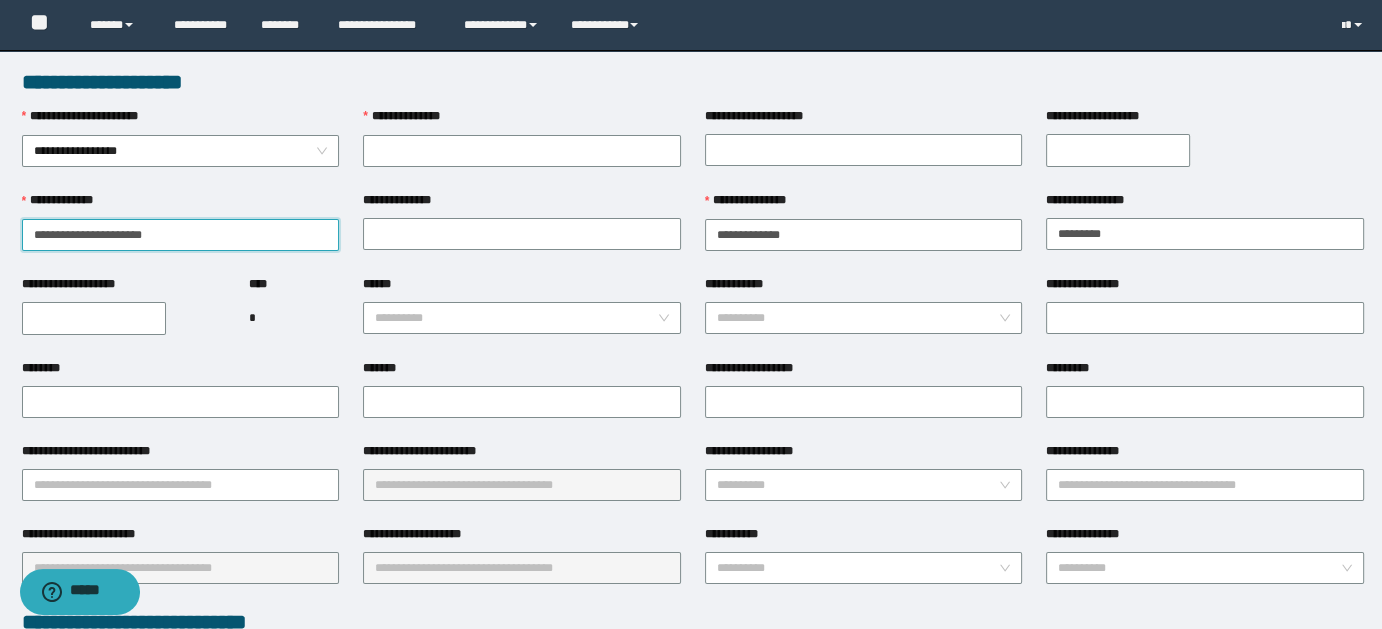 drag, startPoint x: 86, startPoint y: 233, endPoint x: 197, endPoint y: 229, distance: 111.07205 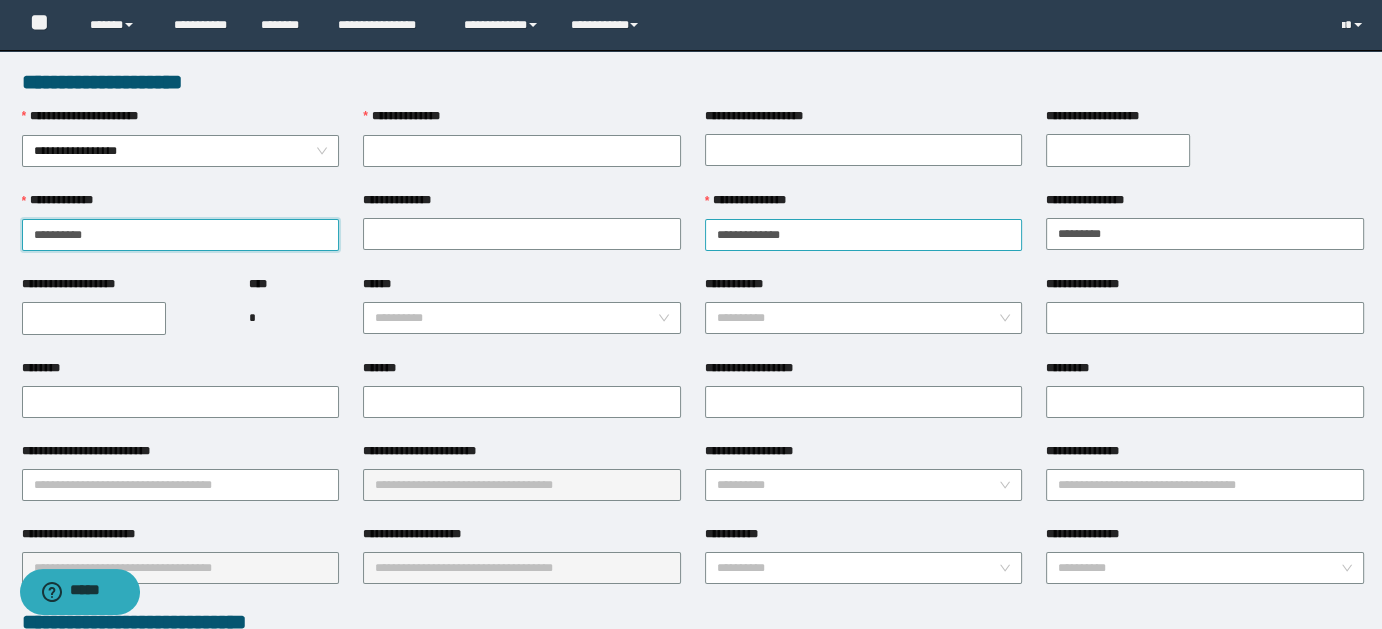 type on "*********" 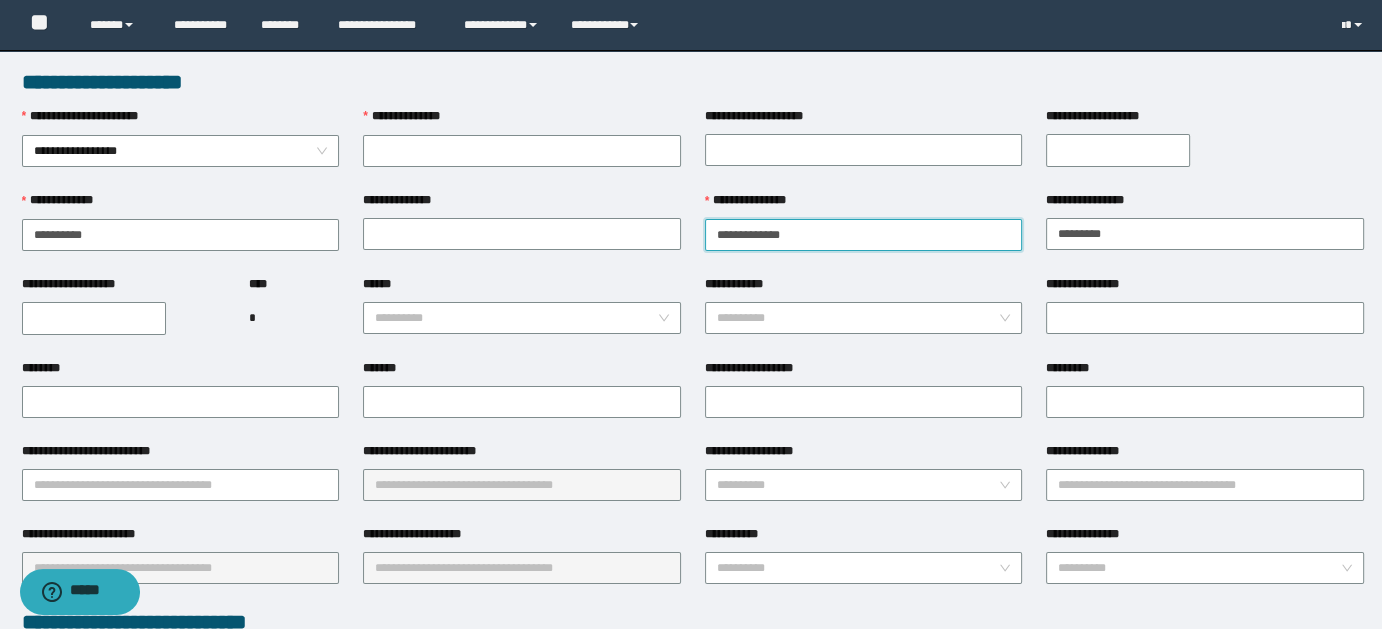 drag, startPoint x: 746, startPoint y: 231, endPoint x: 850, endPoint y: 231, distance: 104 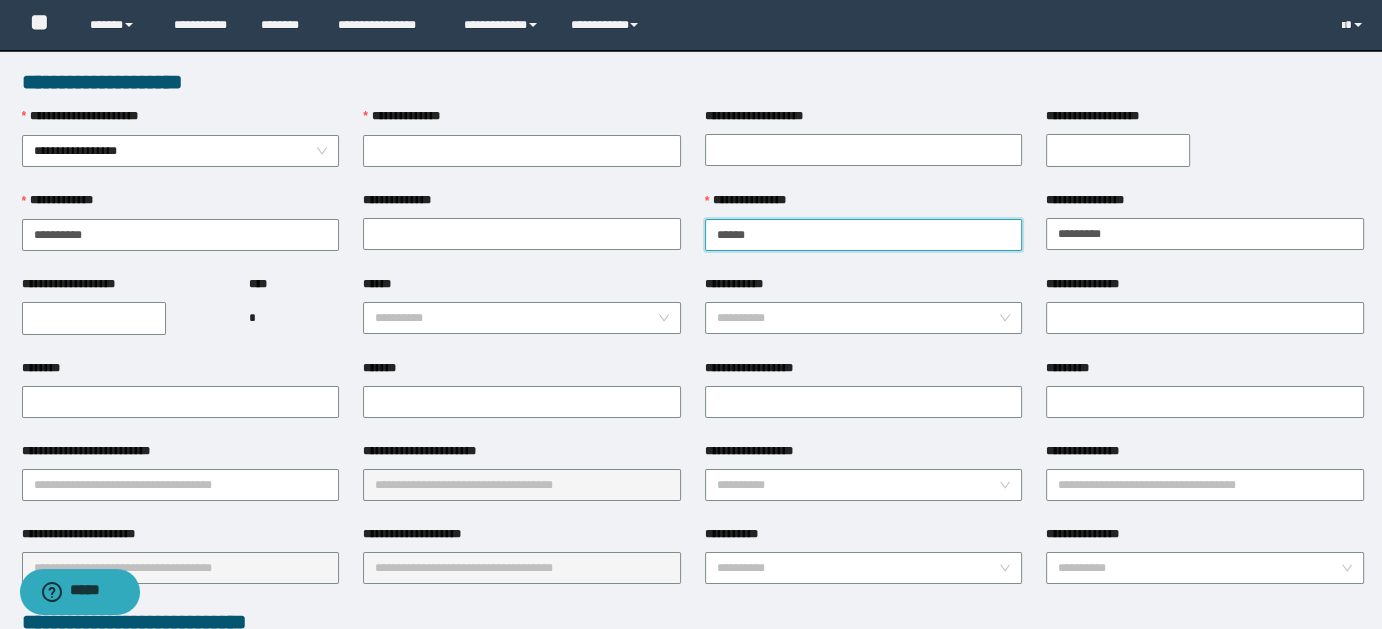 type on "****" 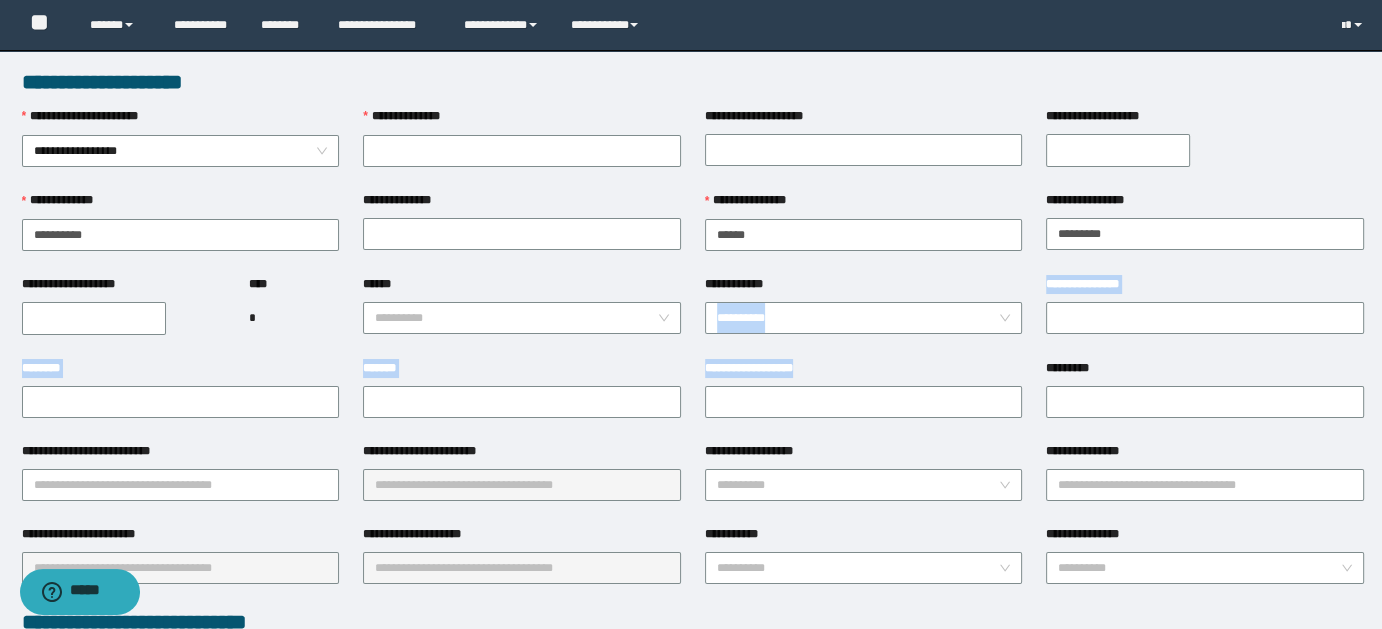 click on "**********" at bounding box center (693, 838) 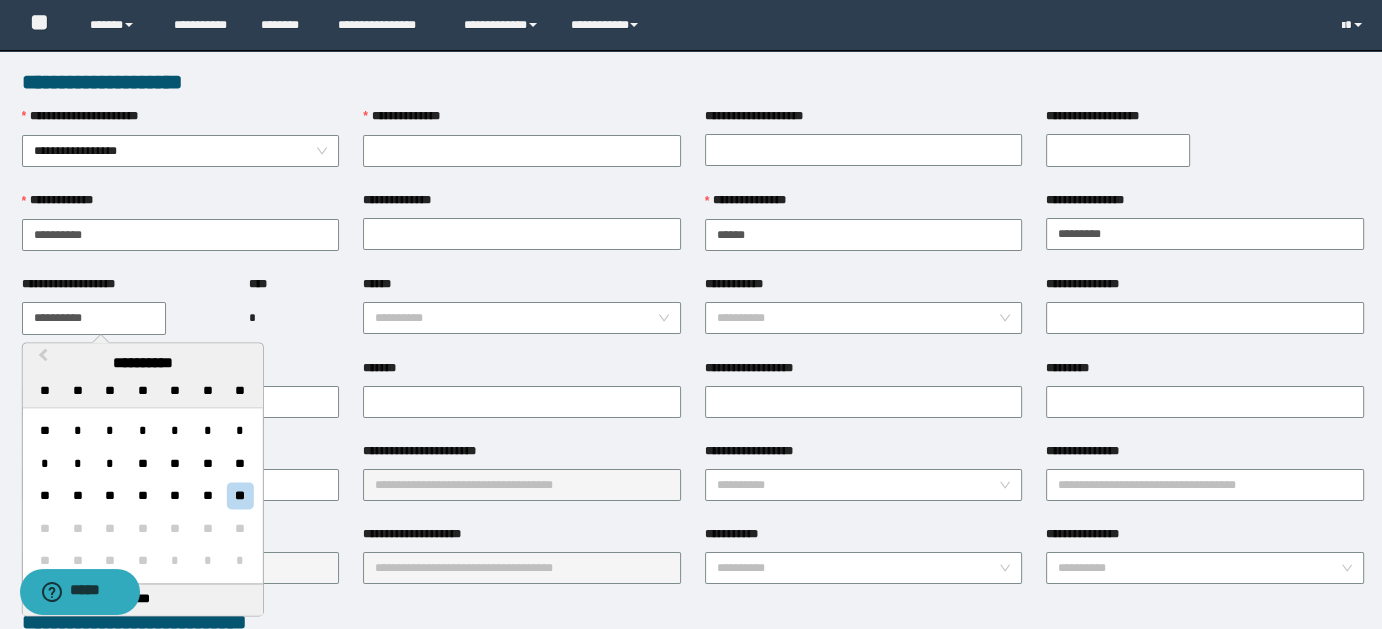click on "**********" at bounding box center [94, 318] 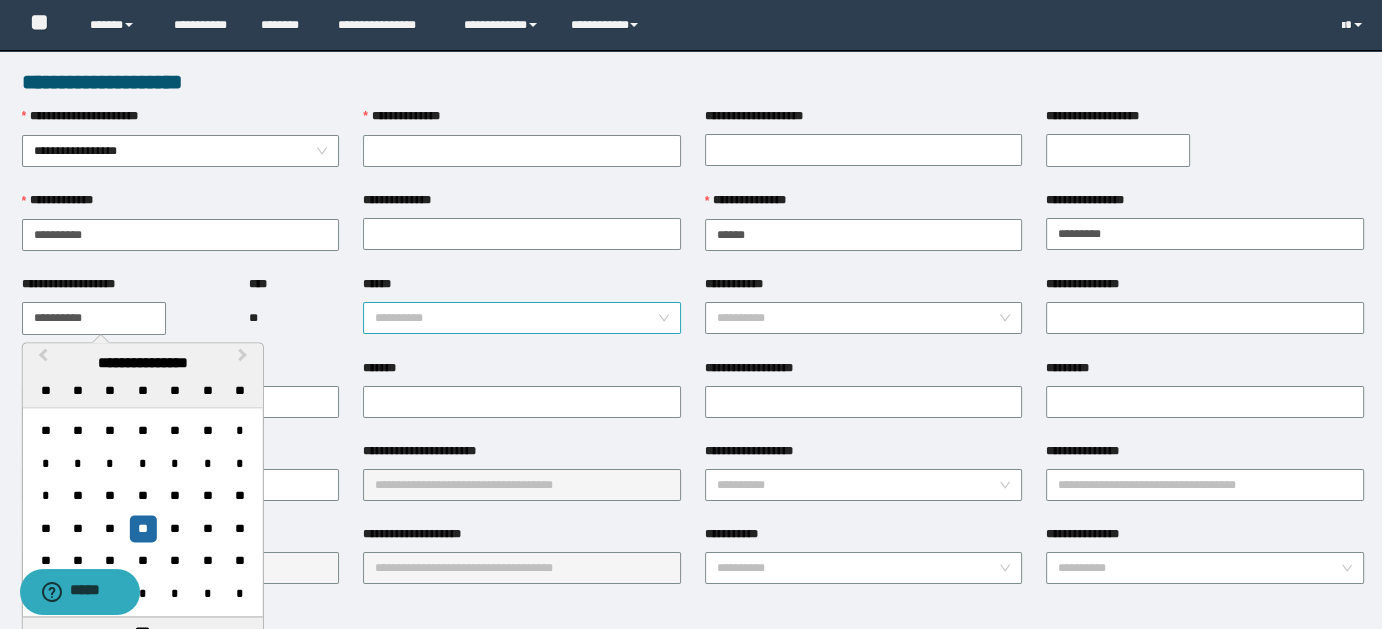 type on "**********" 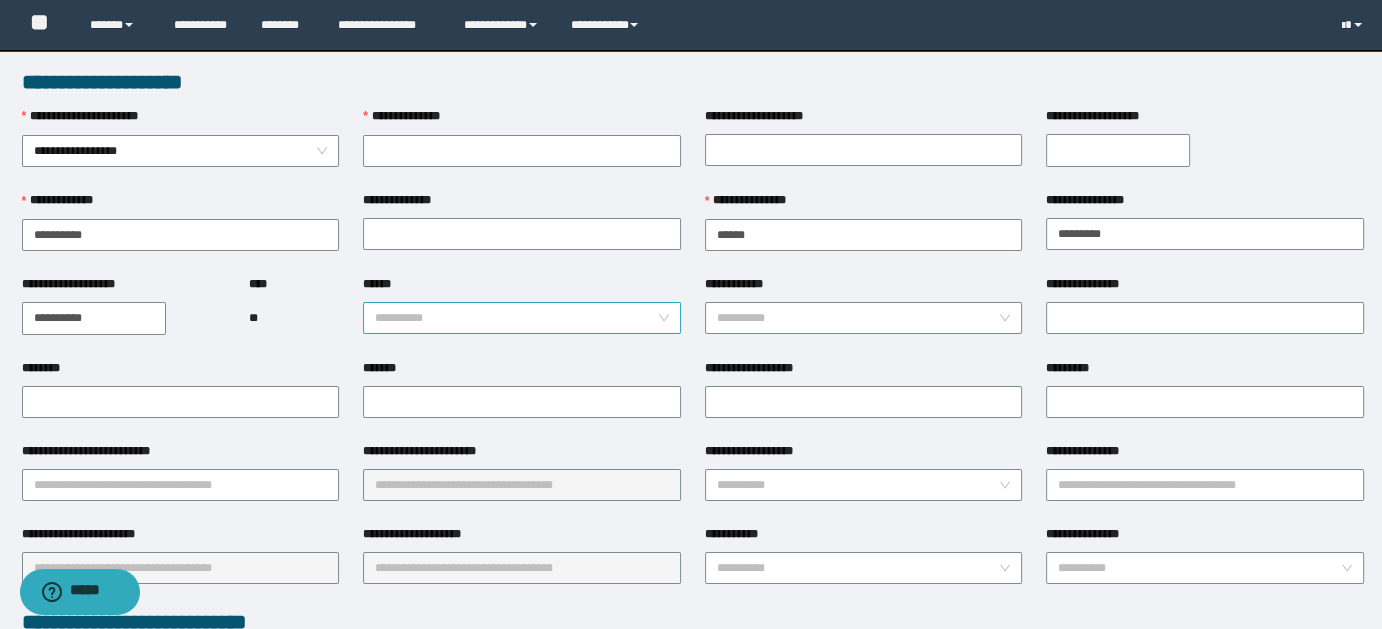 click on "**********" at bounding box center (522, 318) 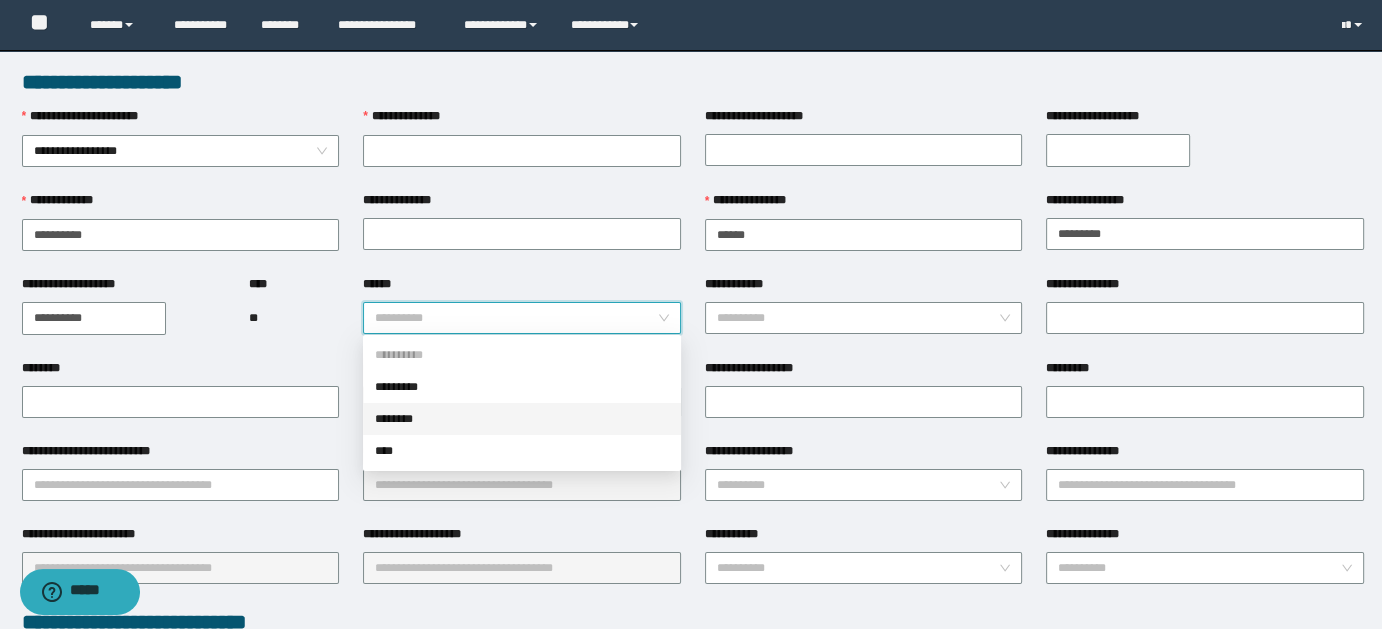 click on "********" at bounding box center (522, 419) 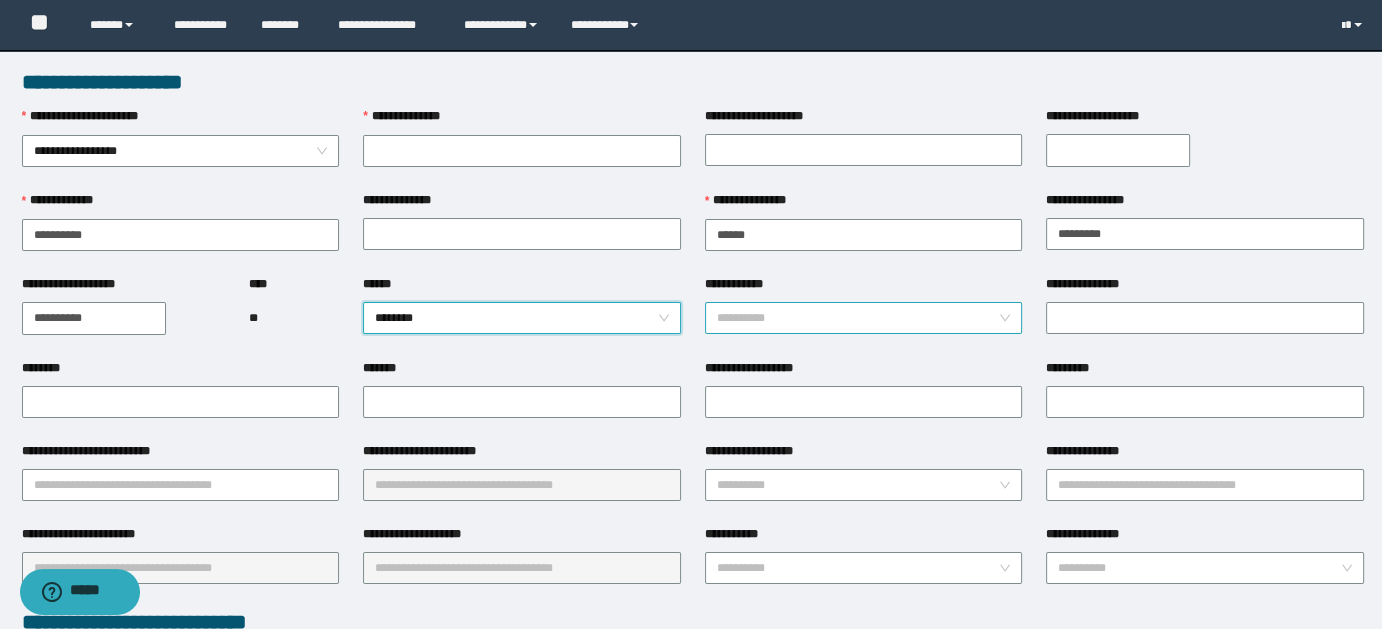 click on "**********" at bounding box center [864, 318] 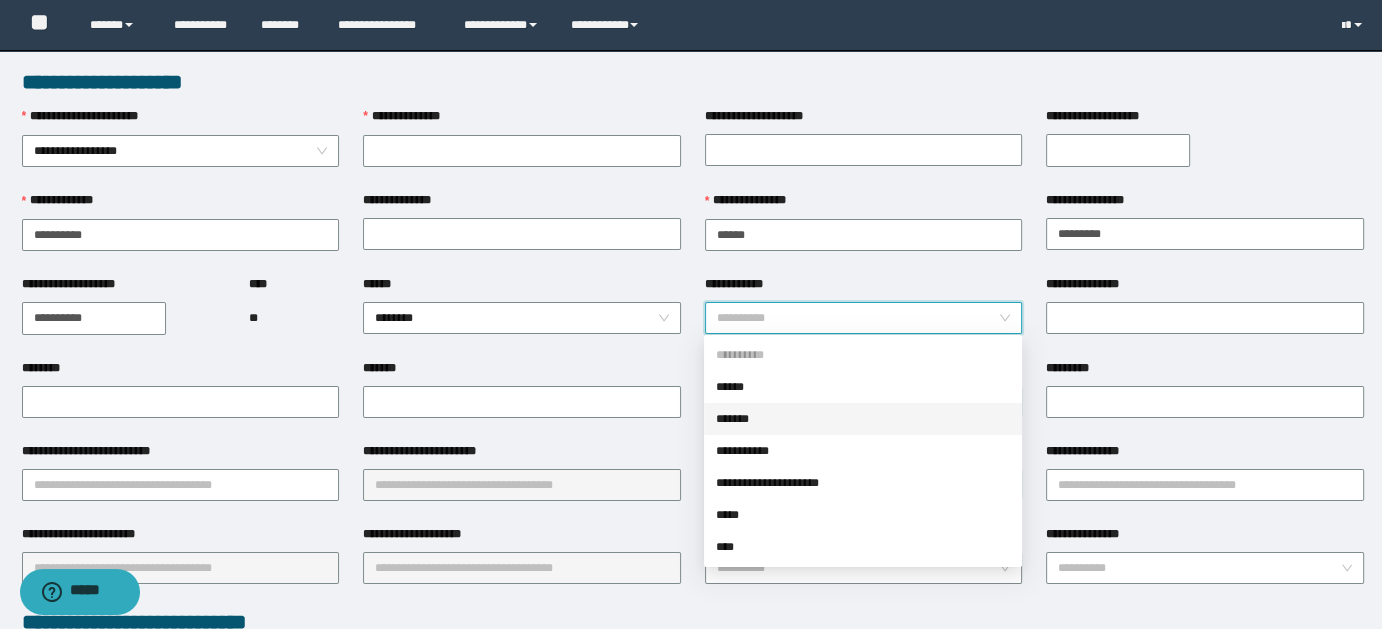 click on "*******" at bounding box center (863, 419) 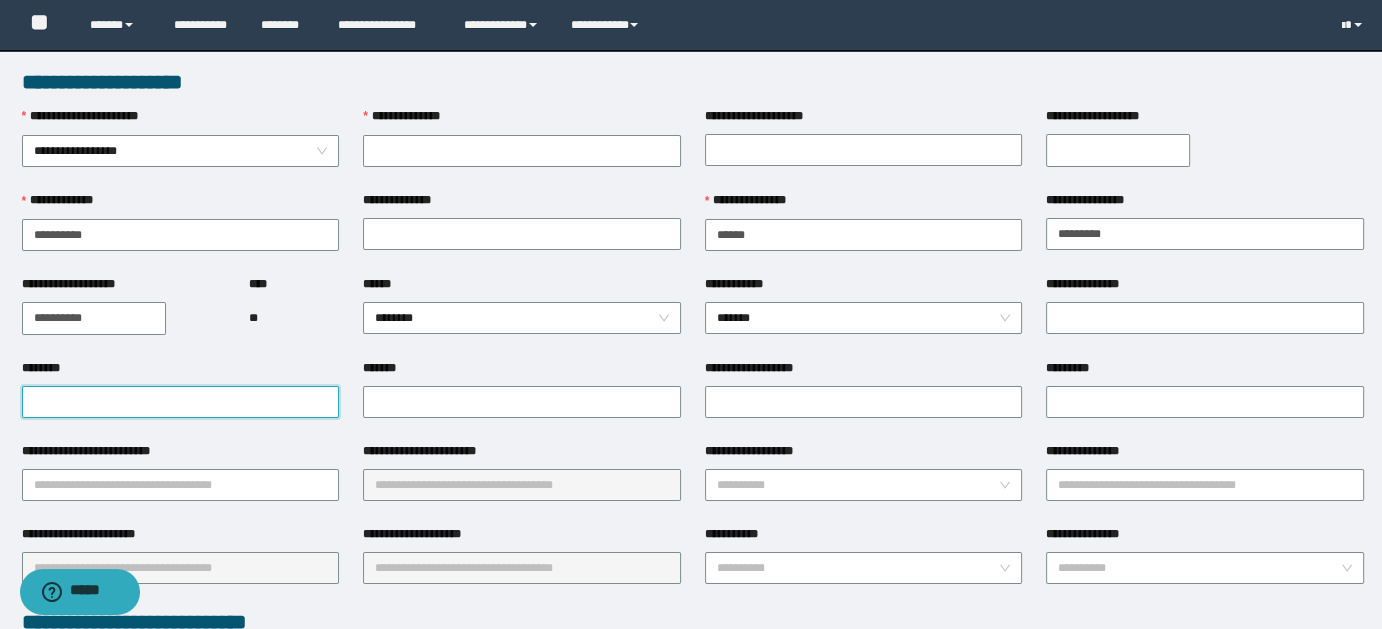 paste on "**********" 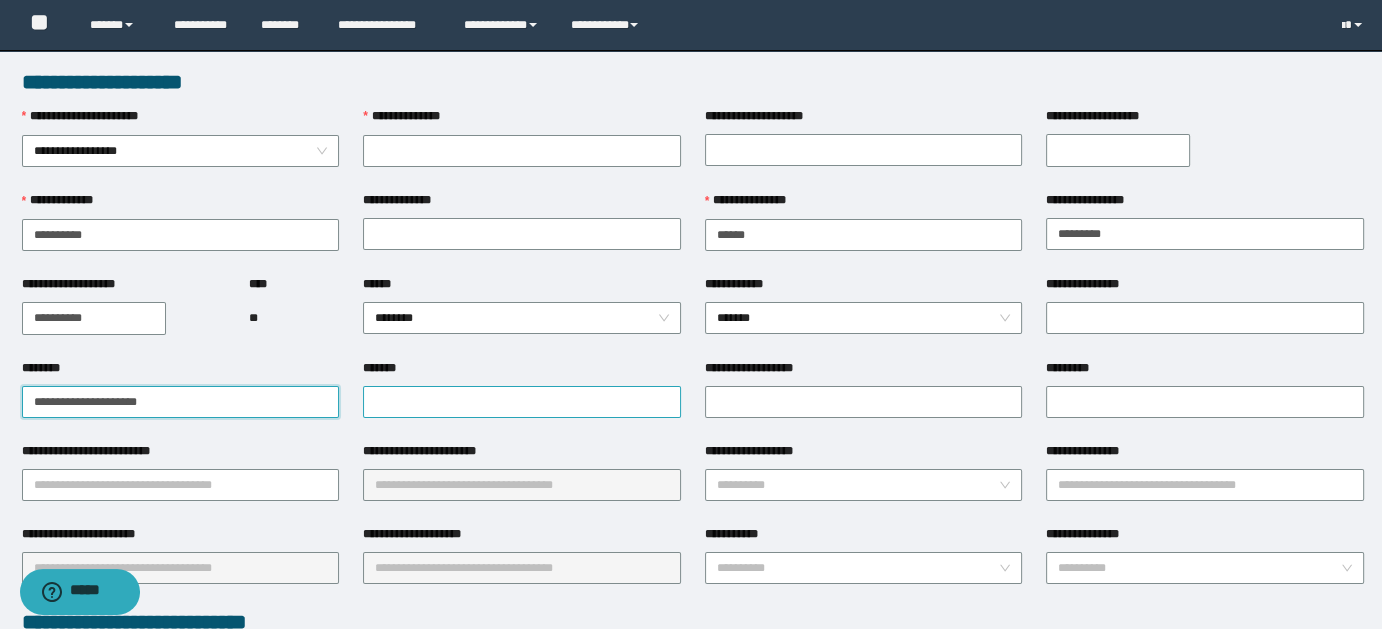type on "**********" 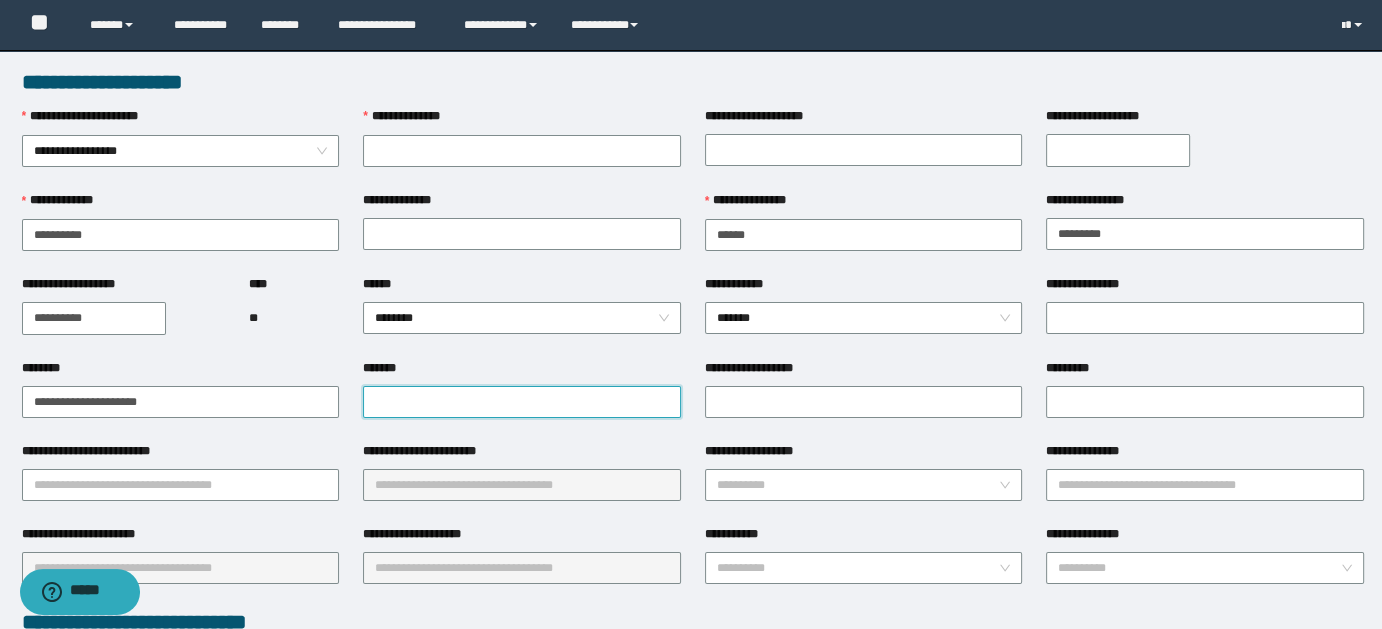 paste on "**********" 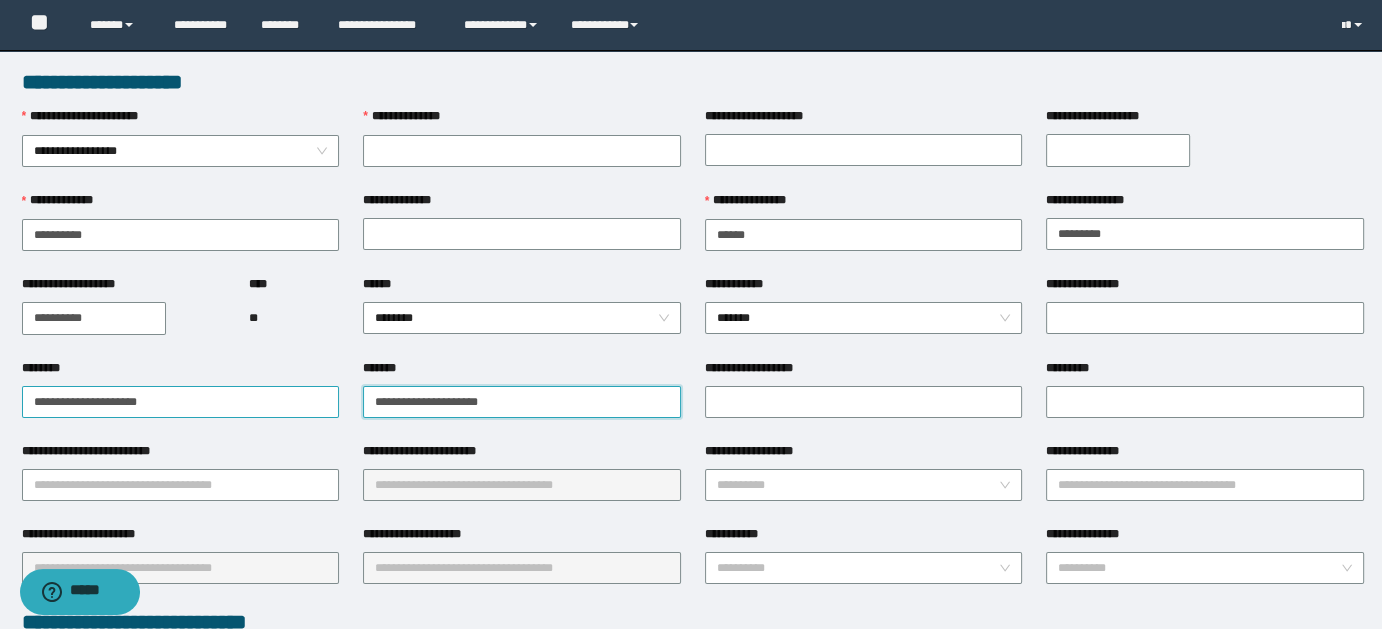 type on "**********" 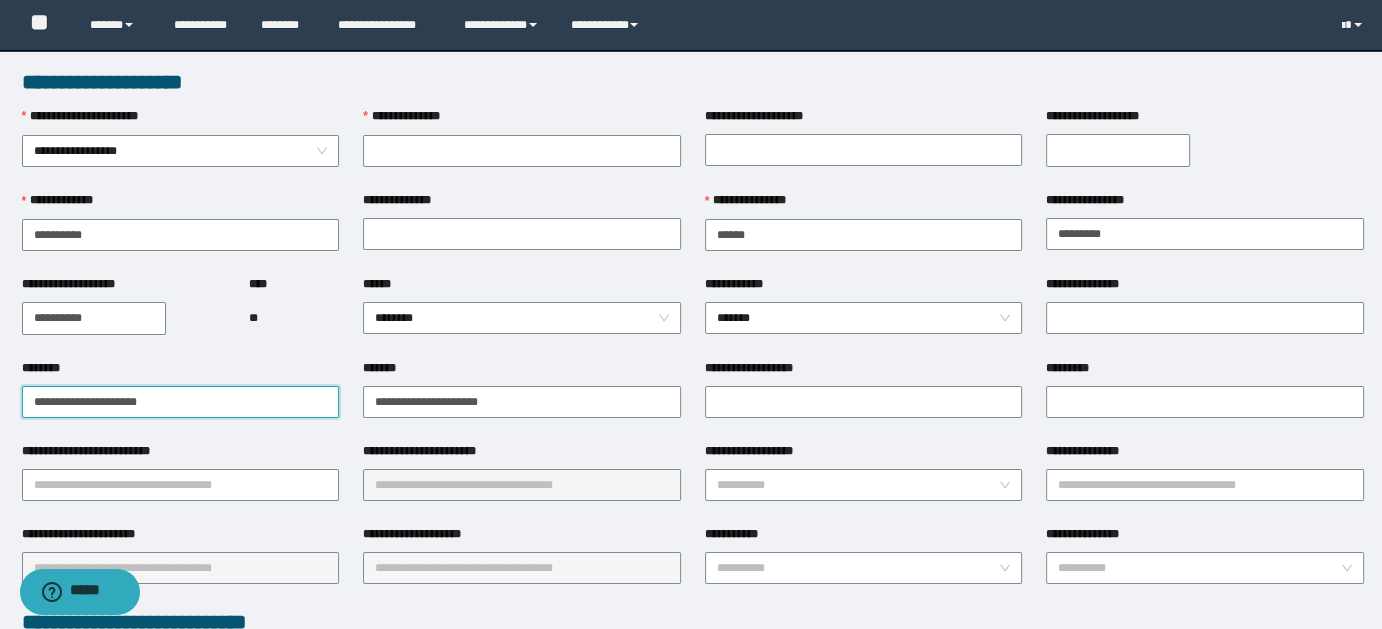 drag, startPoint x: 102, startPoint y: 391, endPoint x: 295, endPoint y: 401, distance: 193.2589 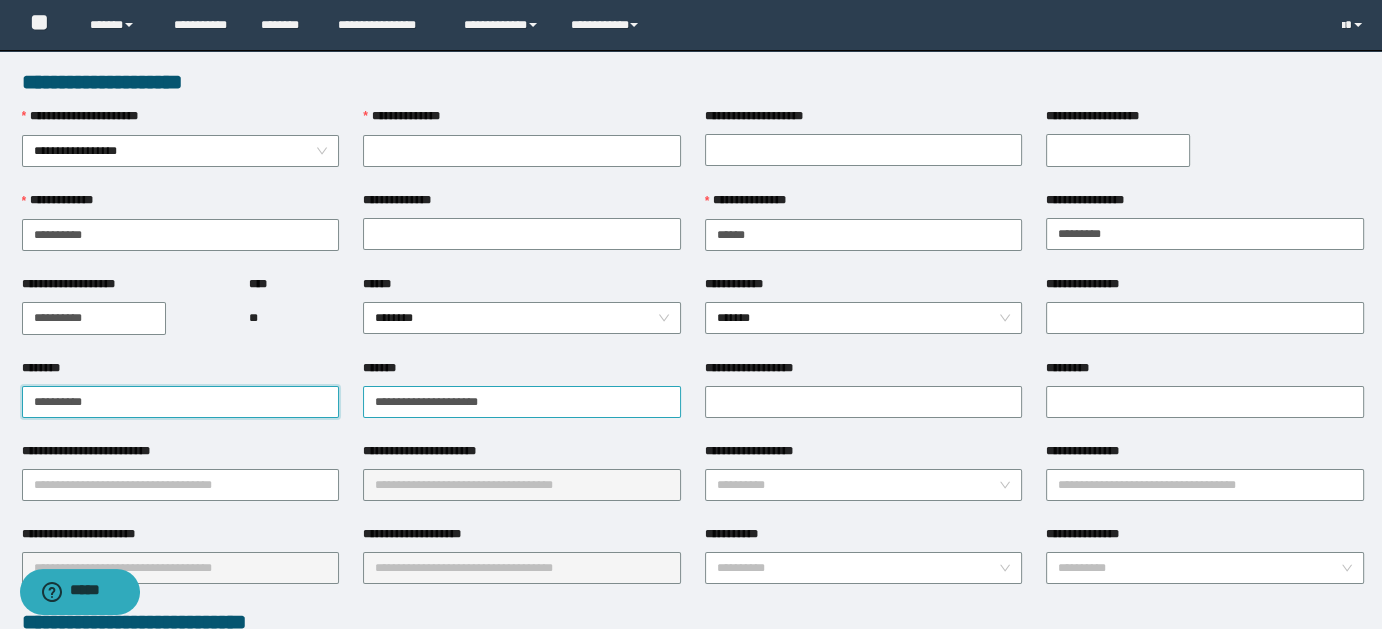type on "**********" 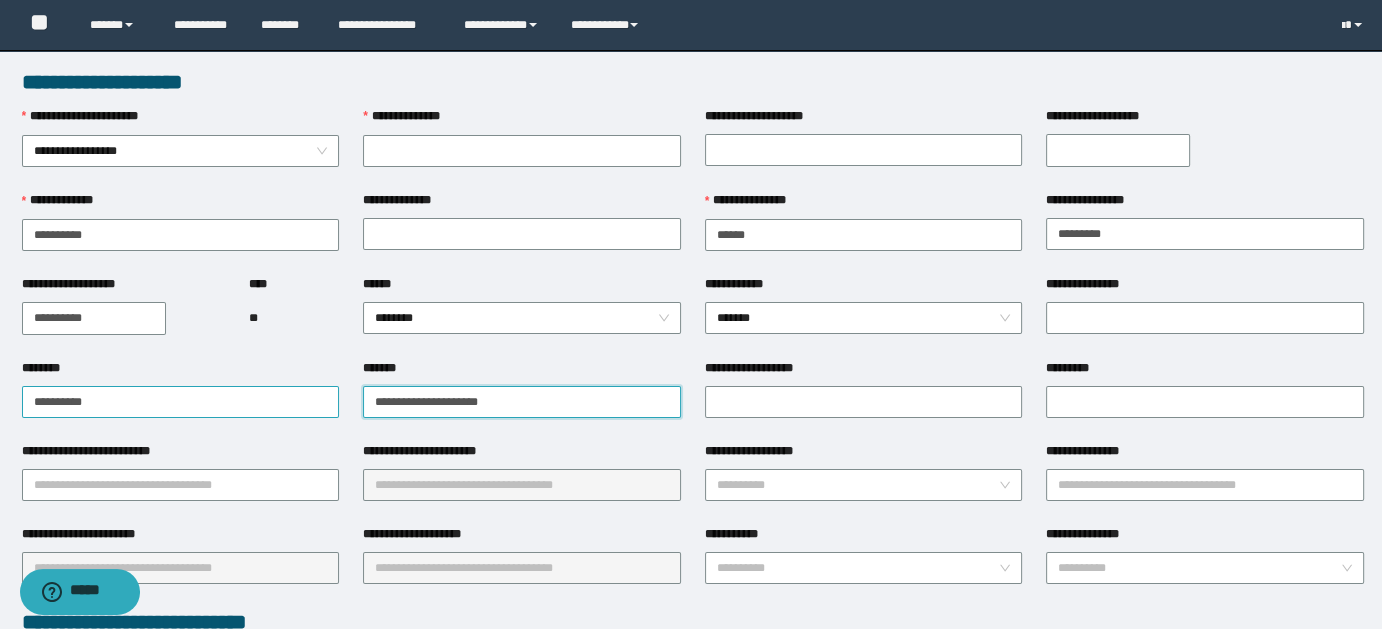 drag, startPoint x: 442, startPoint y: 397, endPoint x: 322, endPoint y: 396, distance: 120.004166 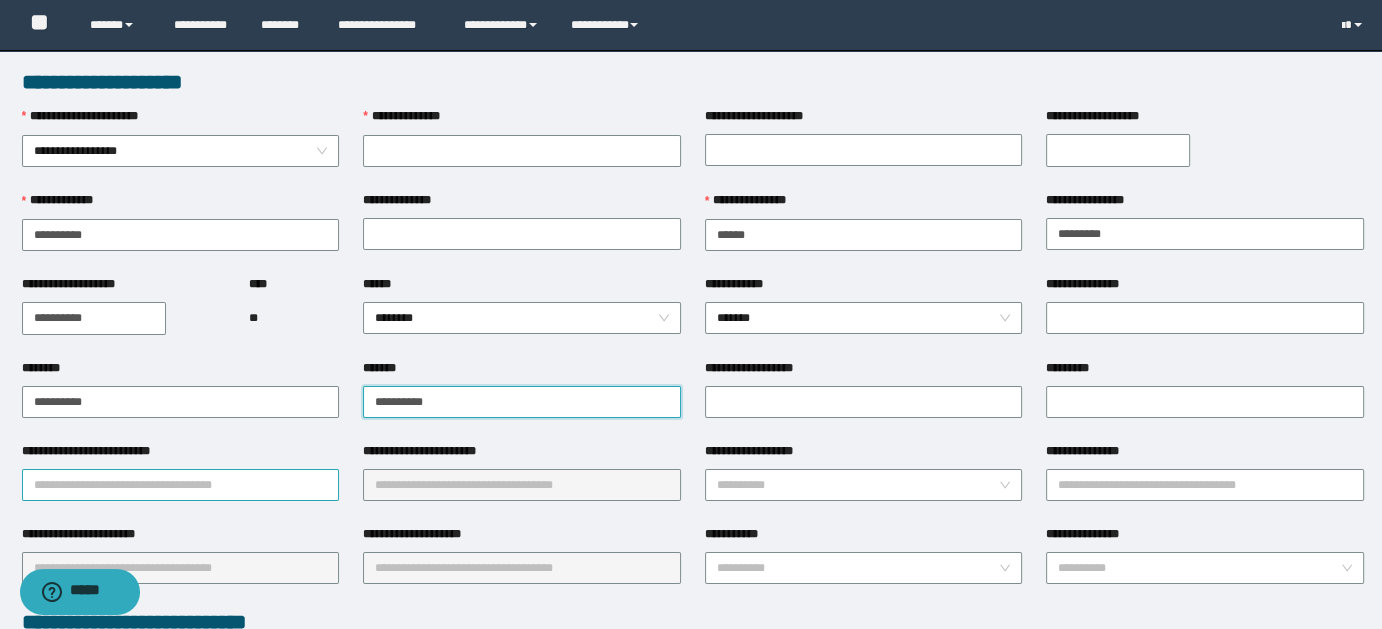 type on "**********" 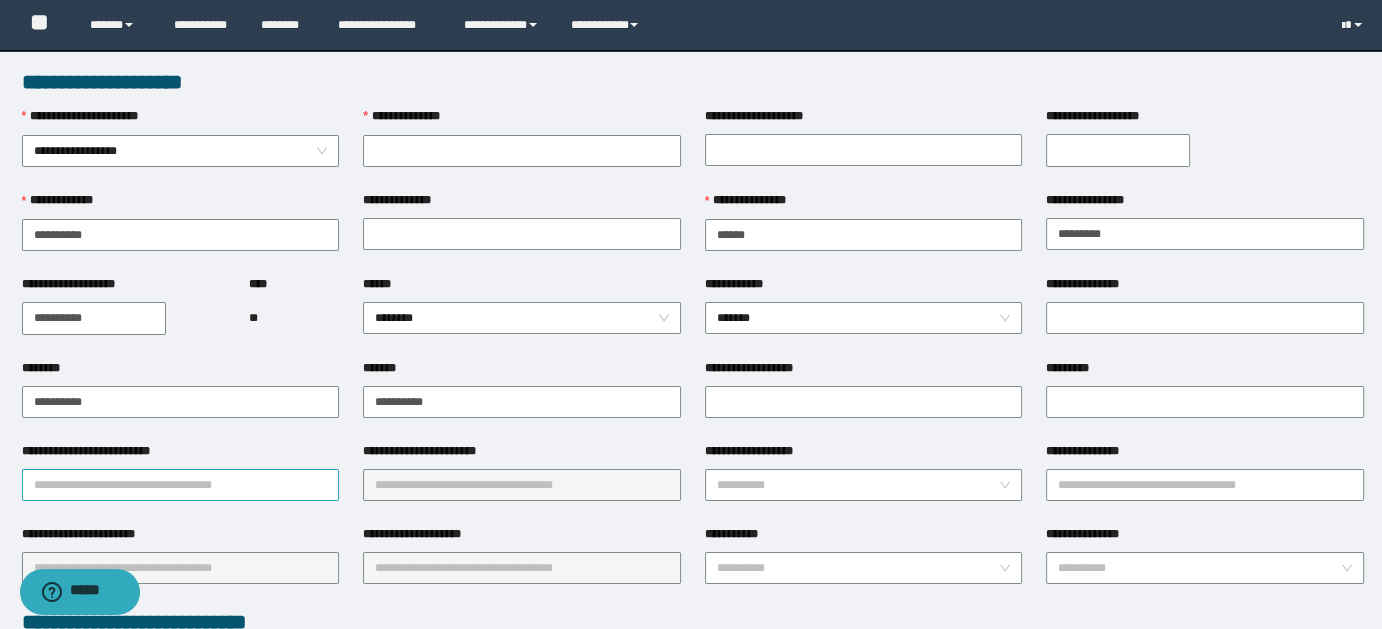 click on "**********" at bounding box center [181, 485] 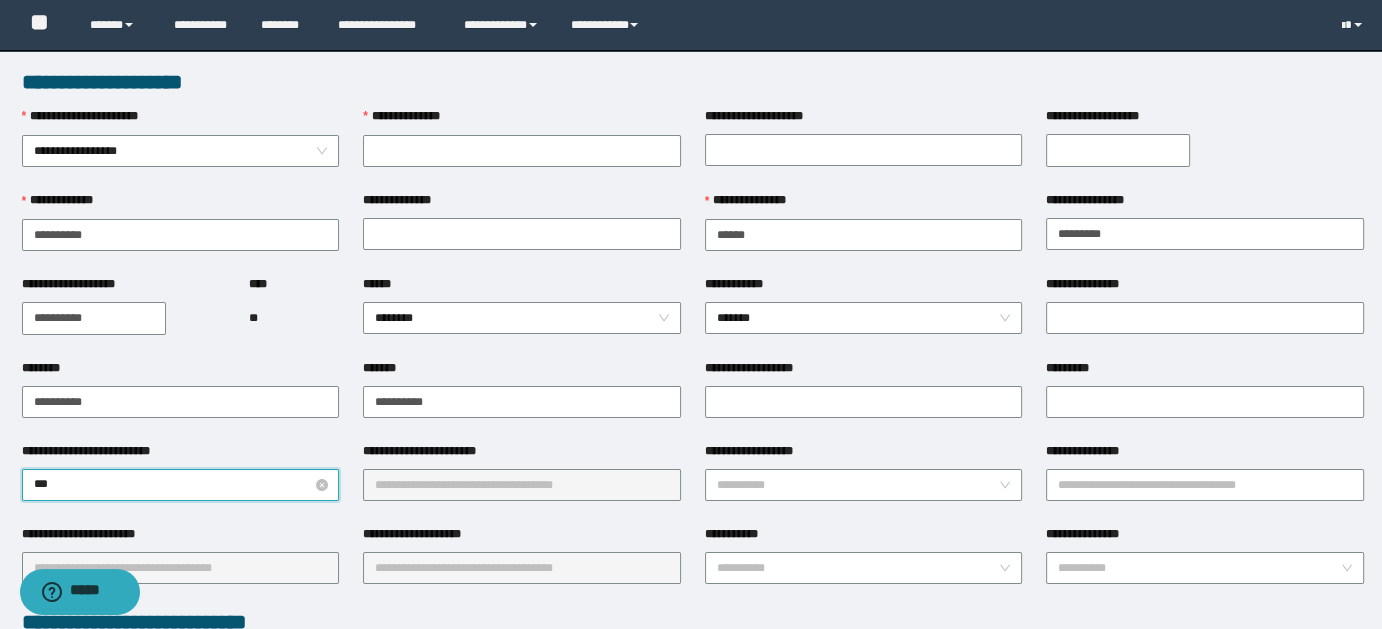 type on "****" 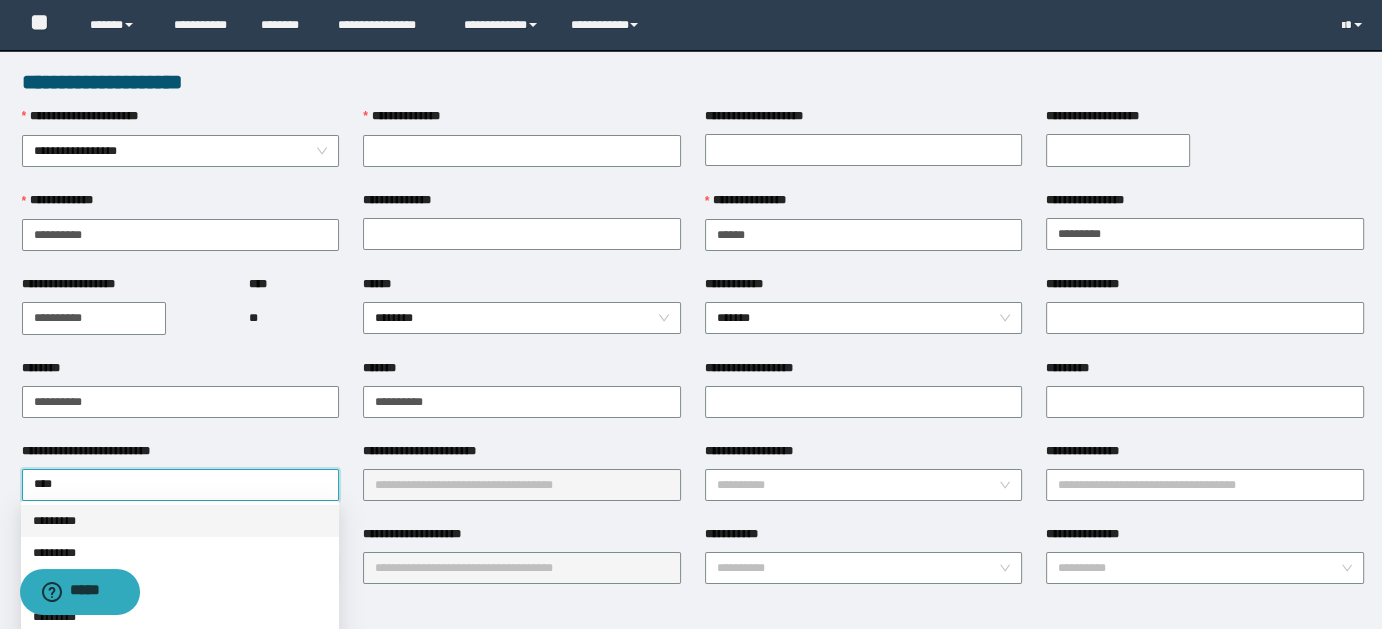 drag, startPoint x: 72, startPoint y: 519, endPoint x: 137, endPoint y: 519, distance: 65 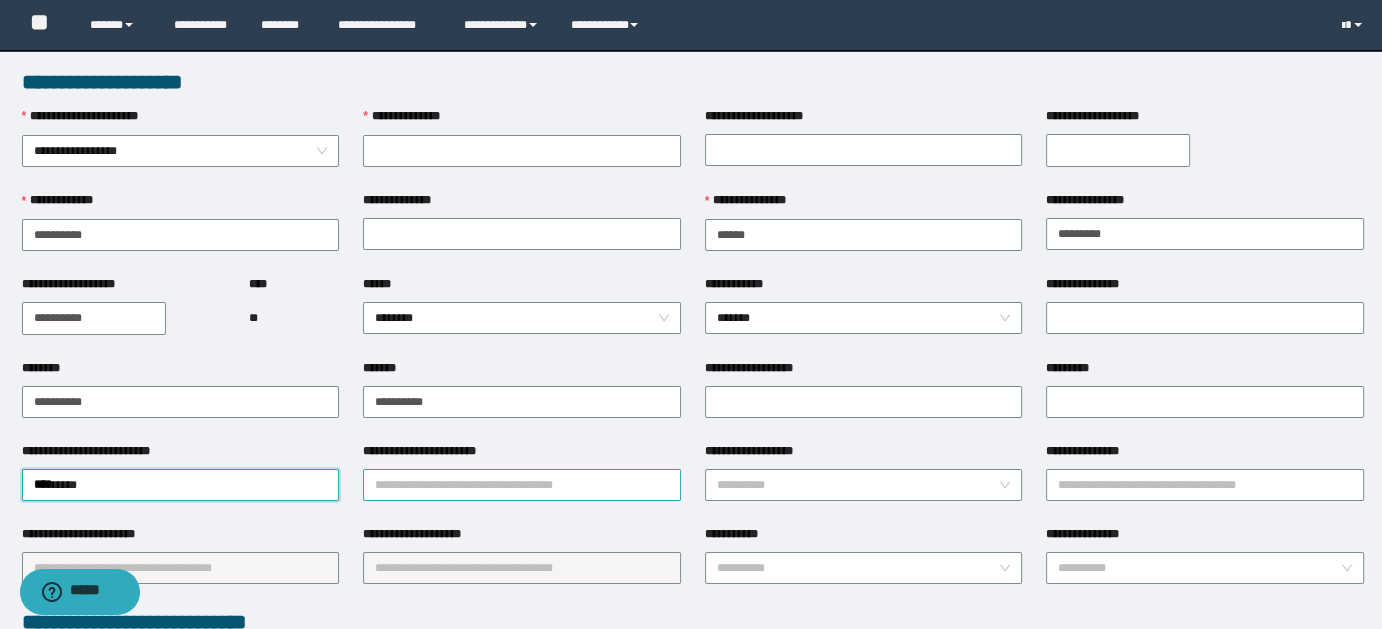 click on "**********" at bounding box center [522, 485] 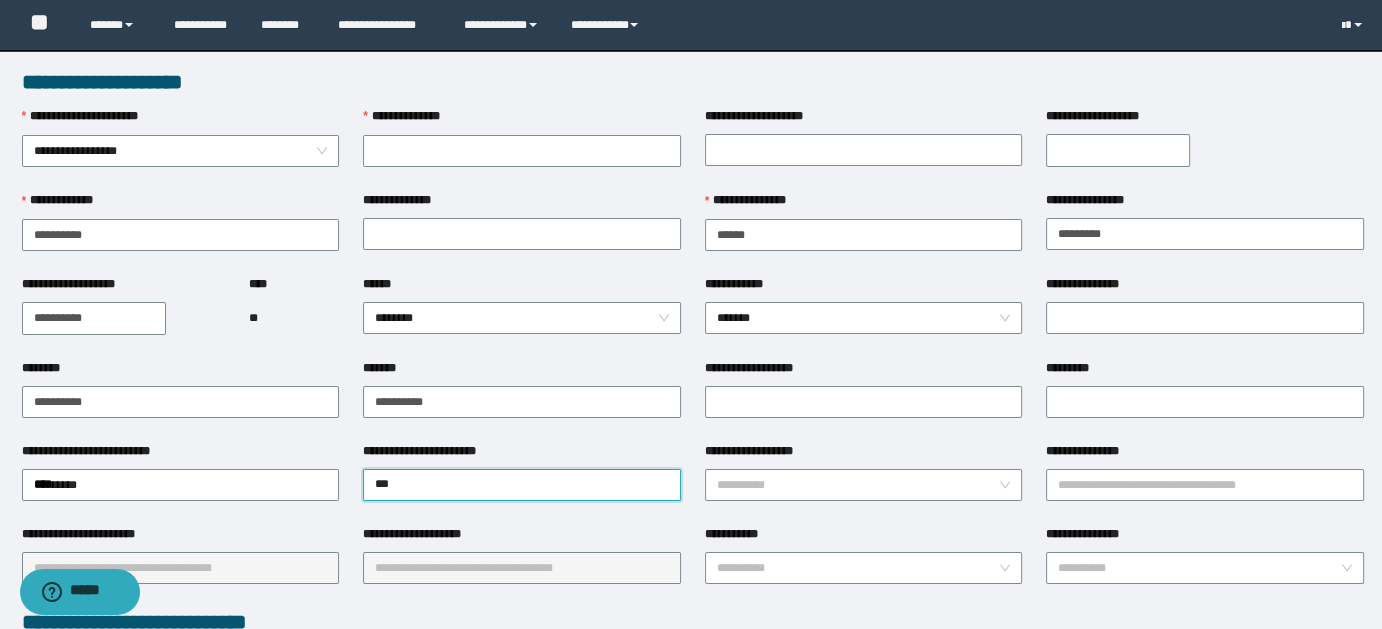 type on "****" 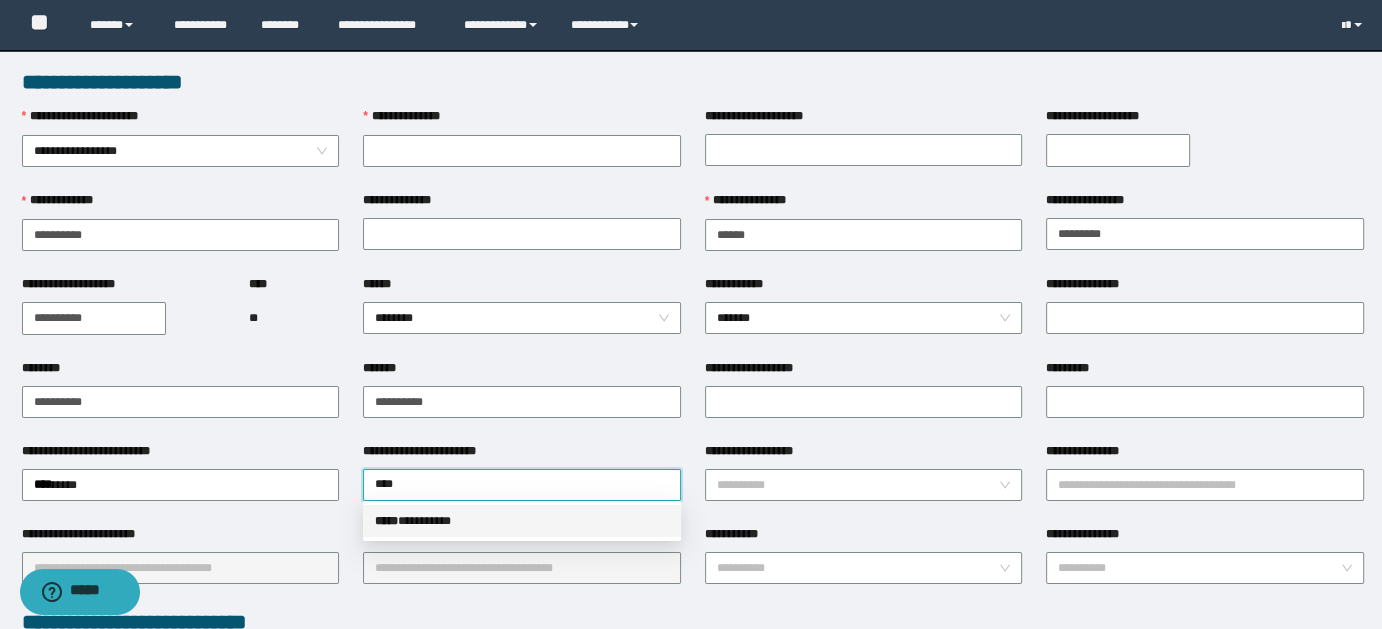 click on "***** * ********" at bounding box center (522, 521) 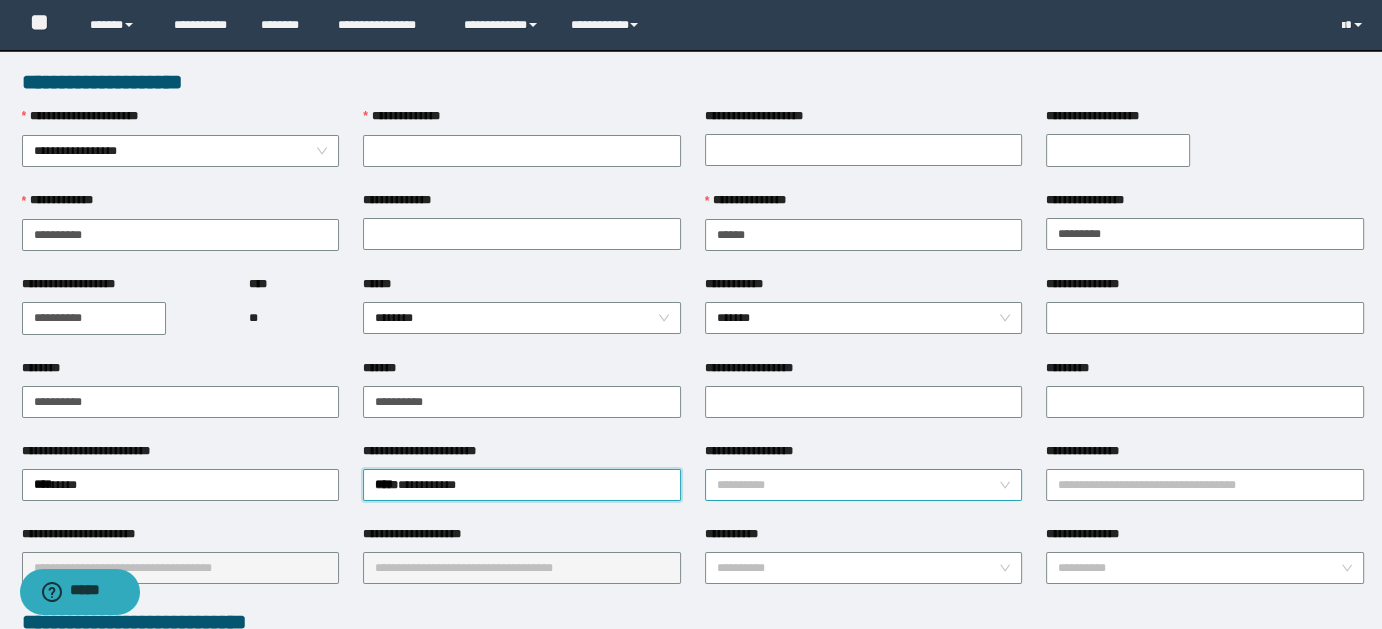 click on "**********" at bounding box center (858, 485) 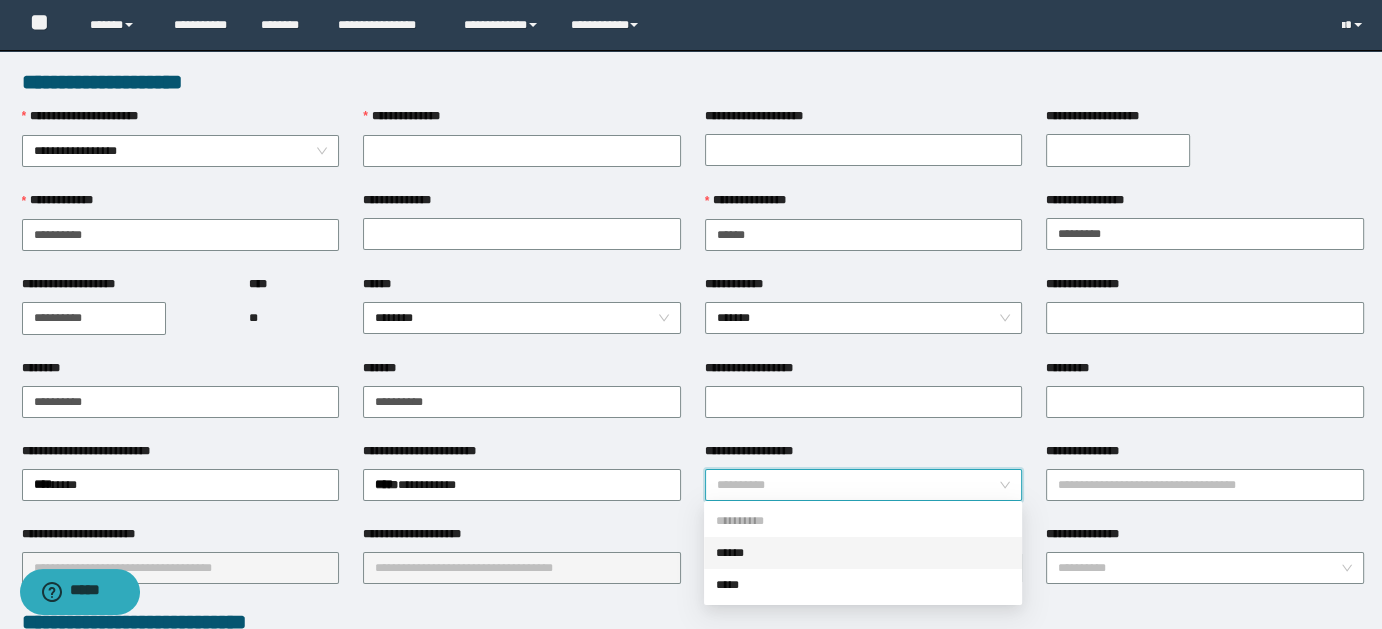 click on "******" at bounding box center (863, 553) 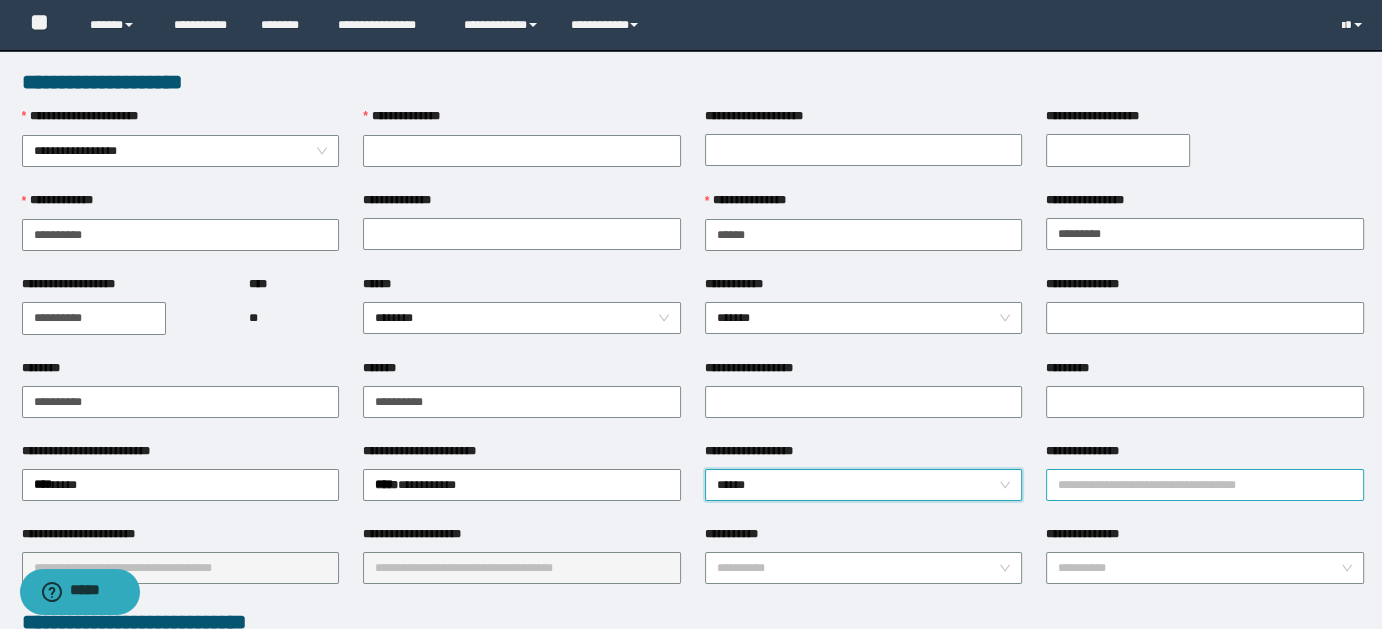 click on "**********" at bounding box center [1205, 485] 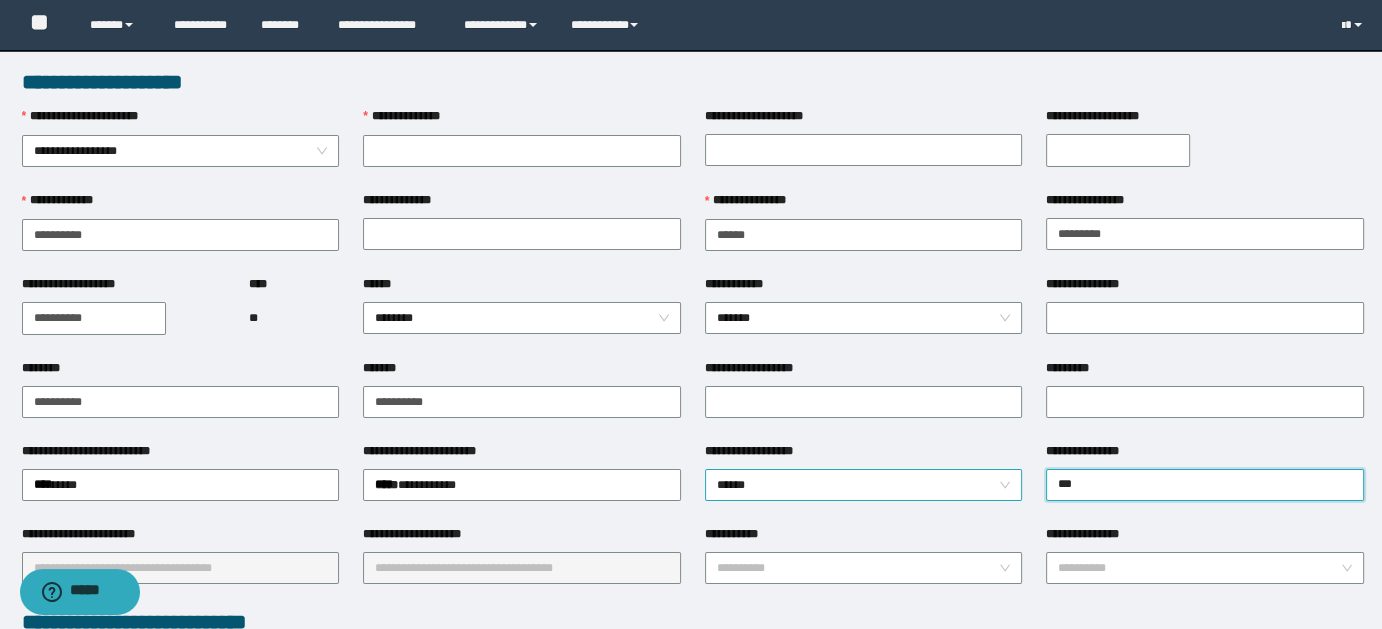 type on "****" 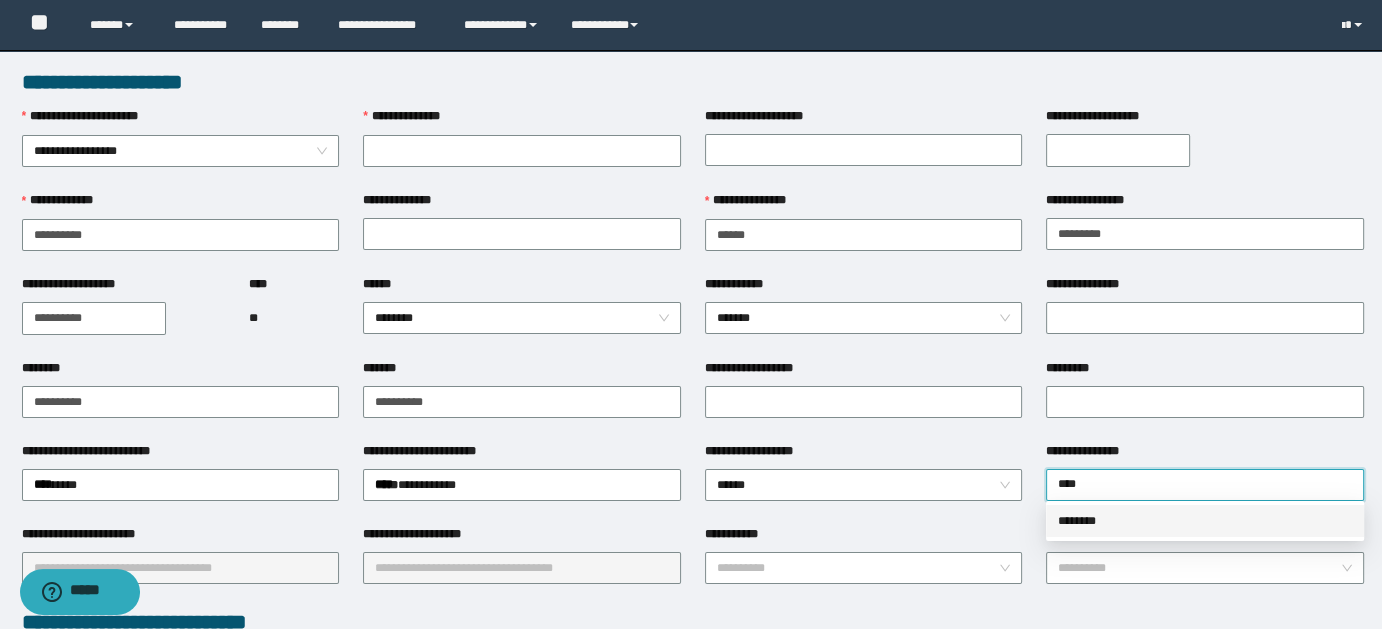 click on "********" at bounding box center [1205, 521] 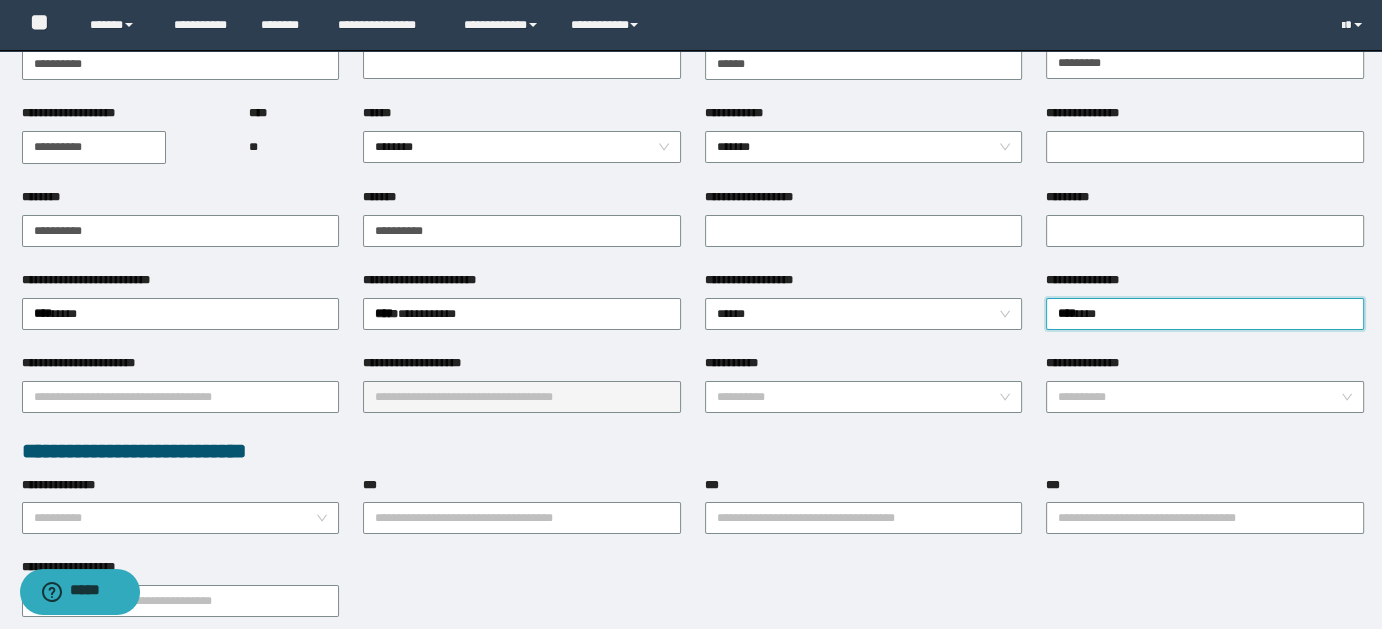 scroll, scrollTop: 246, scrollLeft: 0, axis: vertical 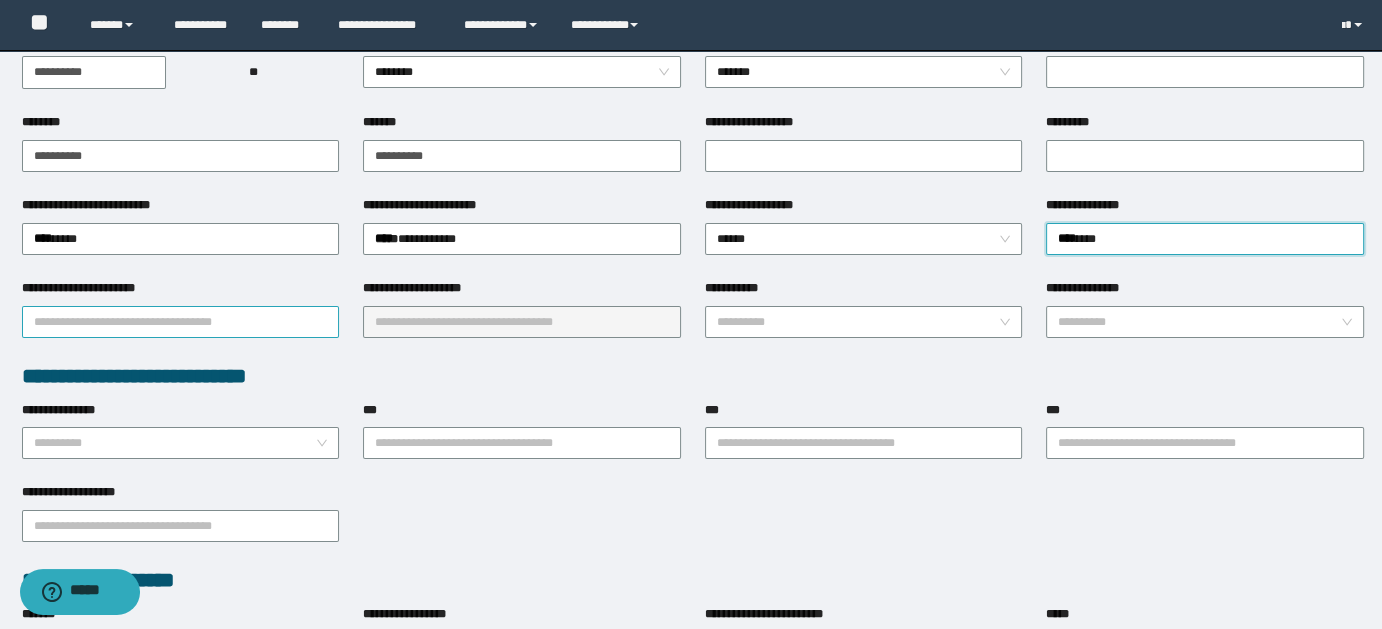 click on "**********" at bounding box center (181, 322) 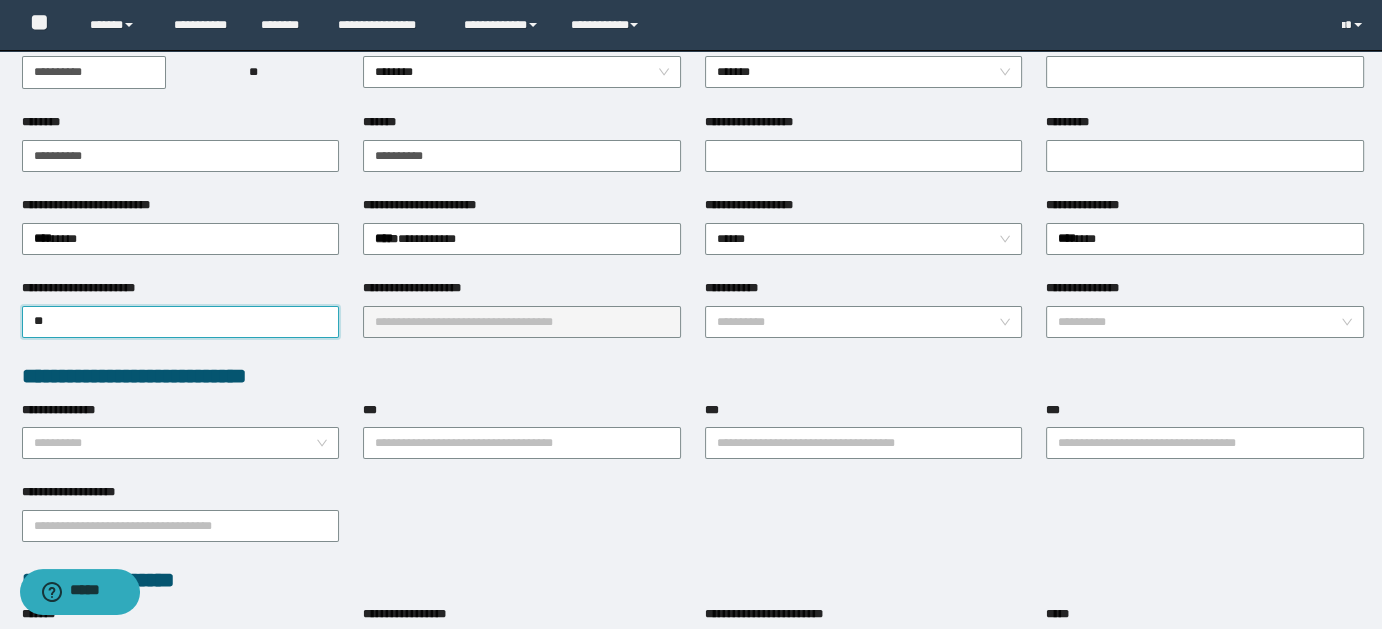 type on "***" 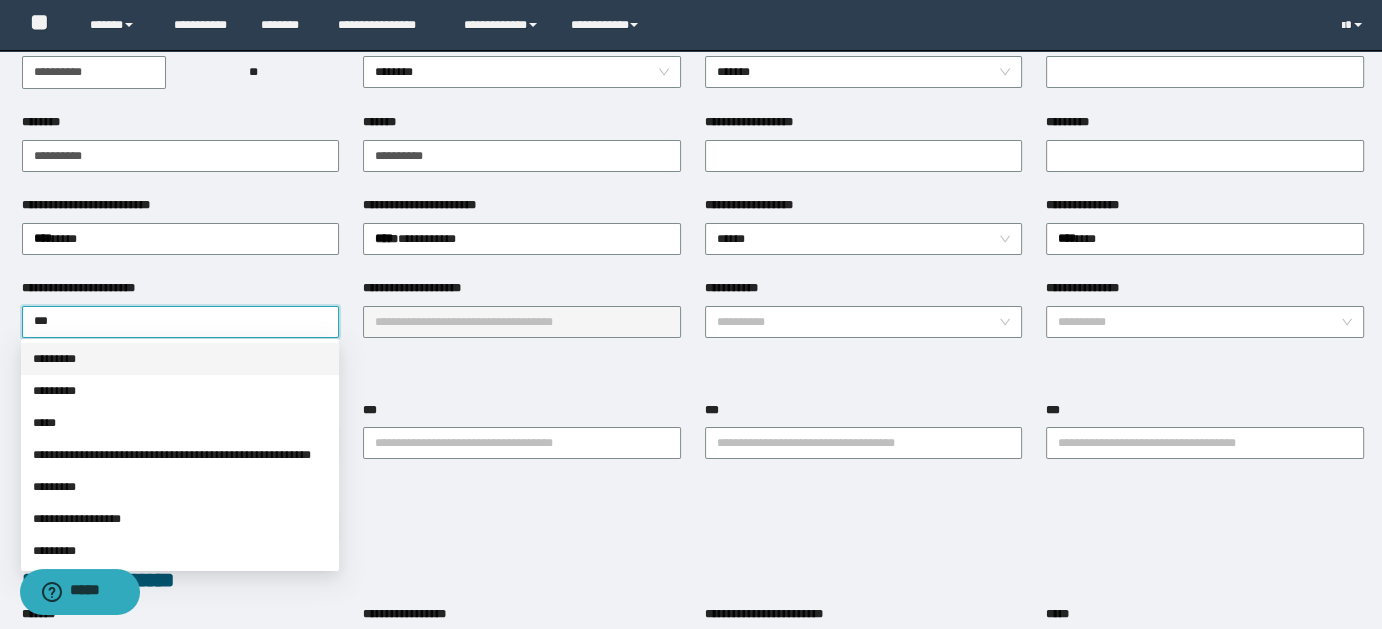 click on "*********" at bounding box center (180, 359) 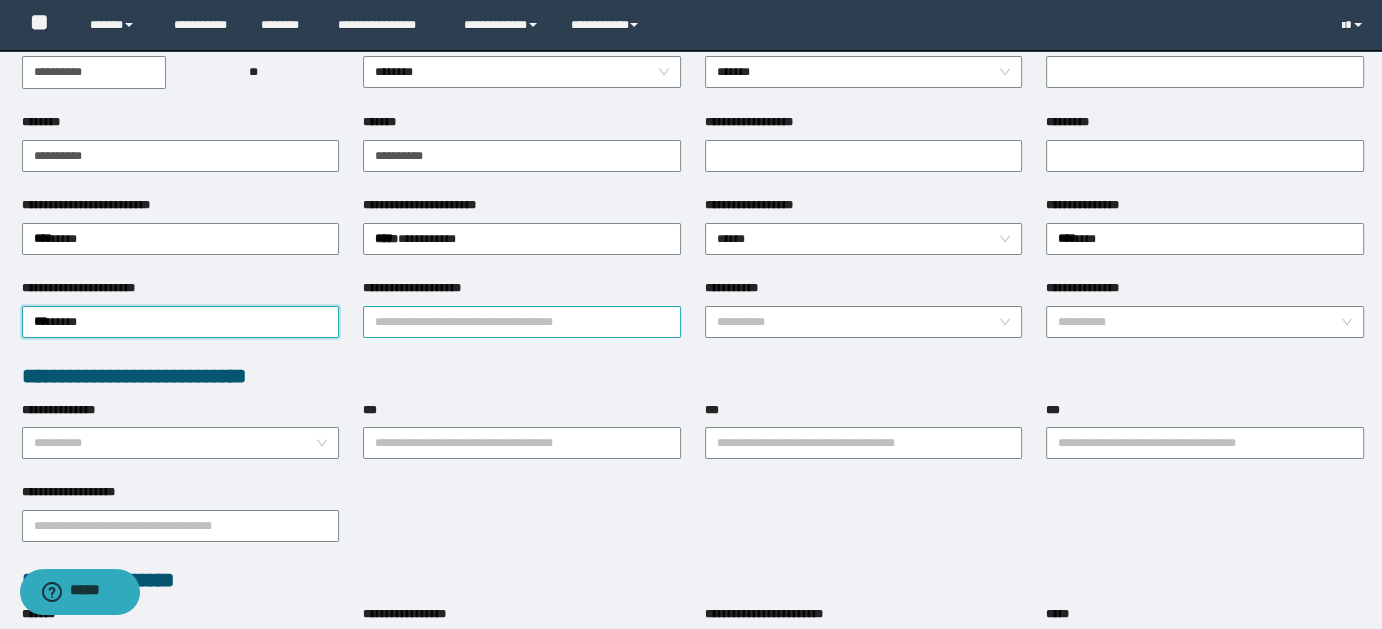 click on "**********" at bounding box center [522, 322] 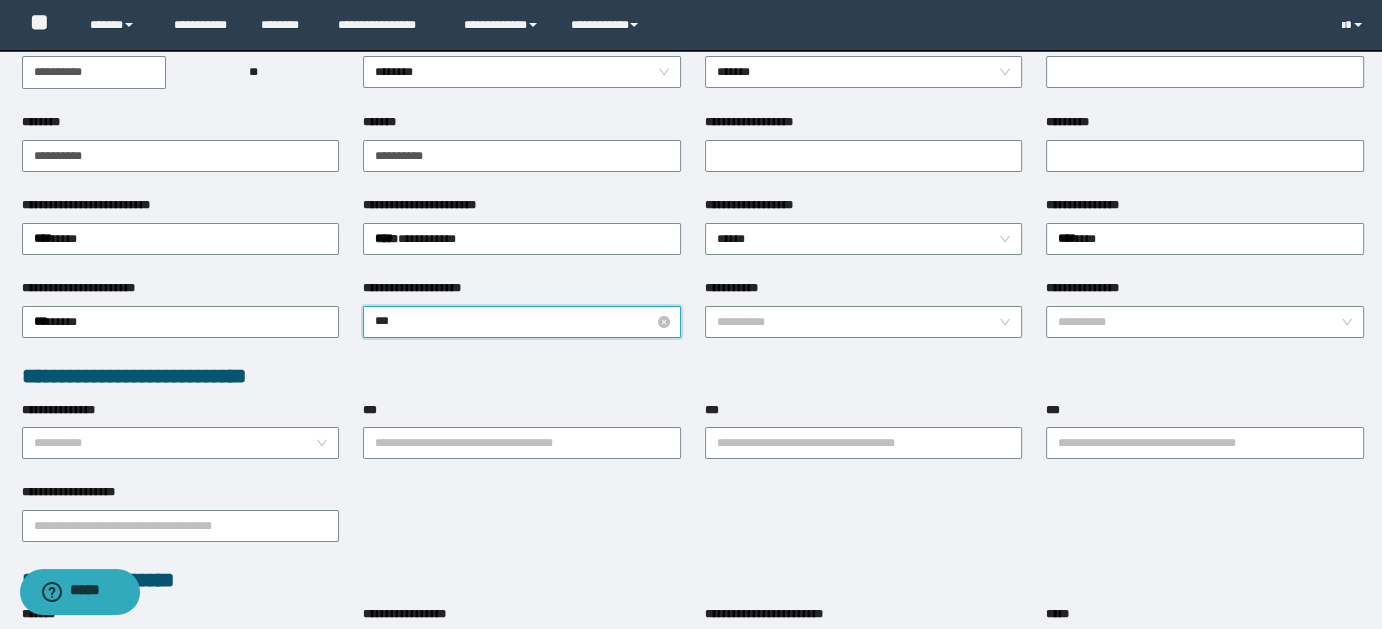 type on "****" 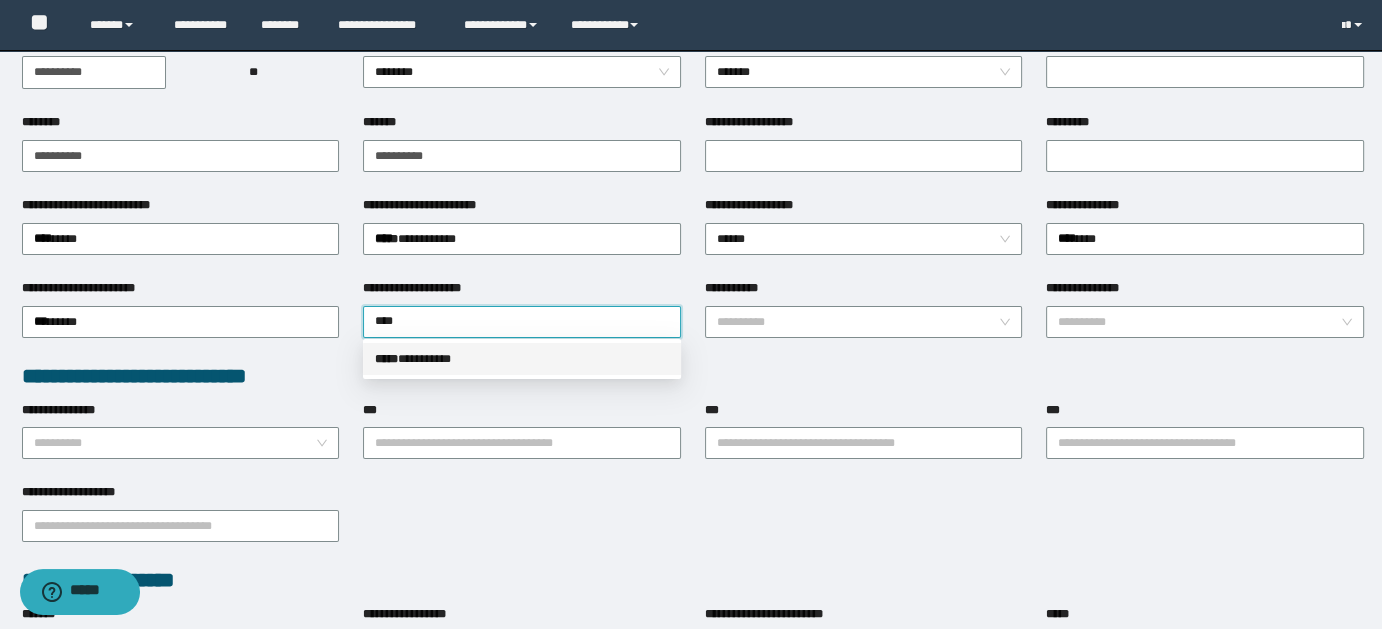 click on "***** * ********" at bounding box center (522, 359) 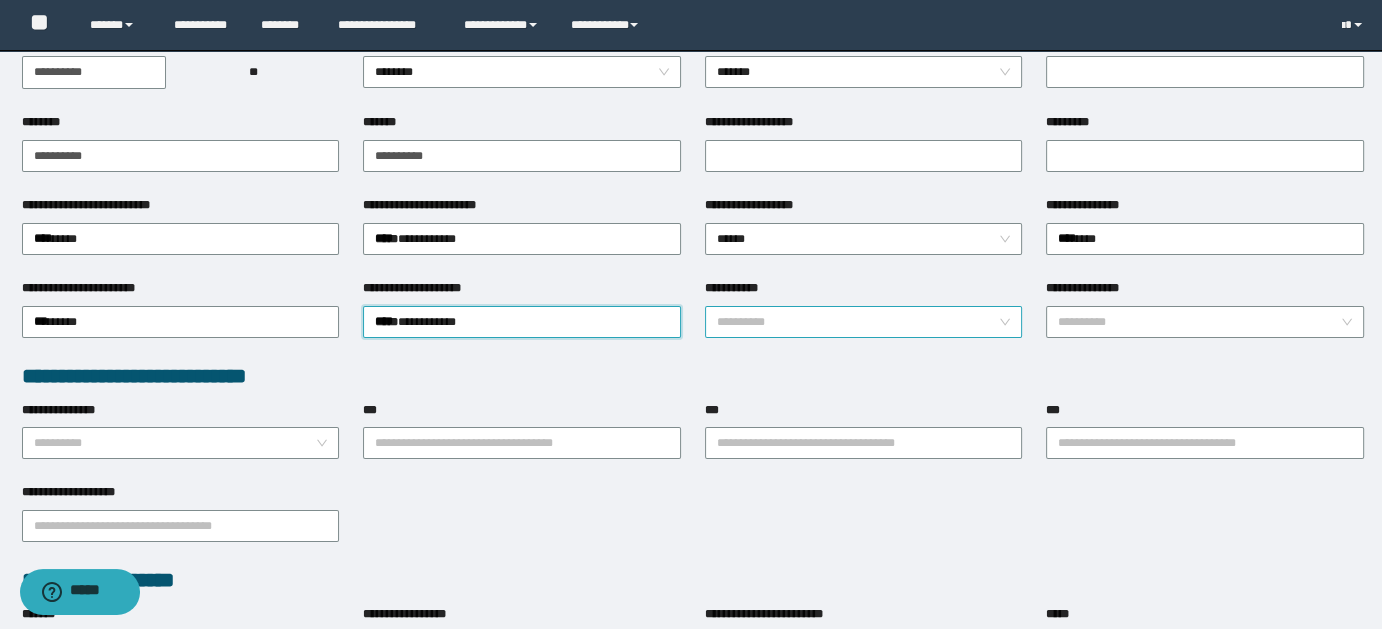 click on "**********" at bounding box center [864, 322] 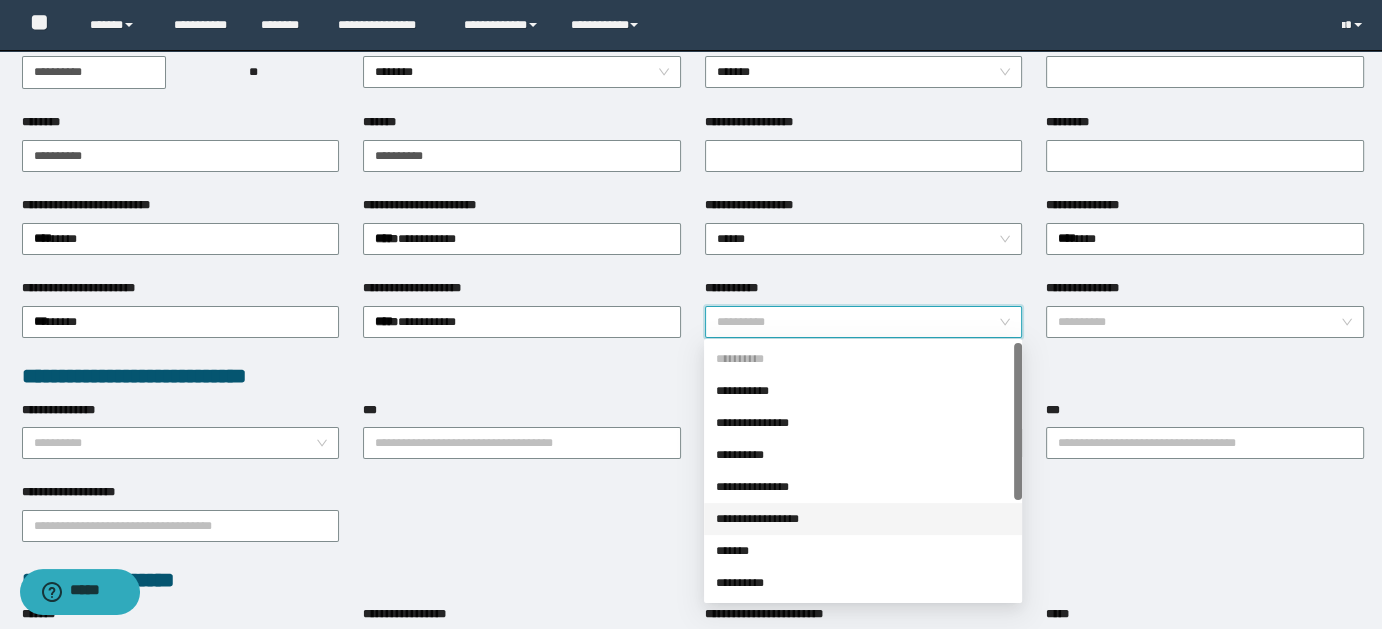 click on "**********" at bounding box center [863, 519] 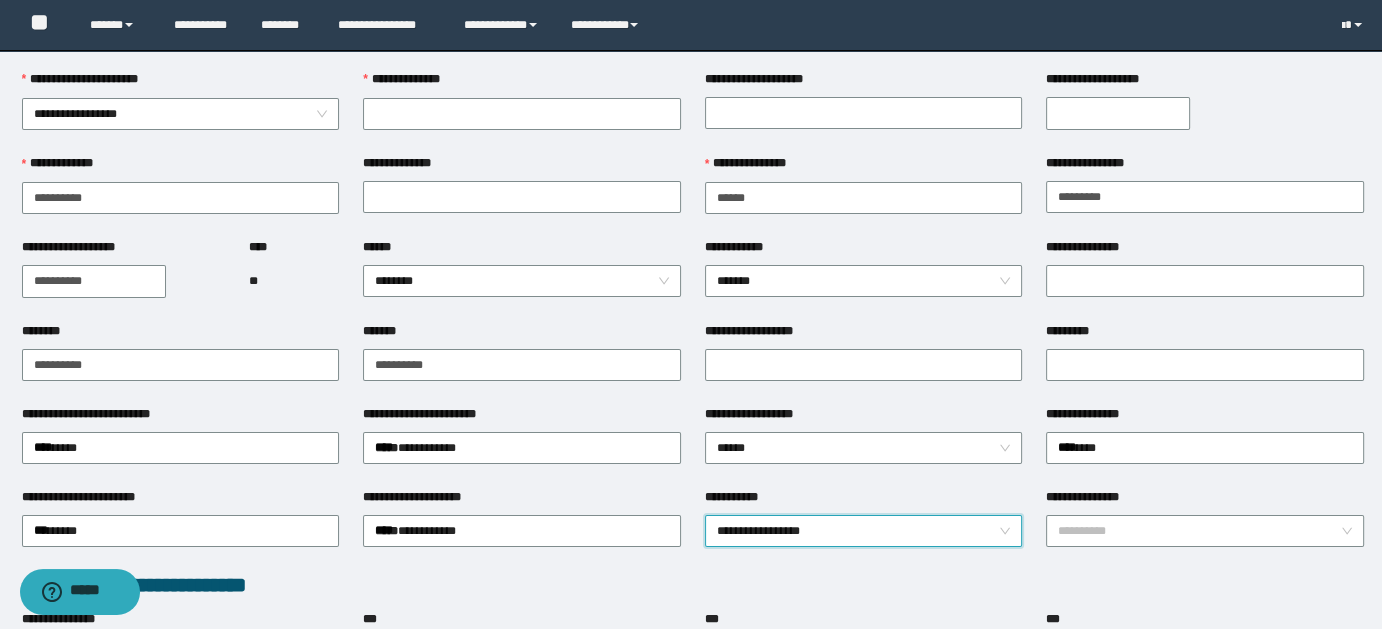 scroll, scrollTop: 5, scrollLeft: 0, axis: vertical 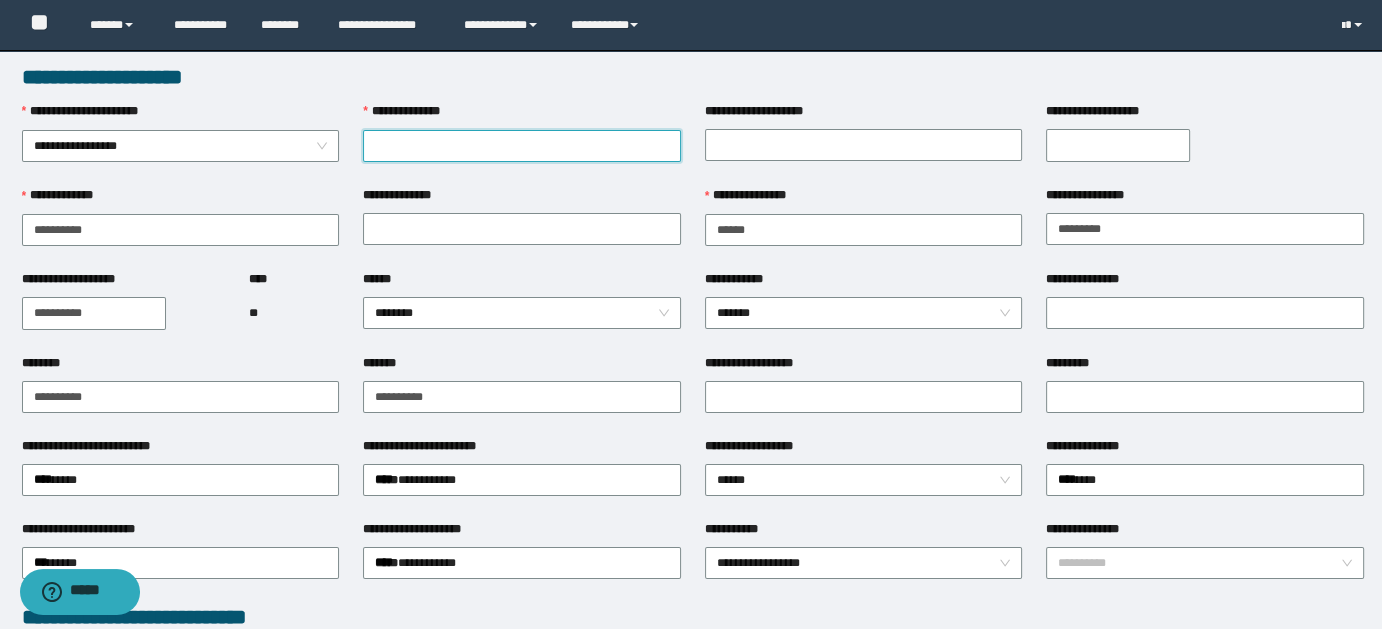 paste on "**********" 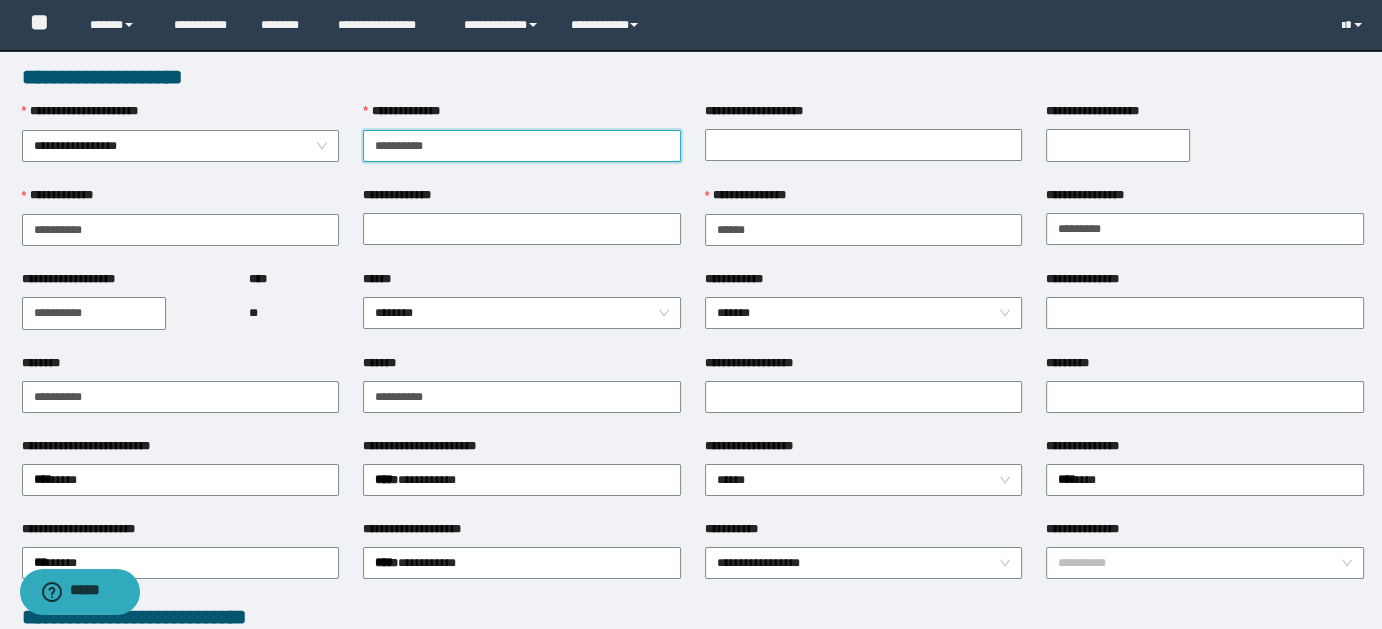 type on "**********" 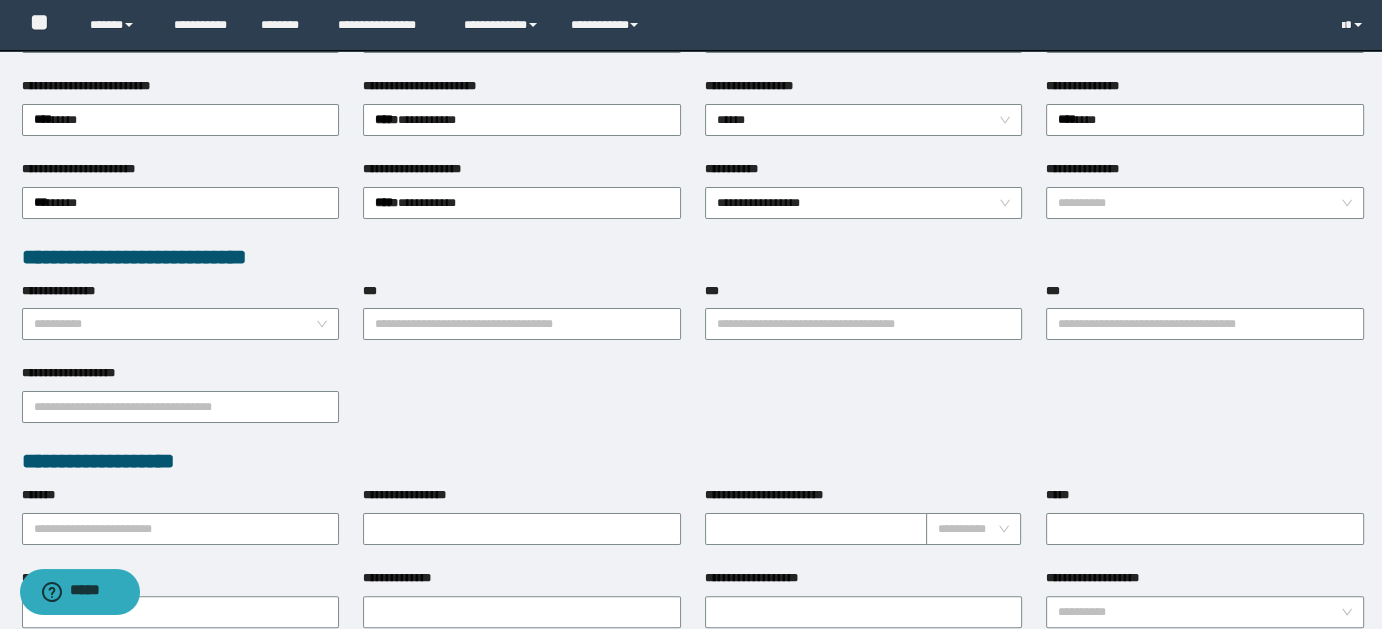 scroll, scrollTop: 1072, scrollLeft: 0, axis: vertical 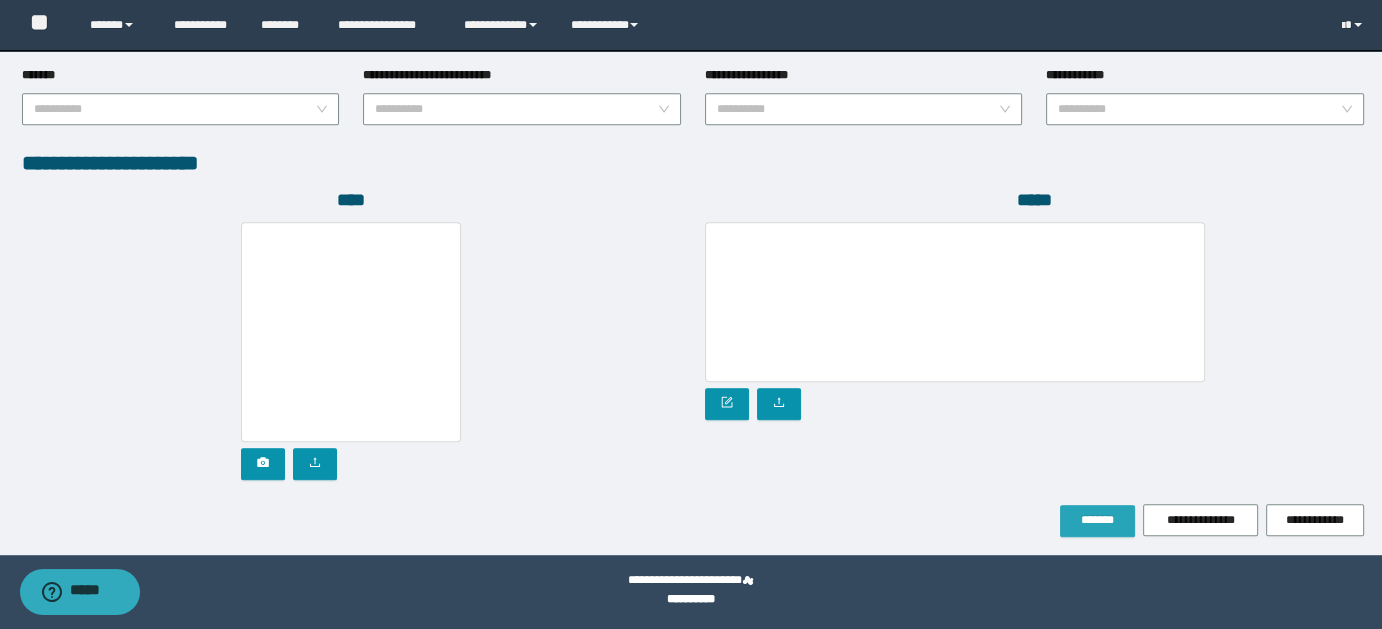 click on "*******" at bounding box center (1097, 520) 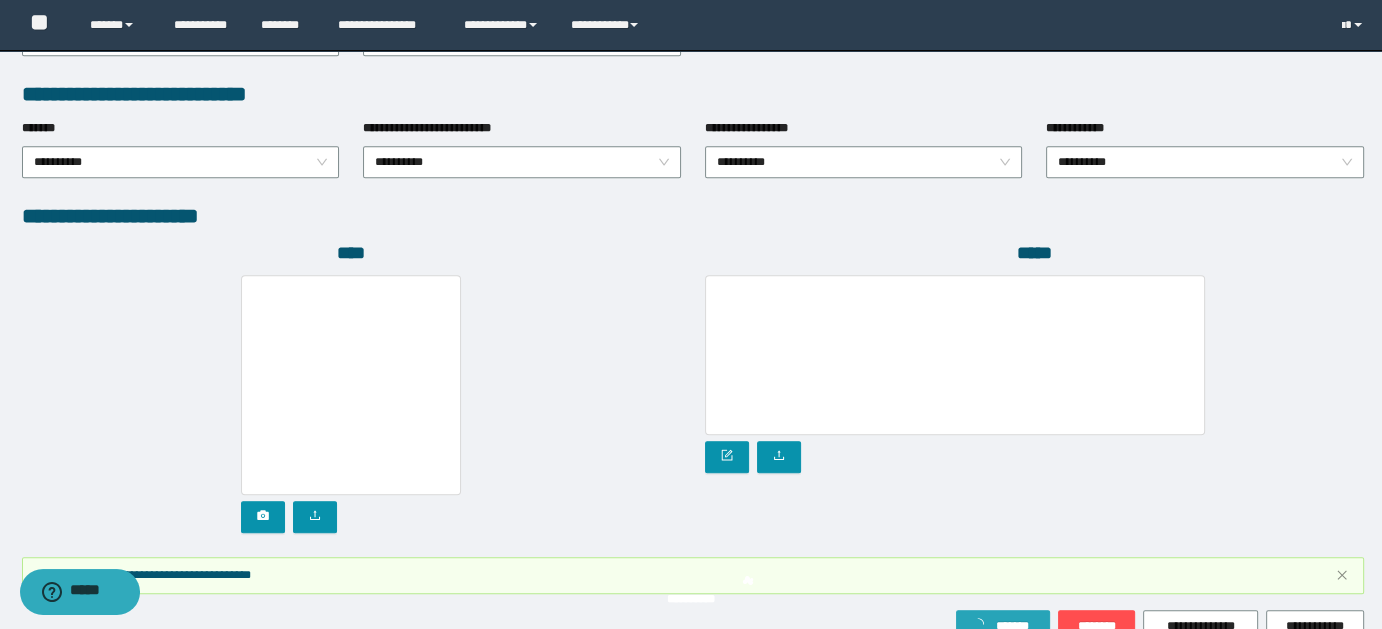 scroll, scrollTop: 1124, scrollLeft: 0, axis: vertical 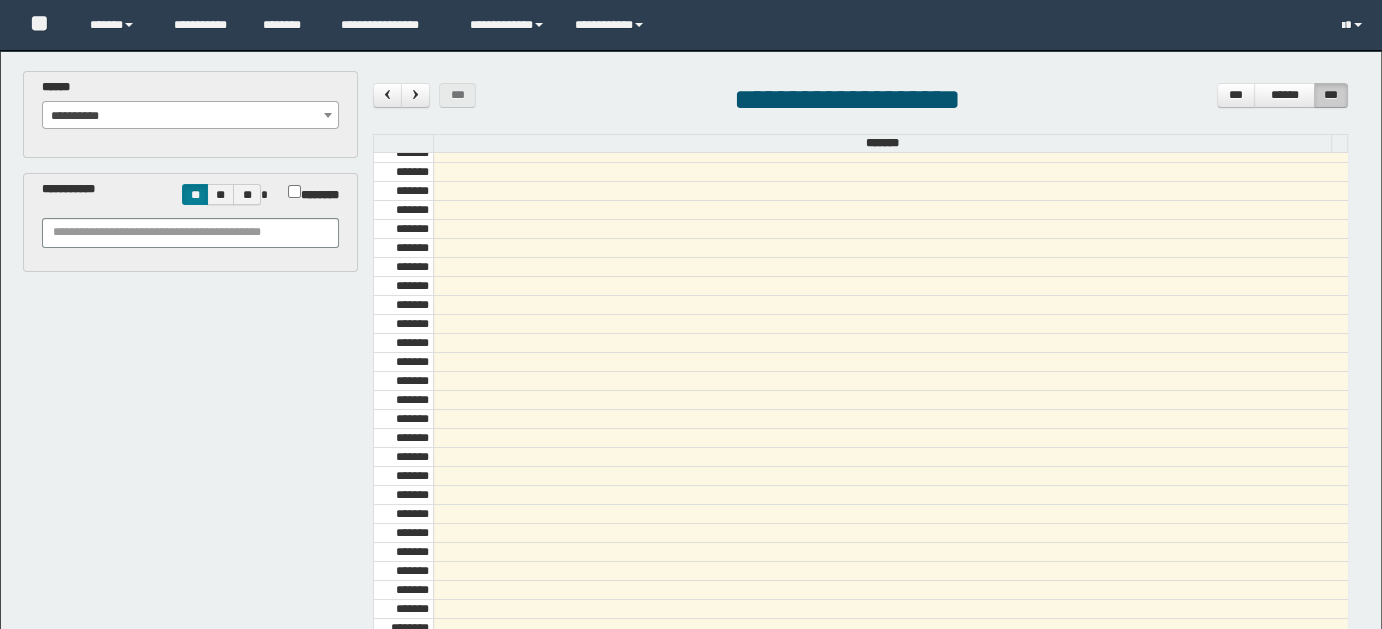 select on "******" 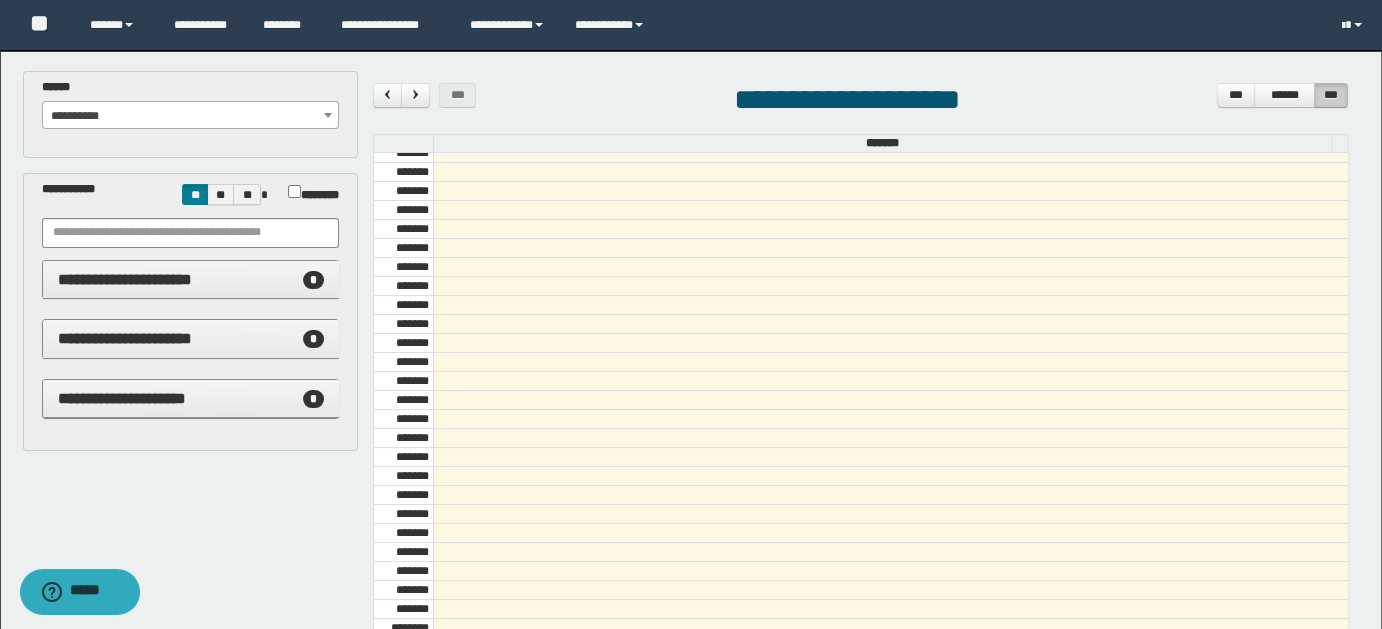 click on "**********" at bounding box center [122, 398] 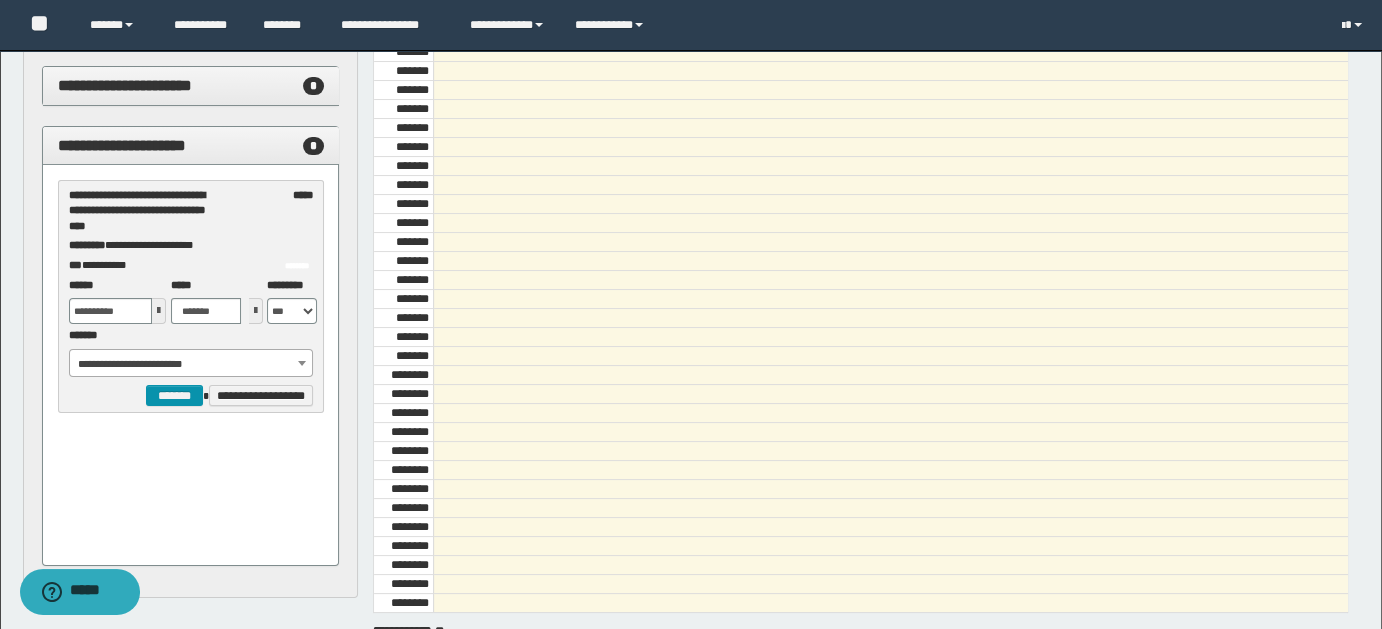 scroll, scrollTop: 266, scrollLeft: 0, axis: vertical 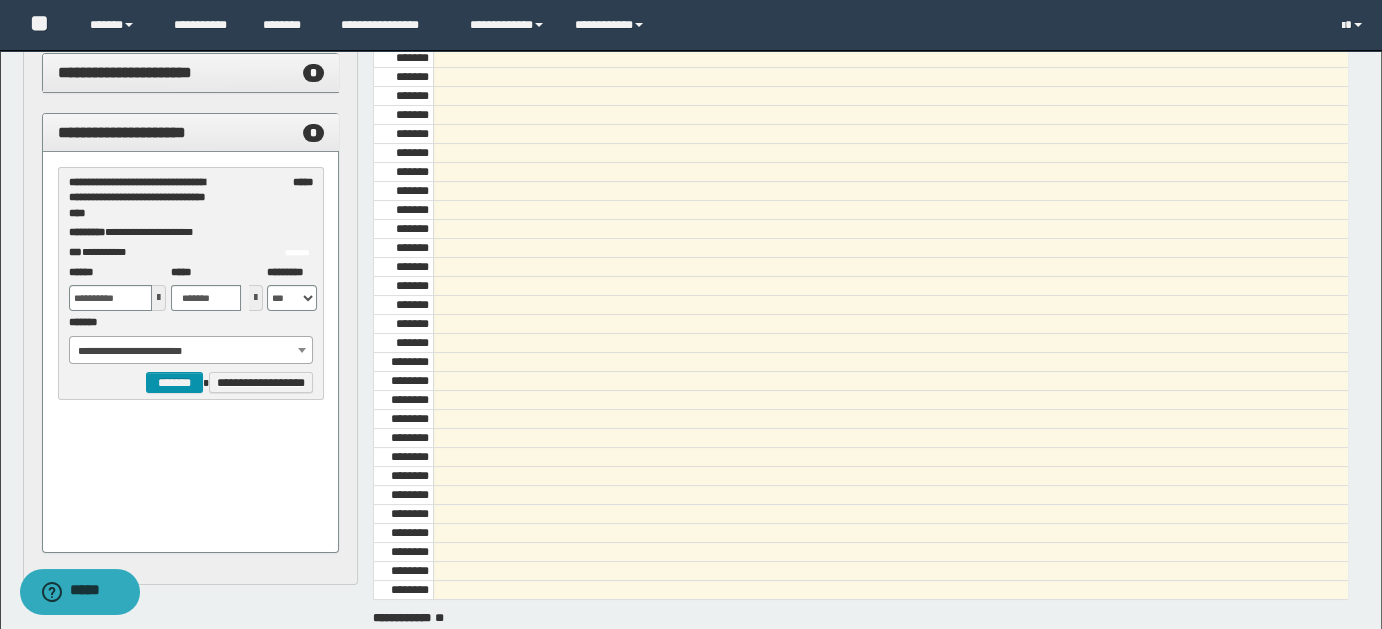 click at bounding box center [159, 298] 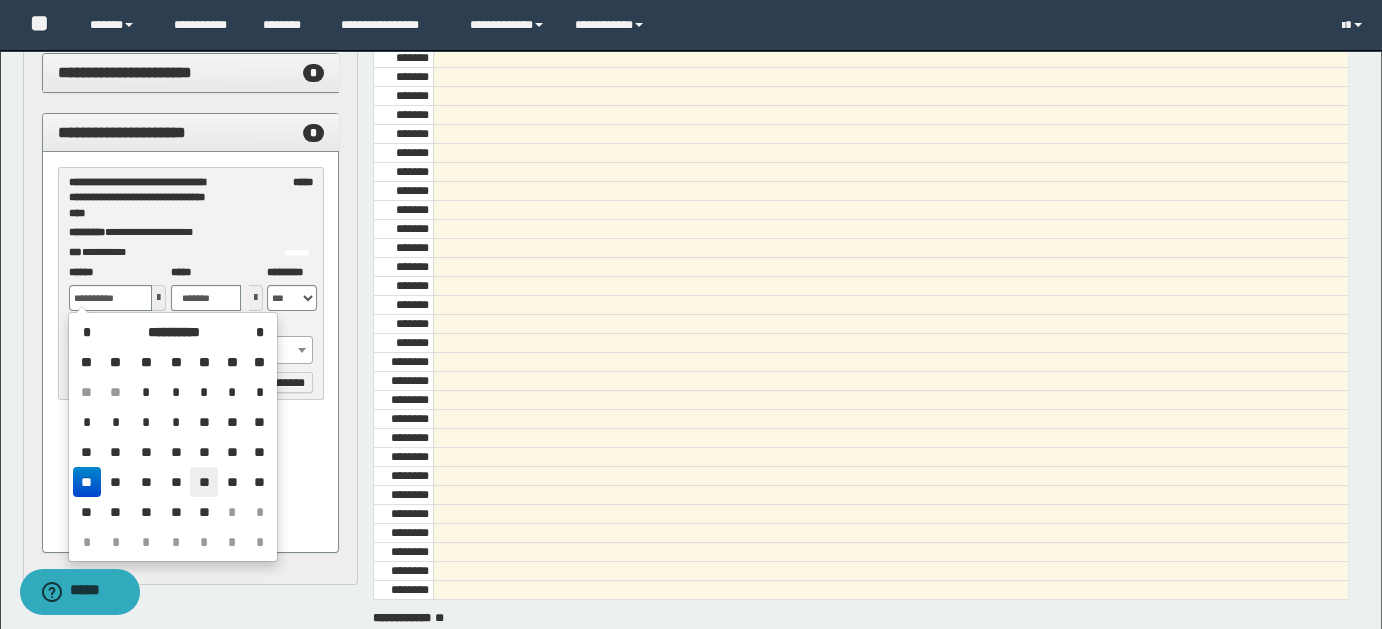 click on "**" at bounding box center (204, 482) 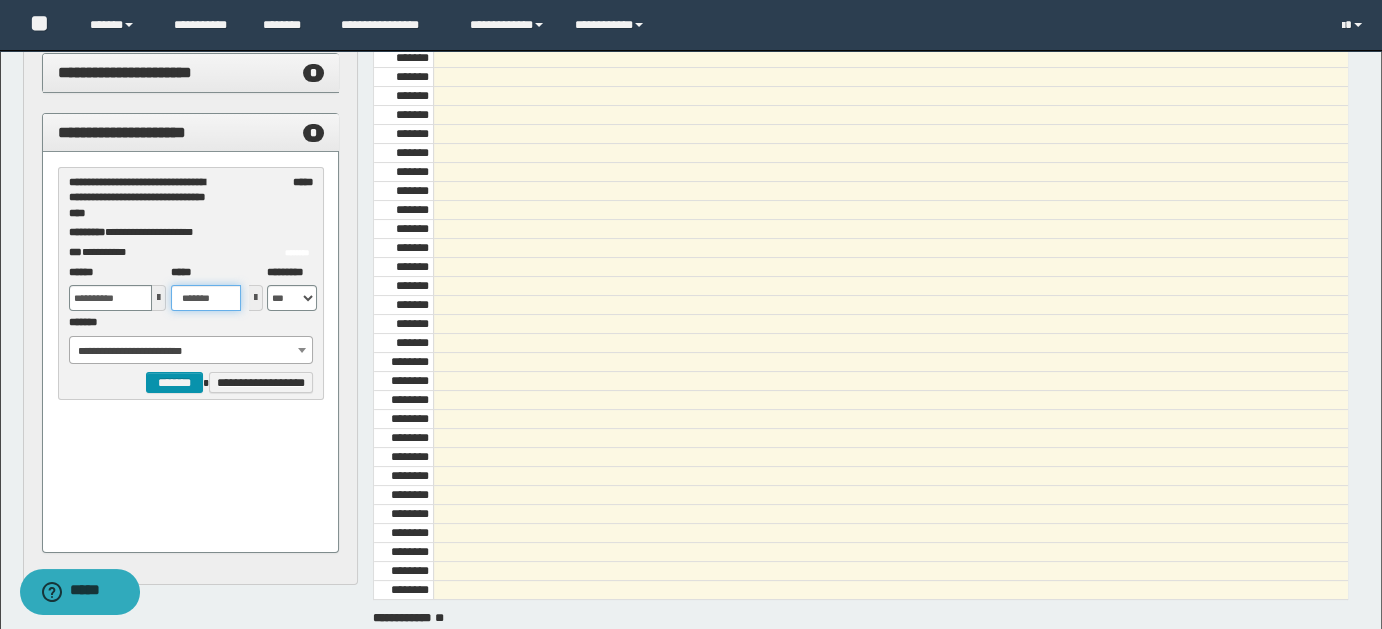 click on "*******" at bounding box center (206, 298) 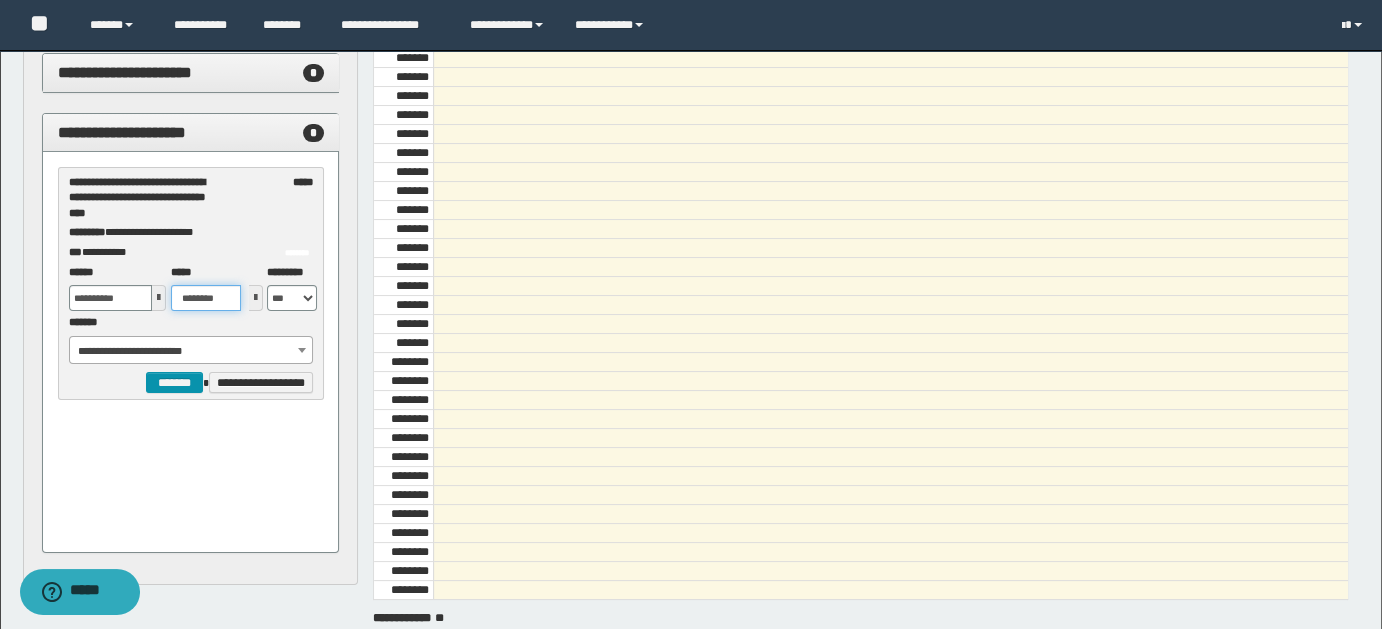 drag, startPoint x: 199, startPoint y: 295, endPoint x: 245, endPoint y: 287, distance: 46.69047 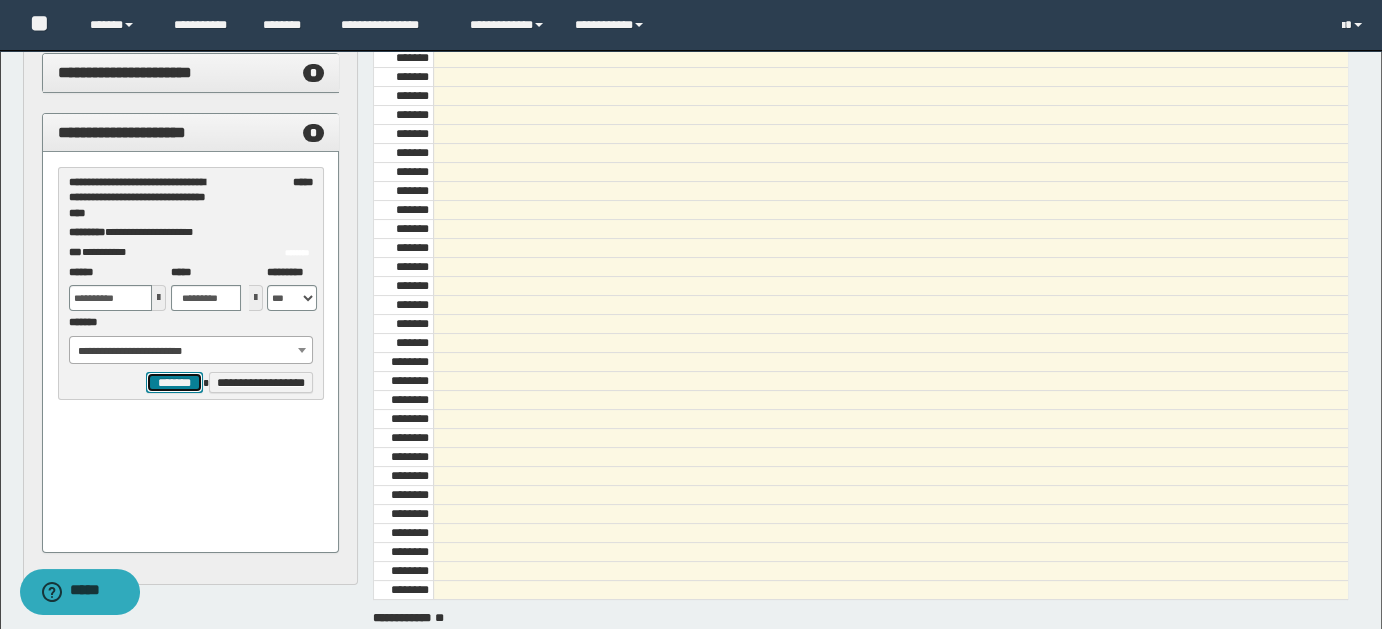 type on "********" 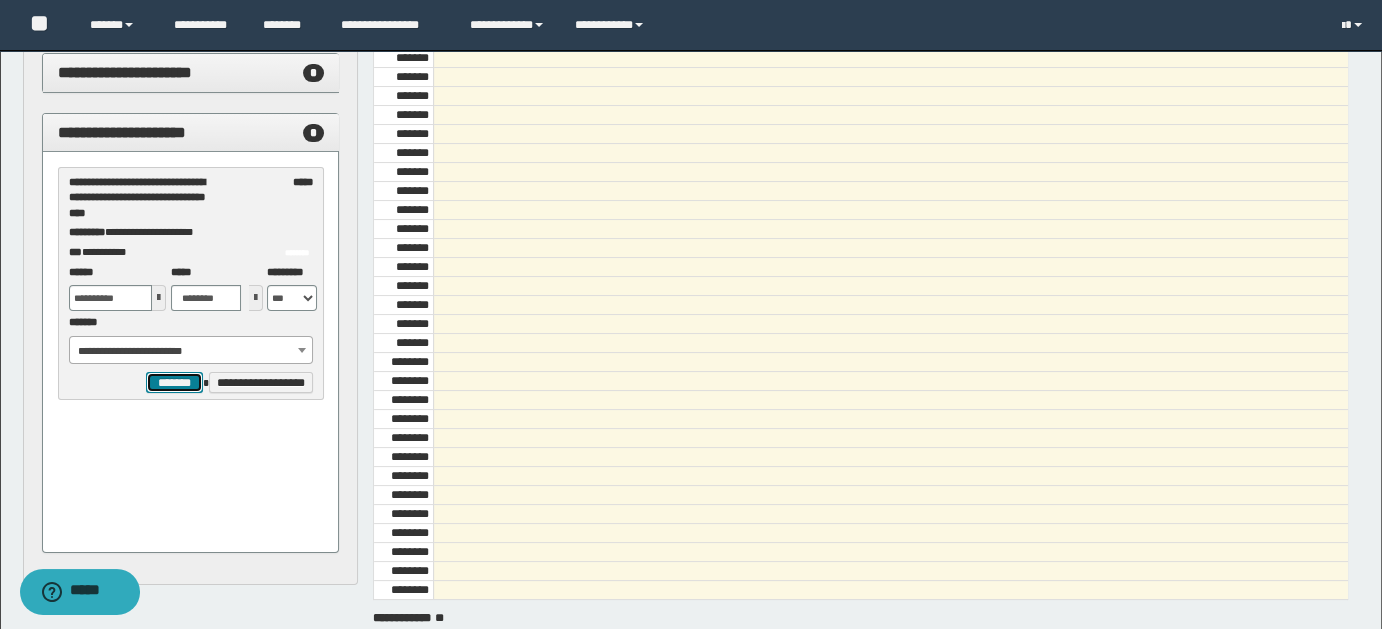 click on "*******" at bounding box center (174, 382) 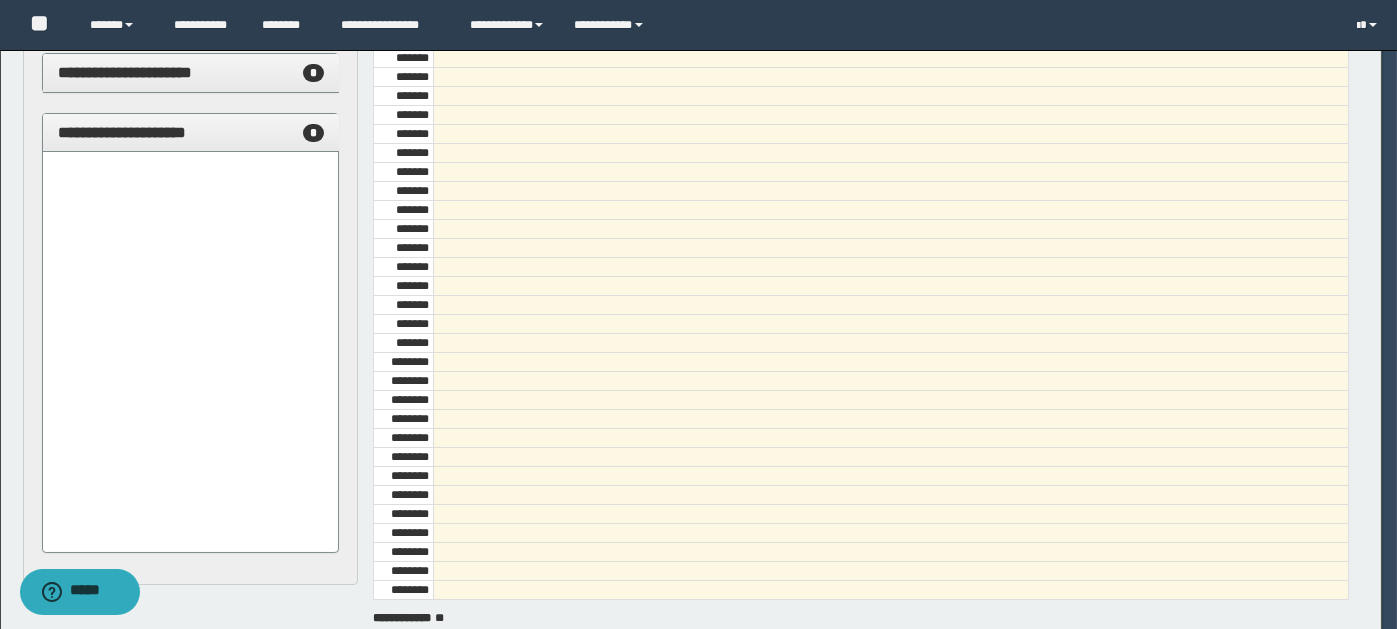 select on "******" 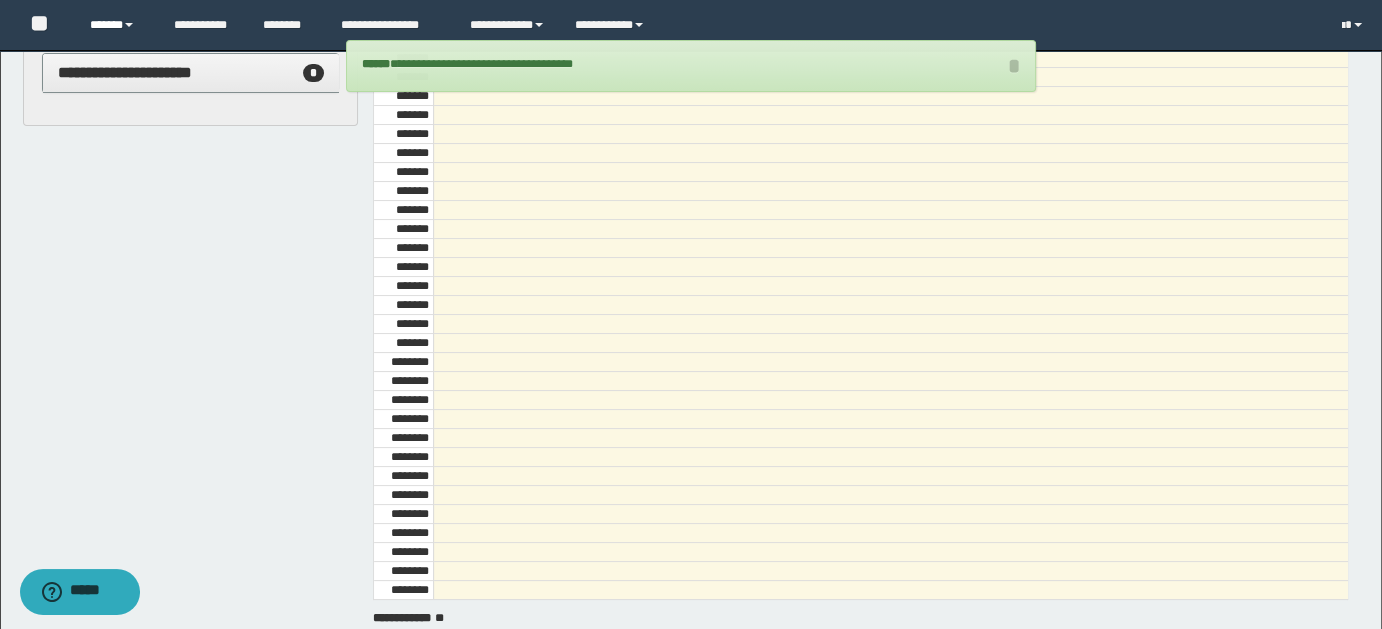 click on "******" at bounding box center (117, 25) 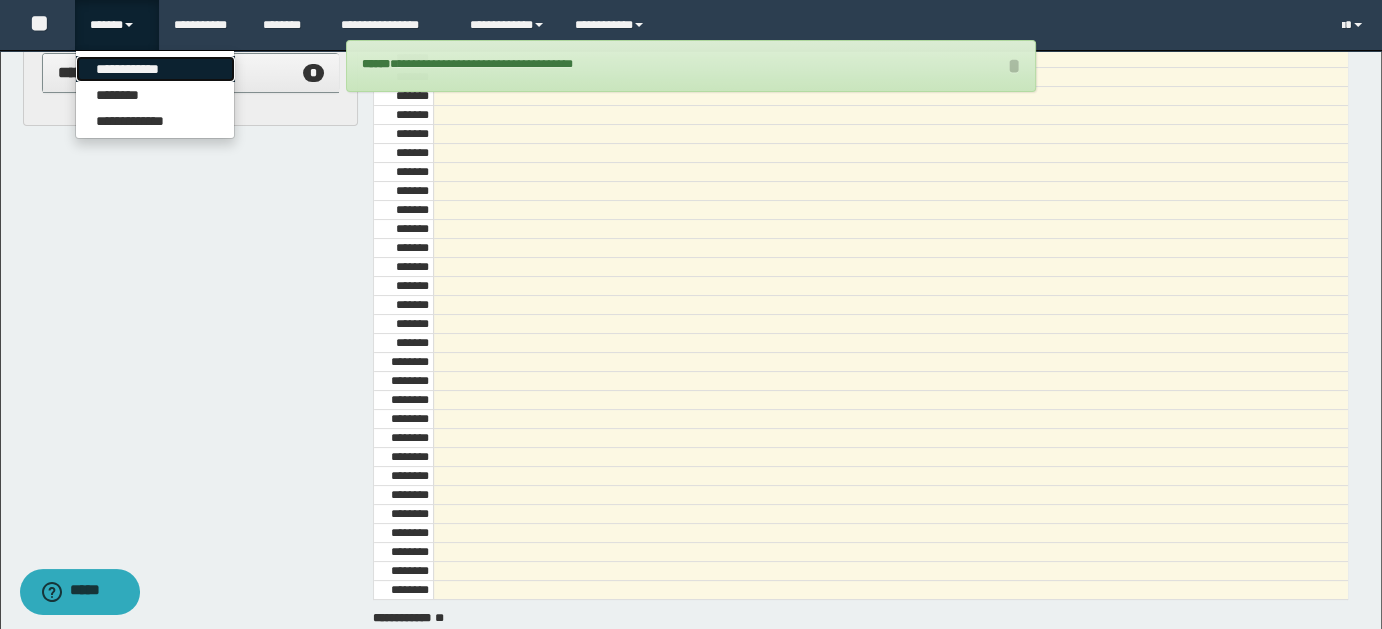 click on "**********" at bounding box center [155, 69] 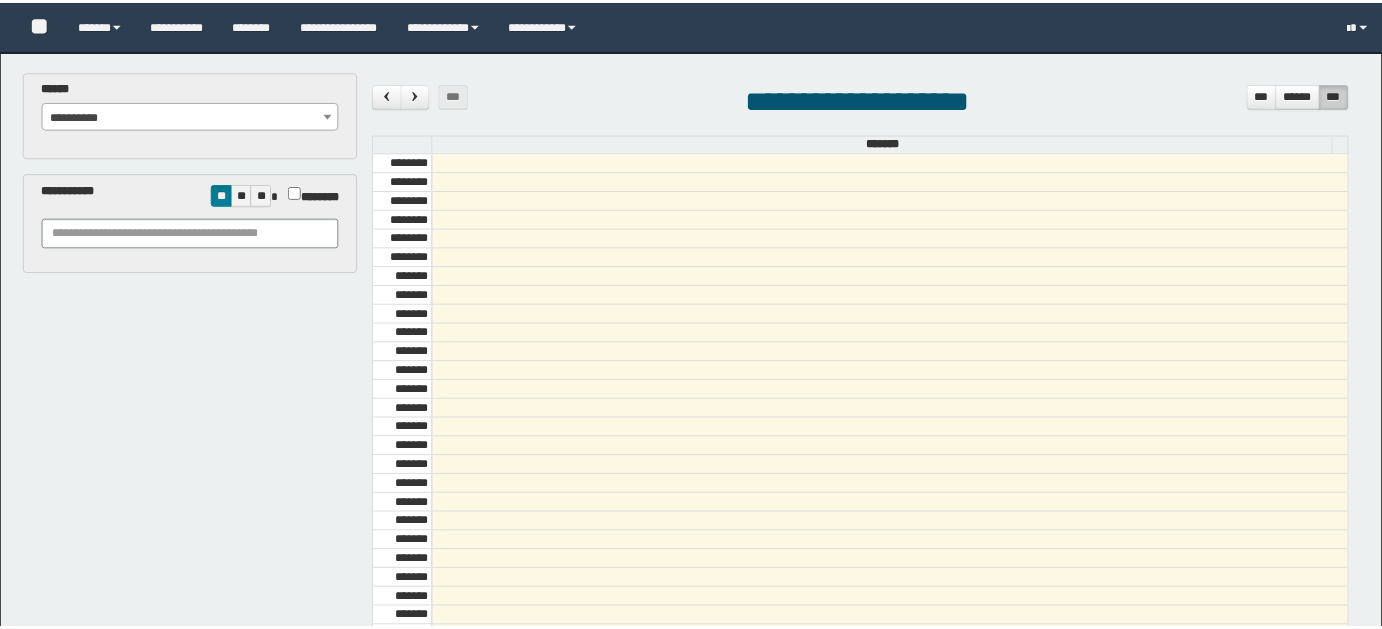 scroll, scrollTop: 0, scrollLeft: 0, axis: both 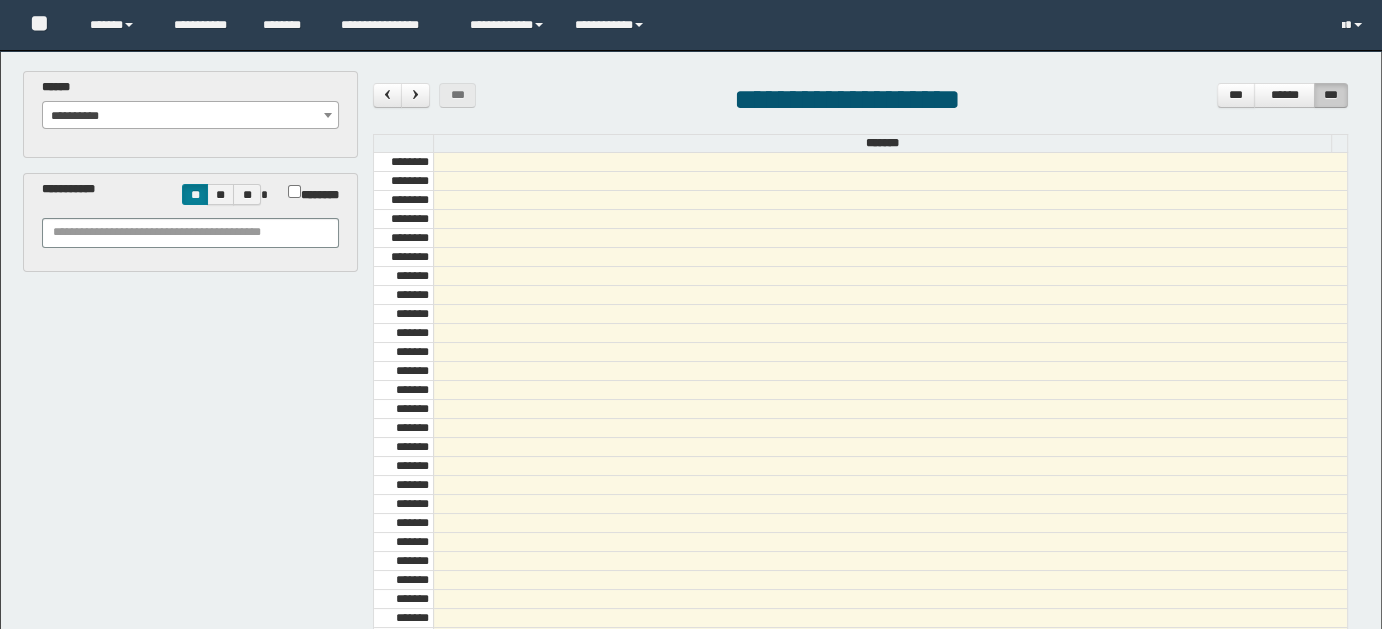 click on "******" at bounding box center (117, 25) 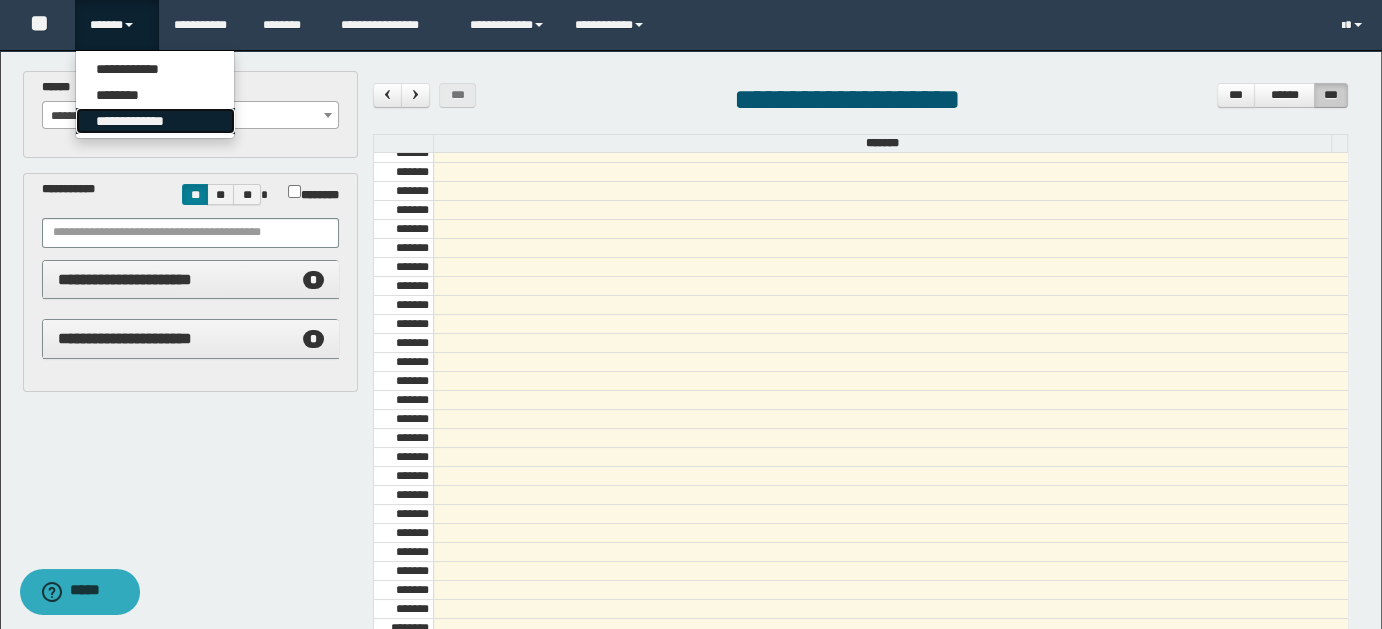 click on "**********" at bounding box center (155, 121) 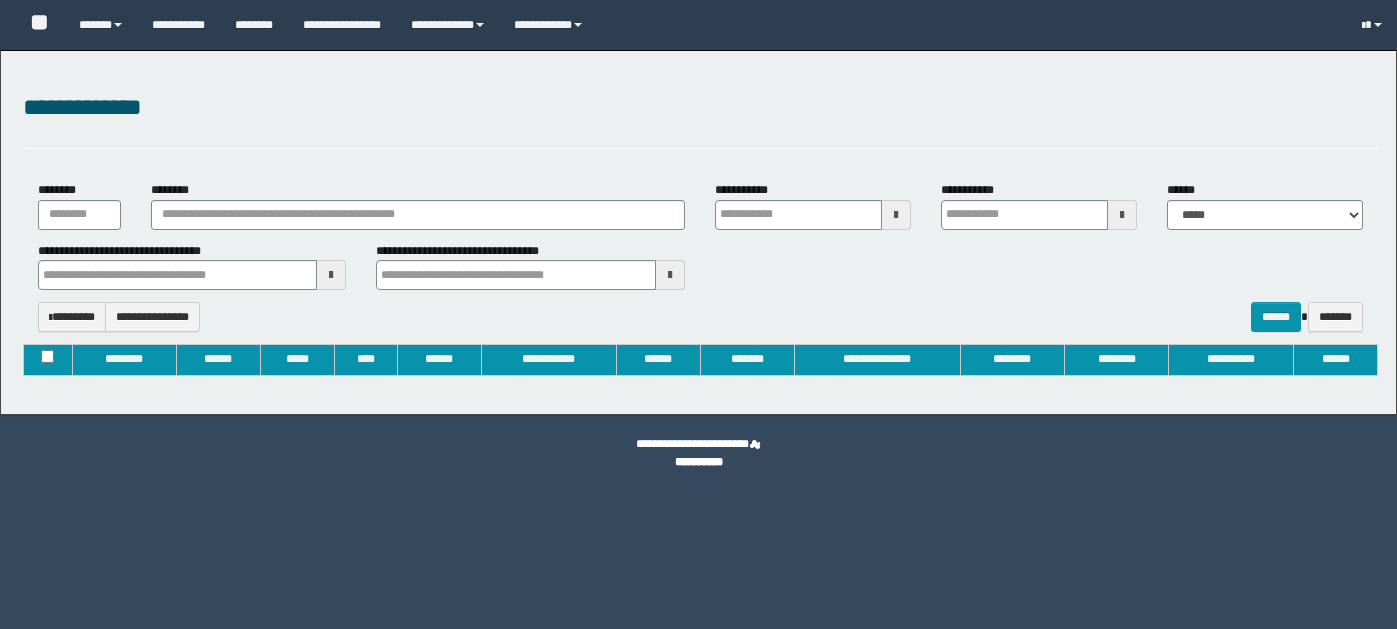 type on "**********" 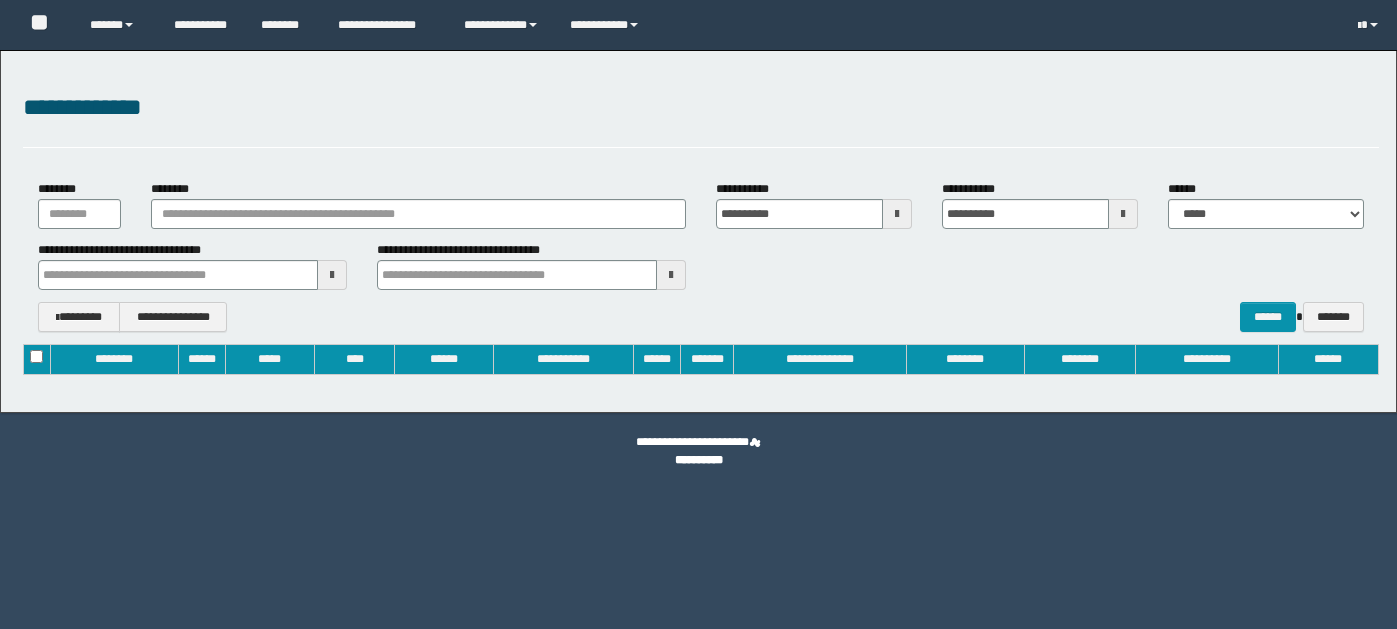 scroll, scrollTop: 0, scrollLeft: 0, axis: both 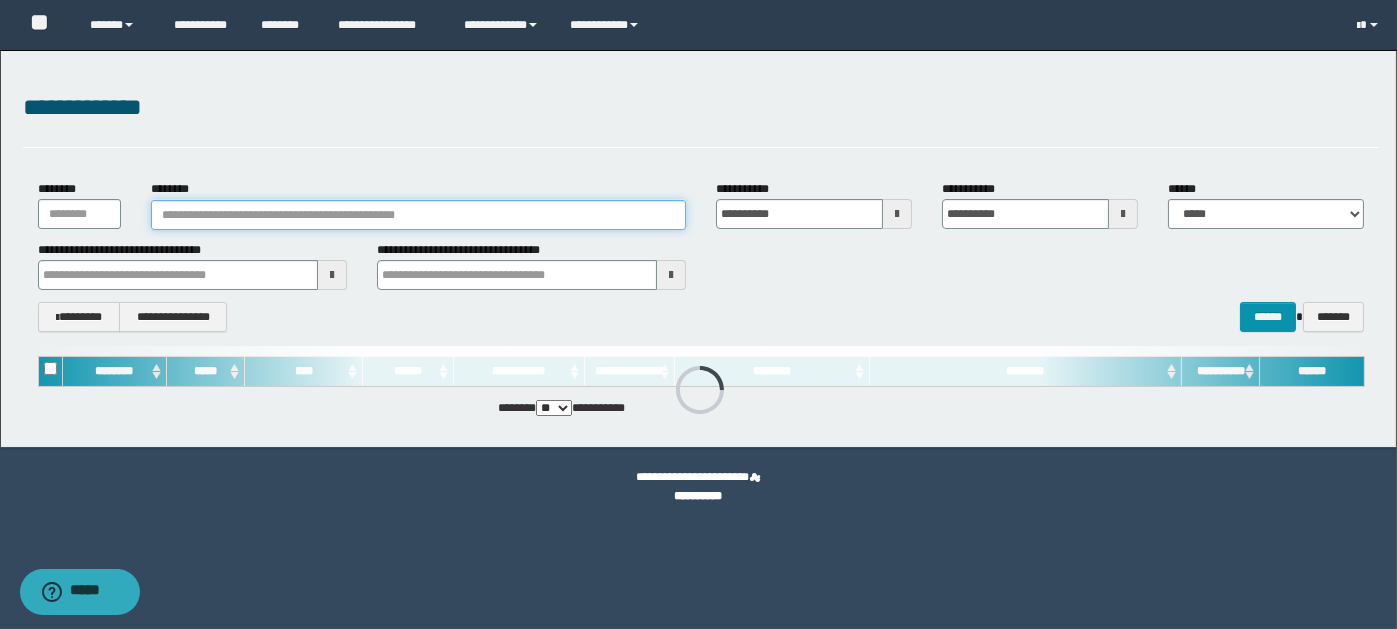 click on "********" at bounding box center [418, 215] 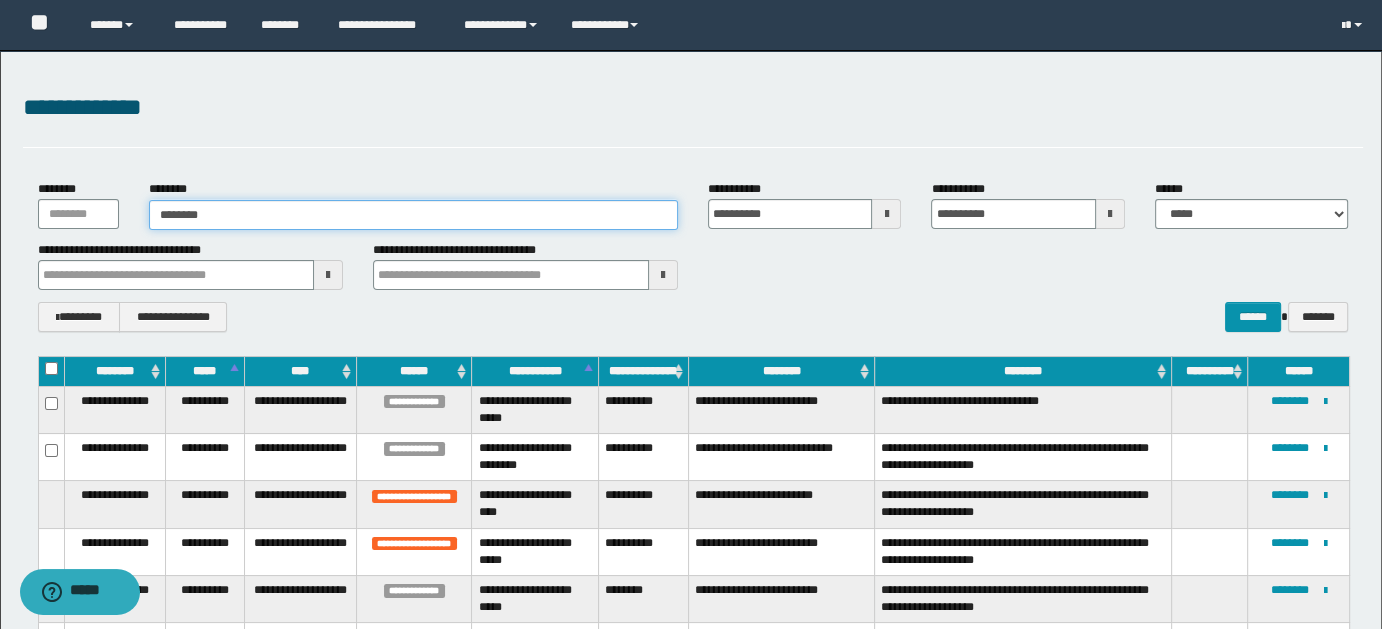 type on "*********" 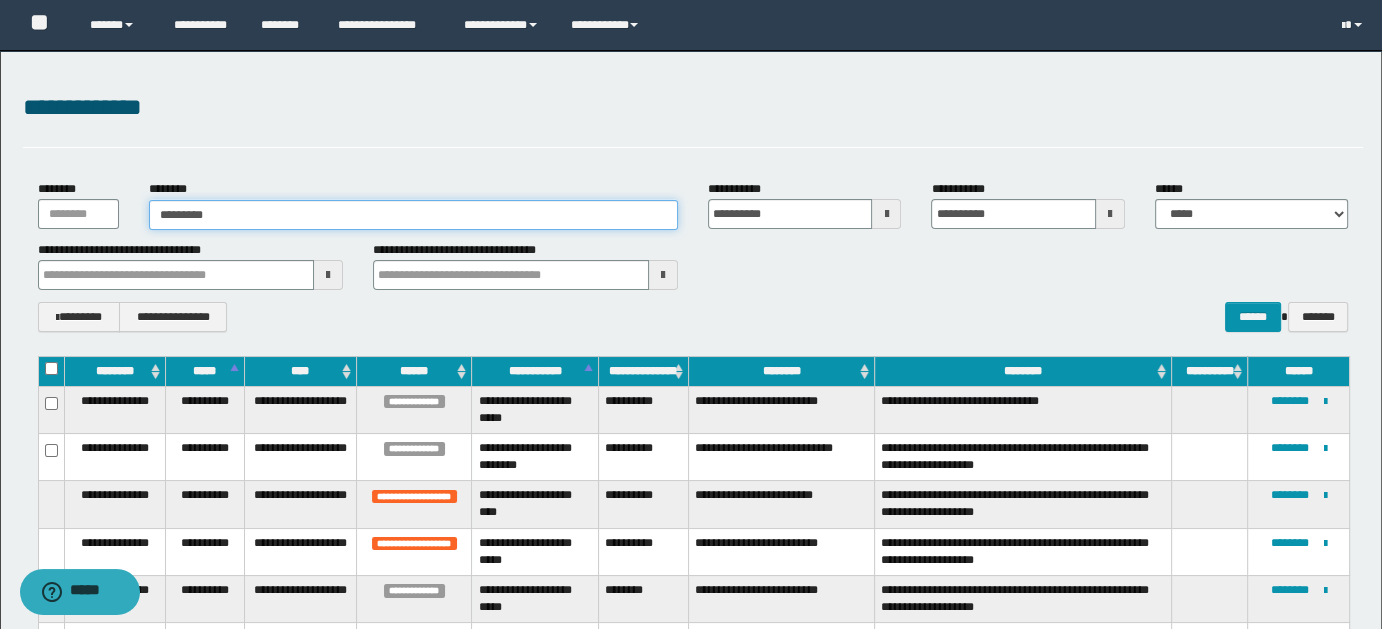 type on "*********" 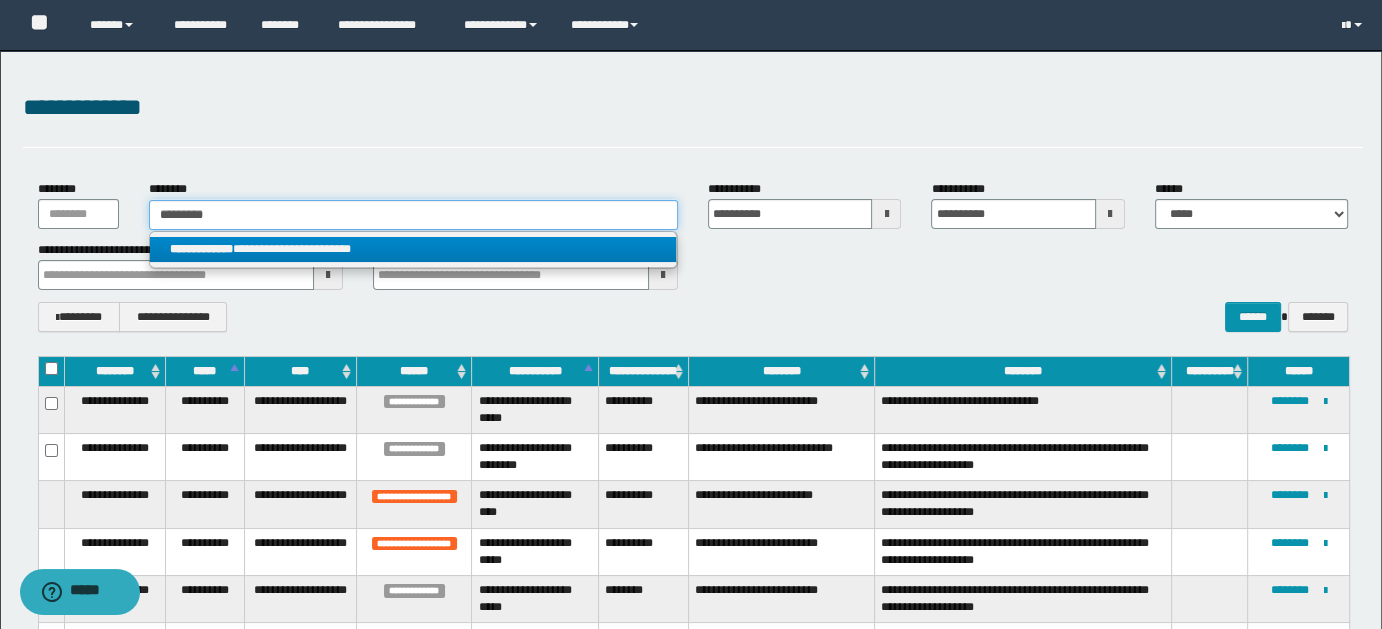 type on "*********" 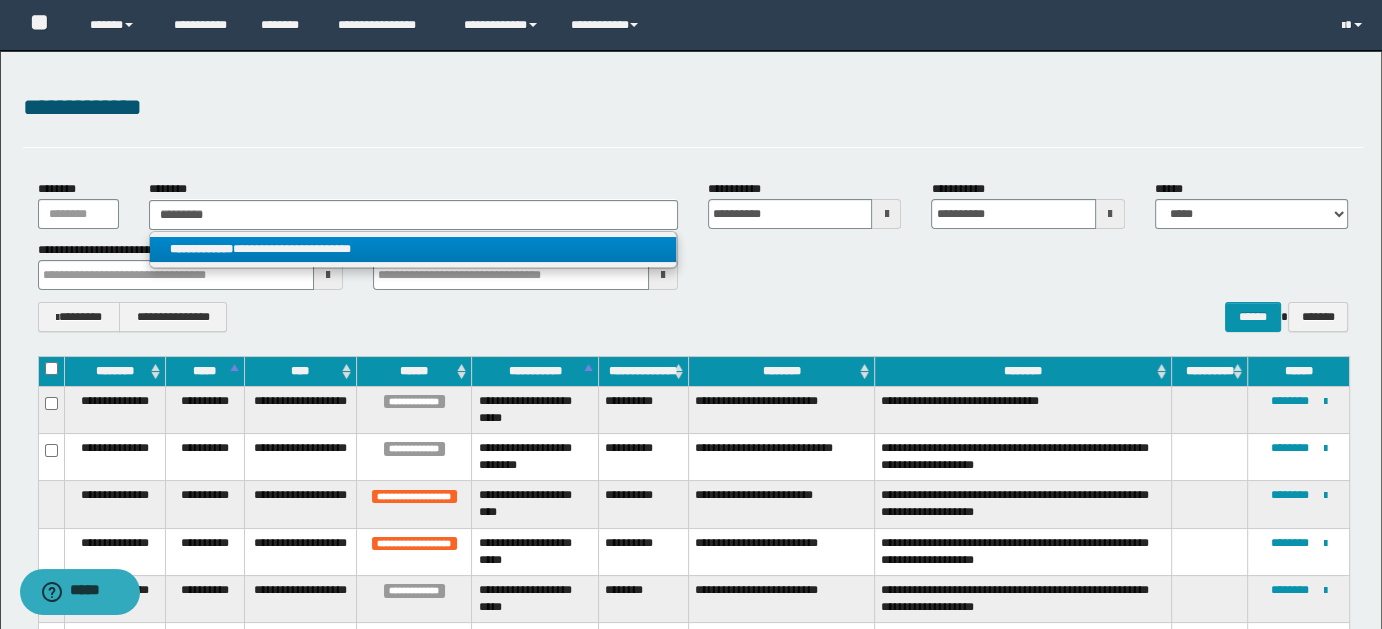 click on "**********" at bounding box center (413, 249) 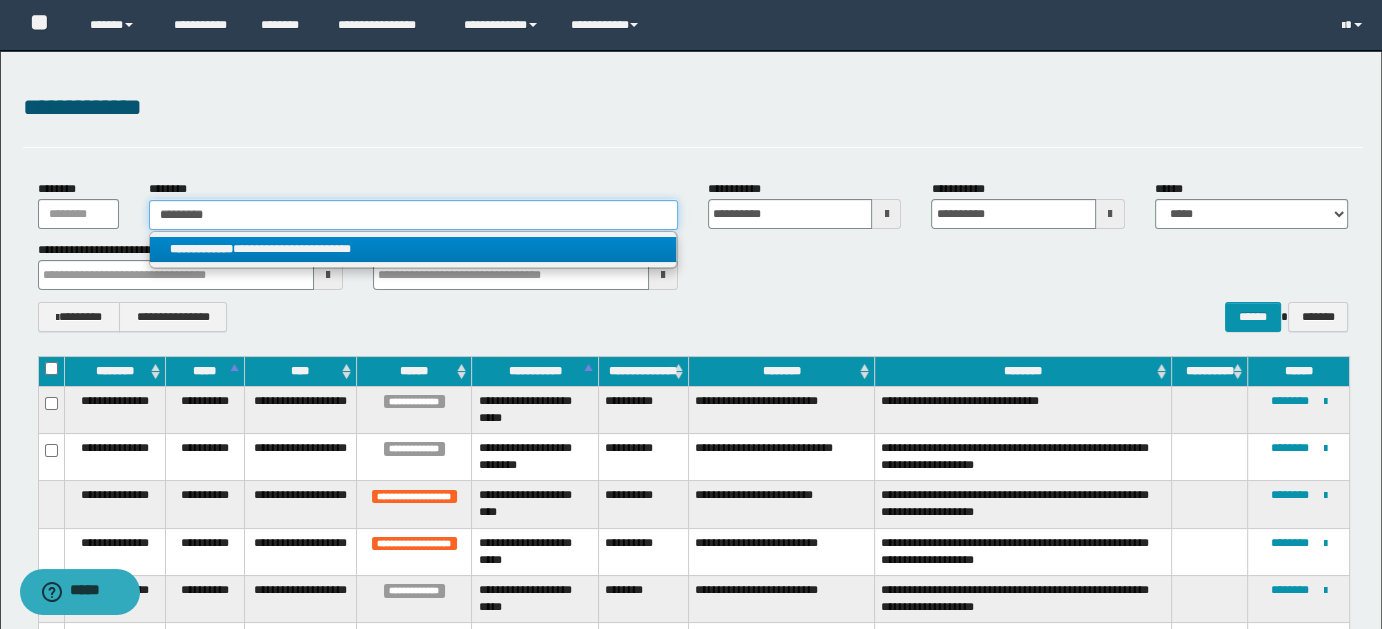 type 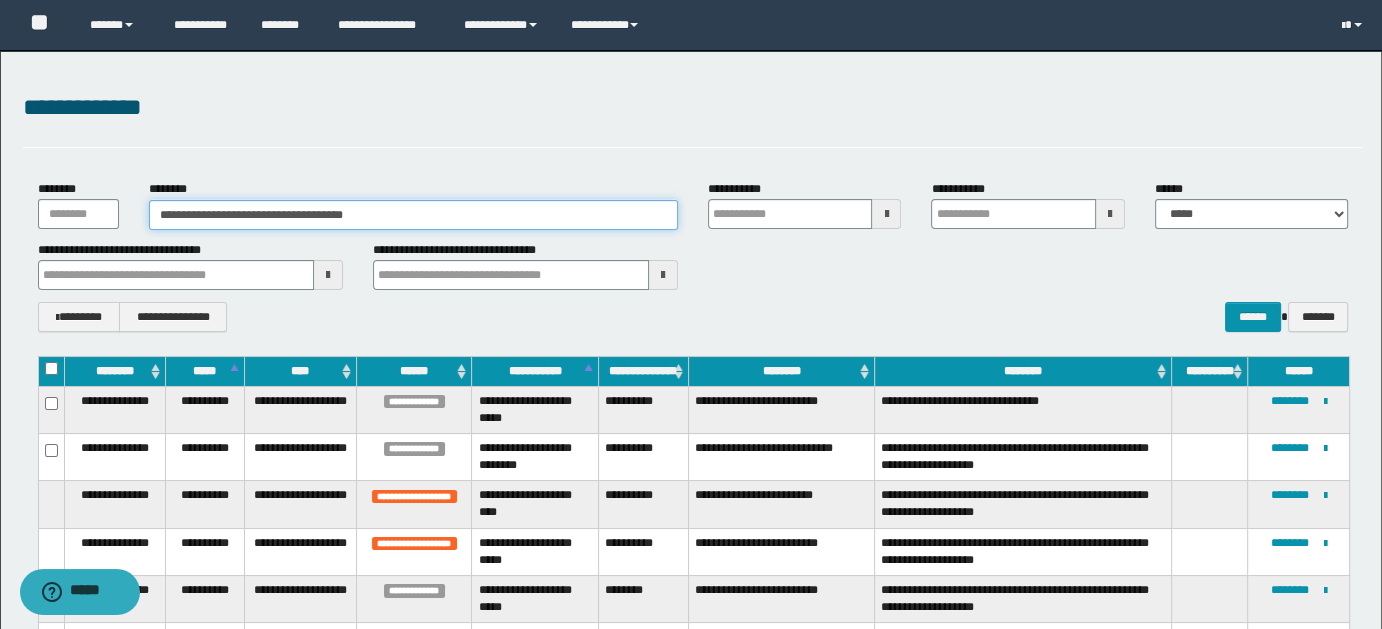 type 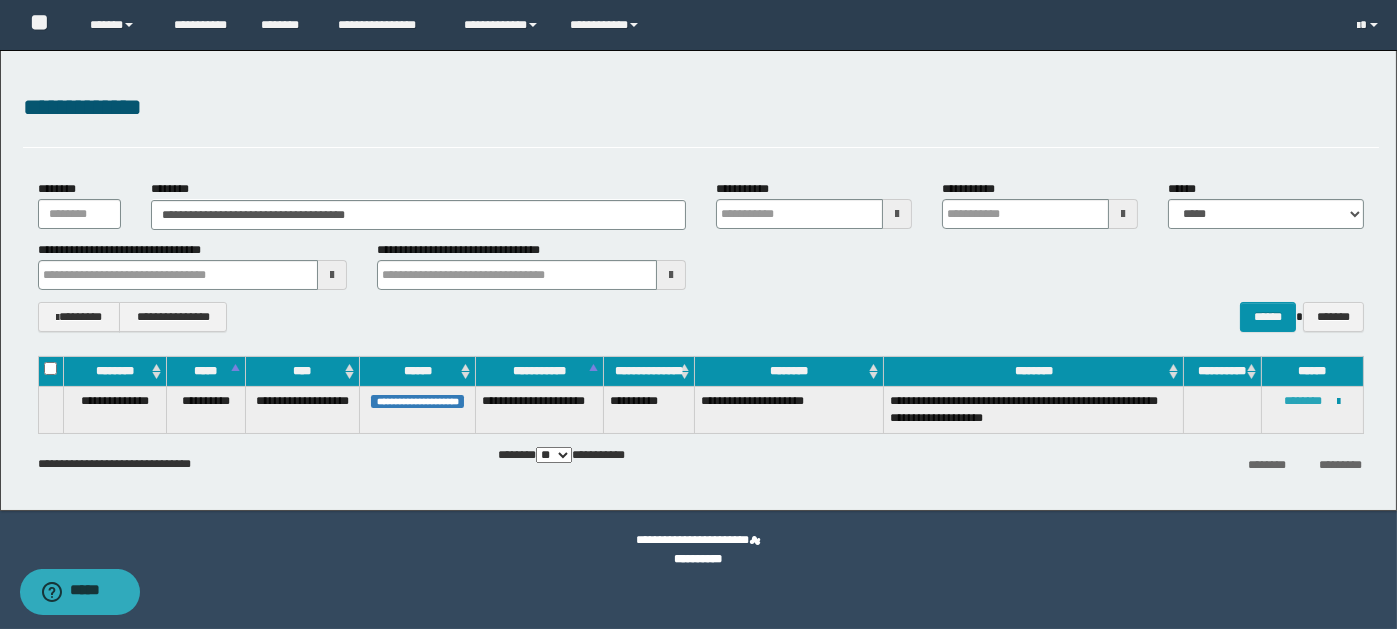 click on "********" at bounding box center [1304, 401] 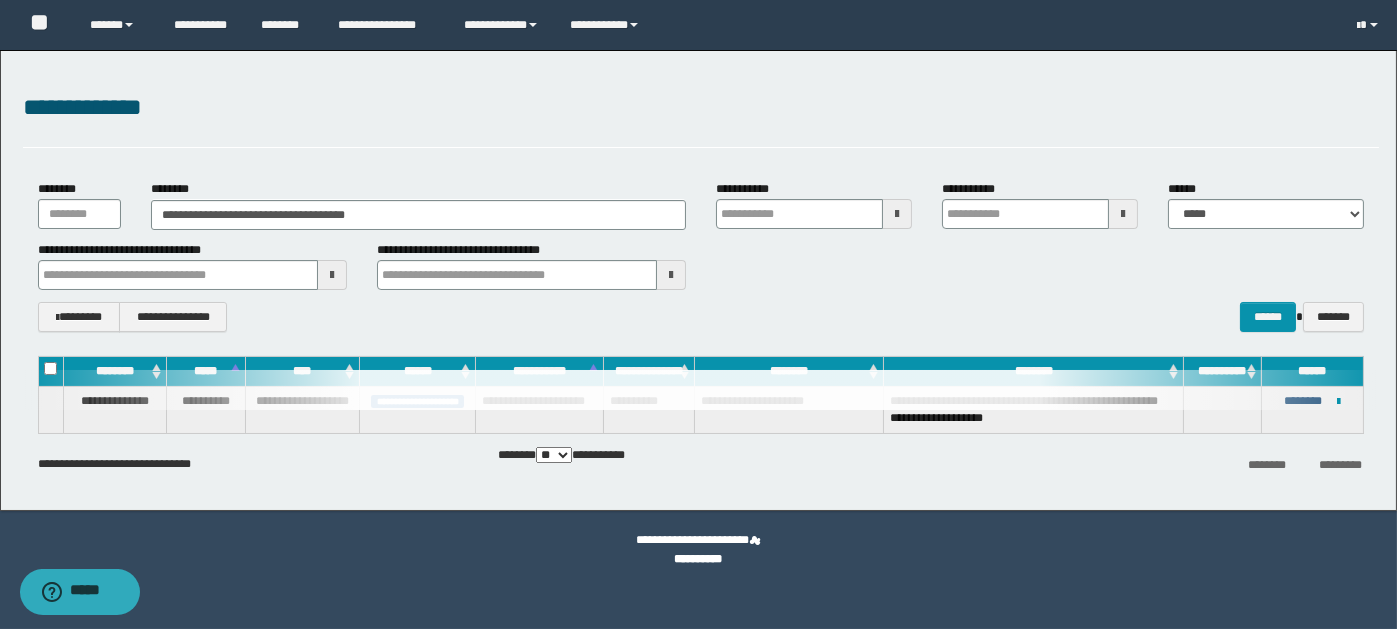 type 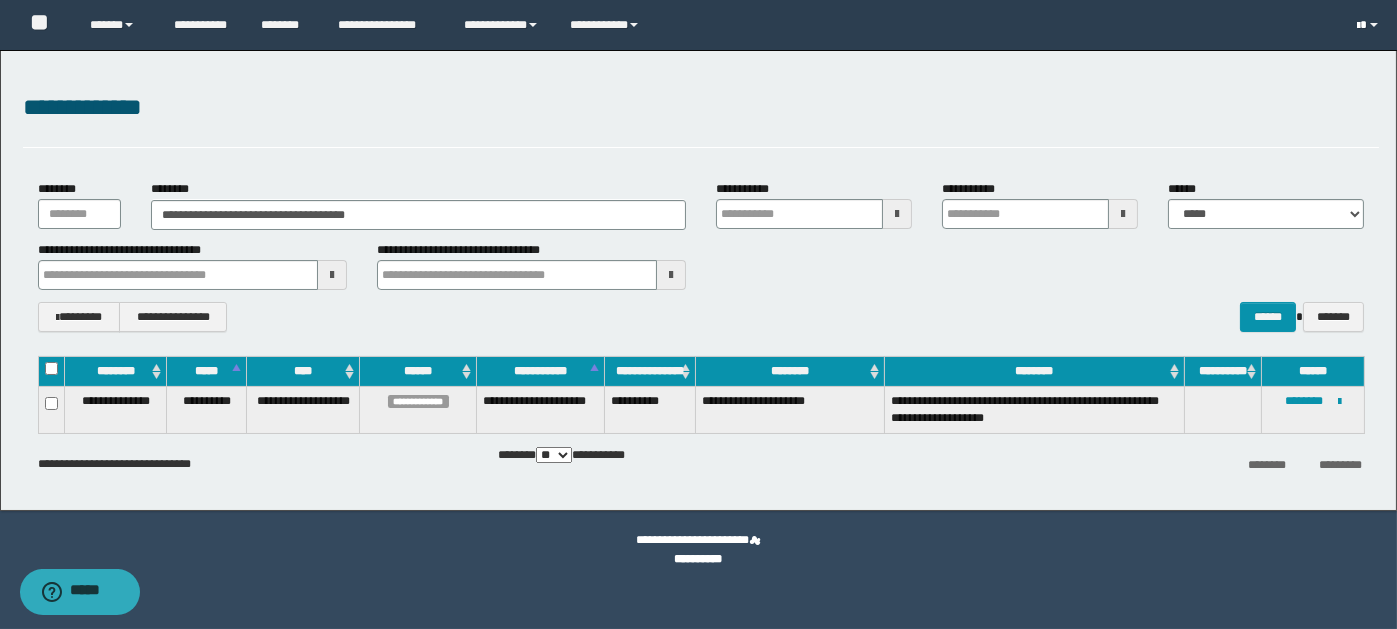 click at bounding box center [1370, 25] 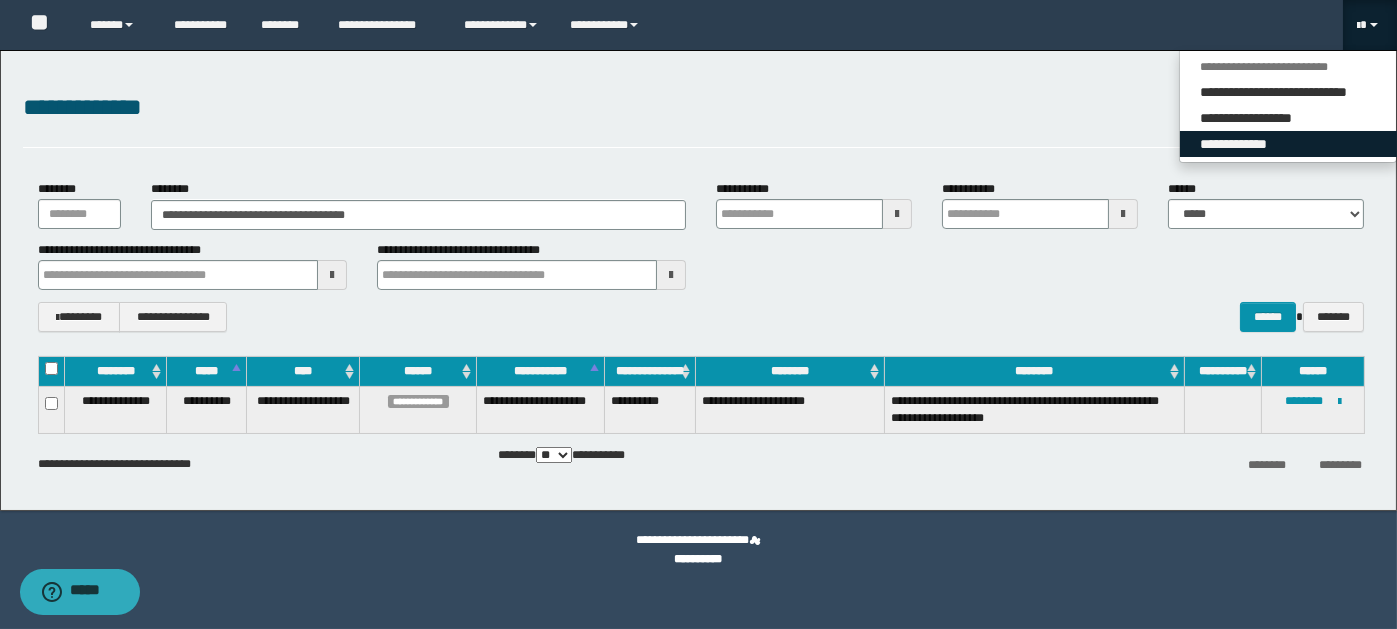 click on "**********" at bounding box center [1288, 144] 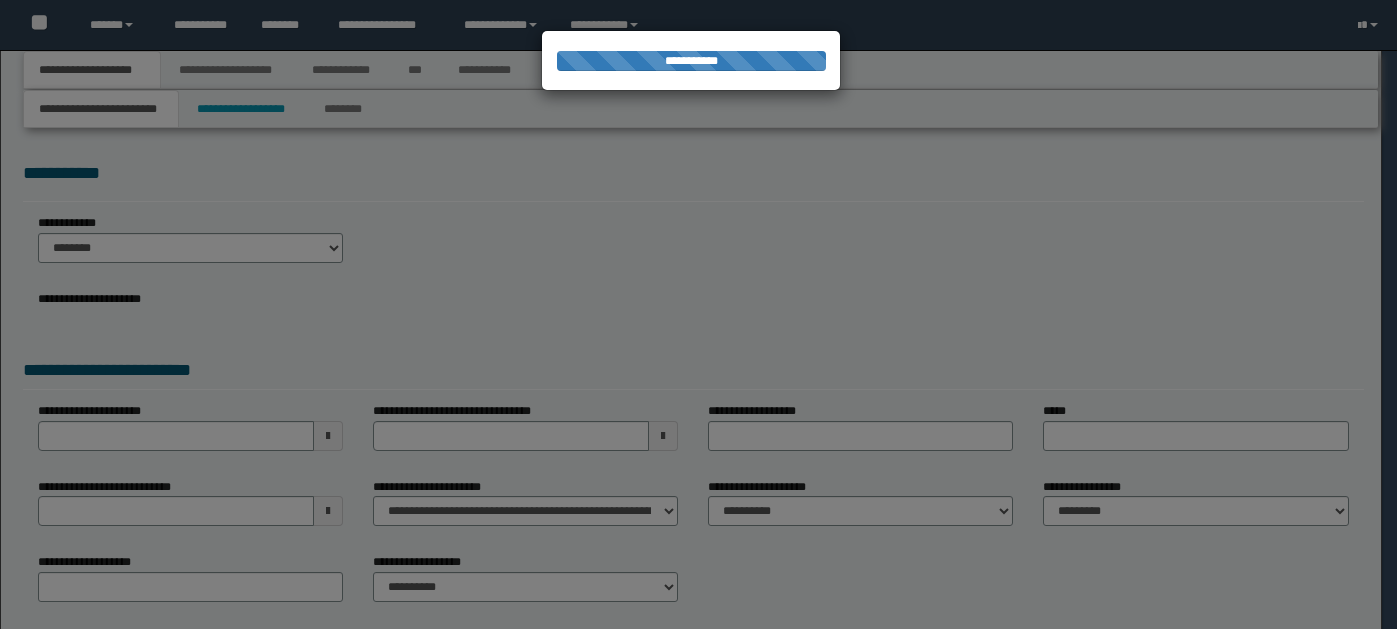 scroll, scrollTop: 0, scrollLeft: 0, axis: both 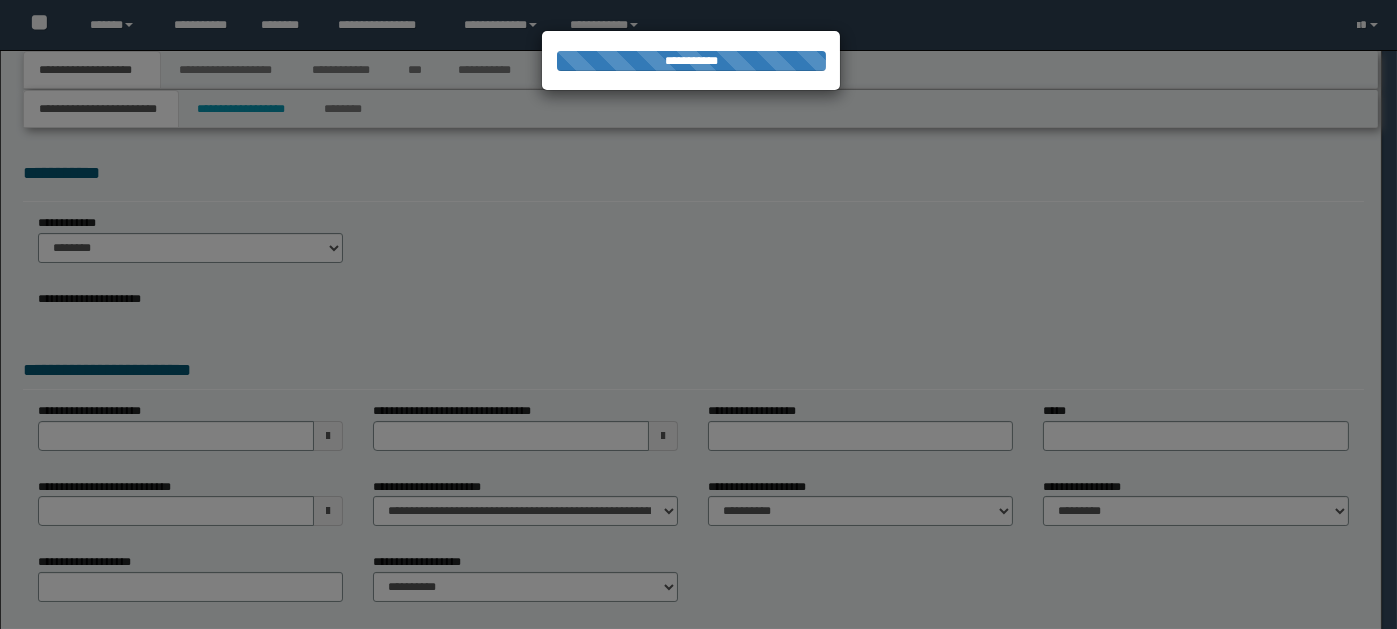 select on "*" 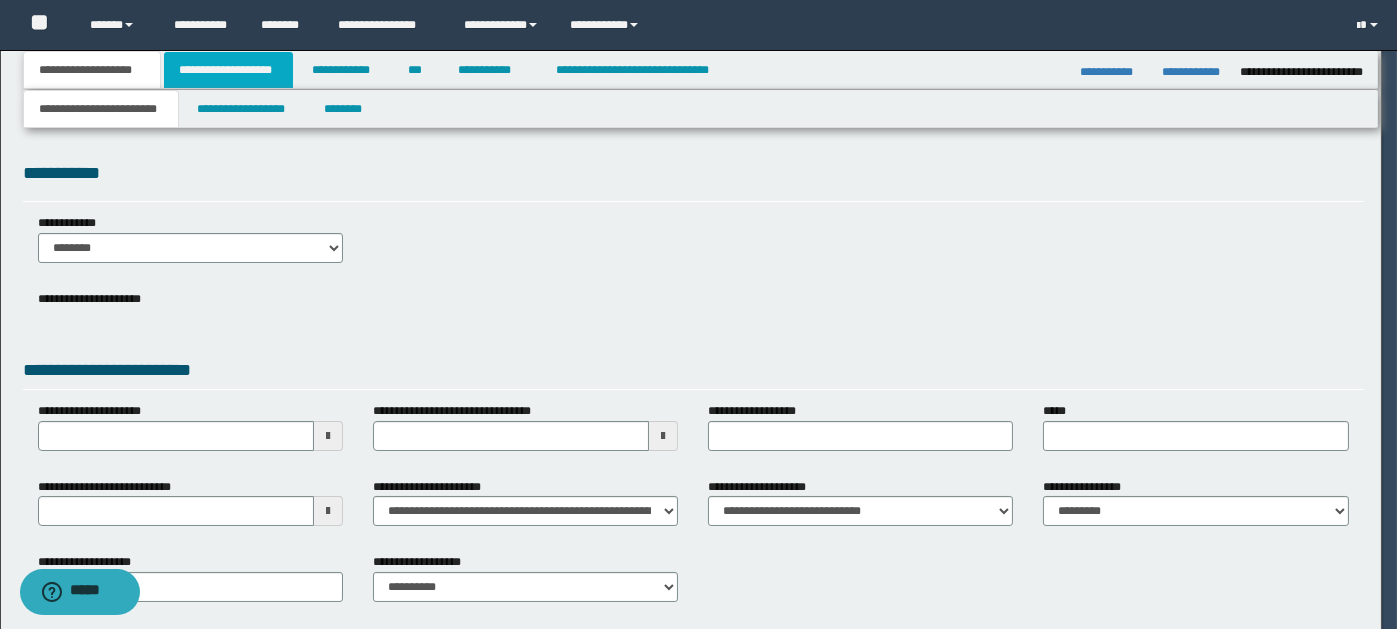 click on "**********" at bounding box center [228, 70] 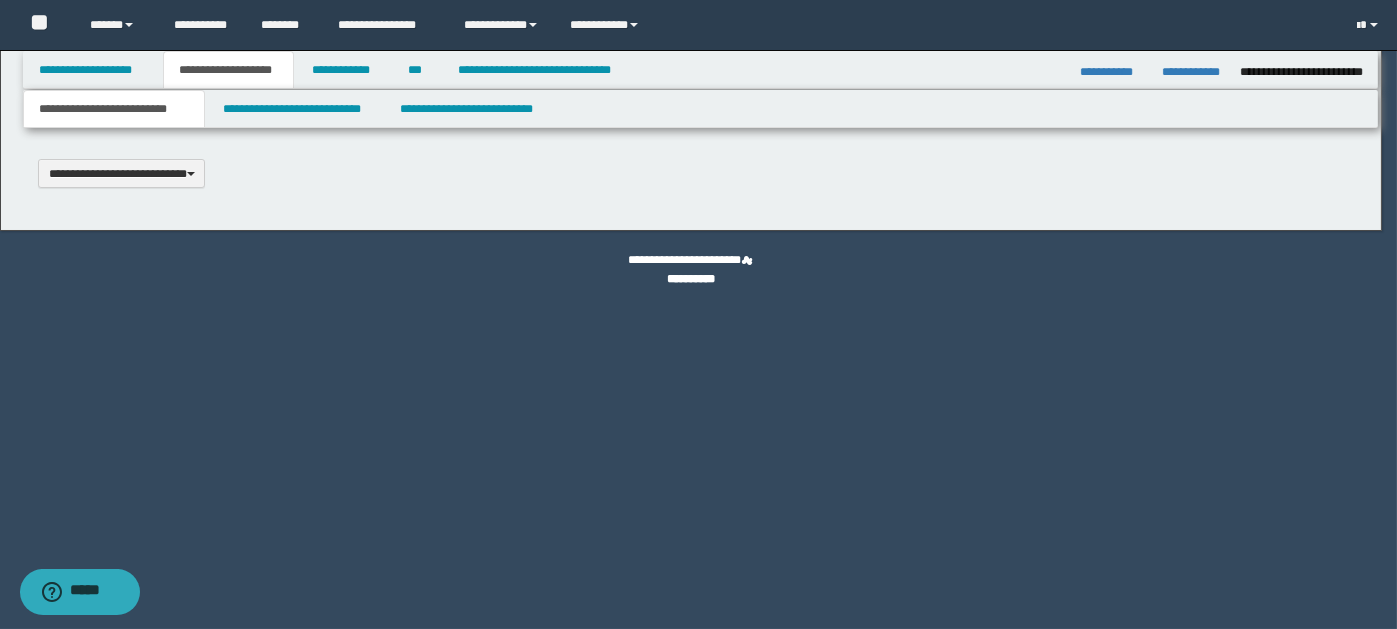 scroll, scrollTop: 0, scrollLeft: 0, axis: both 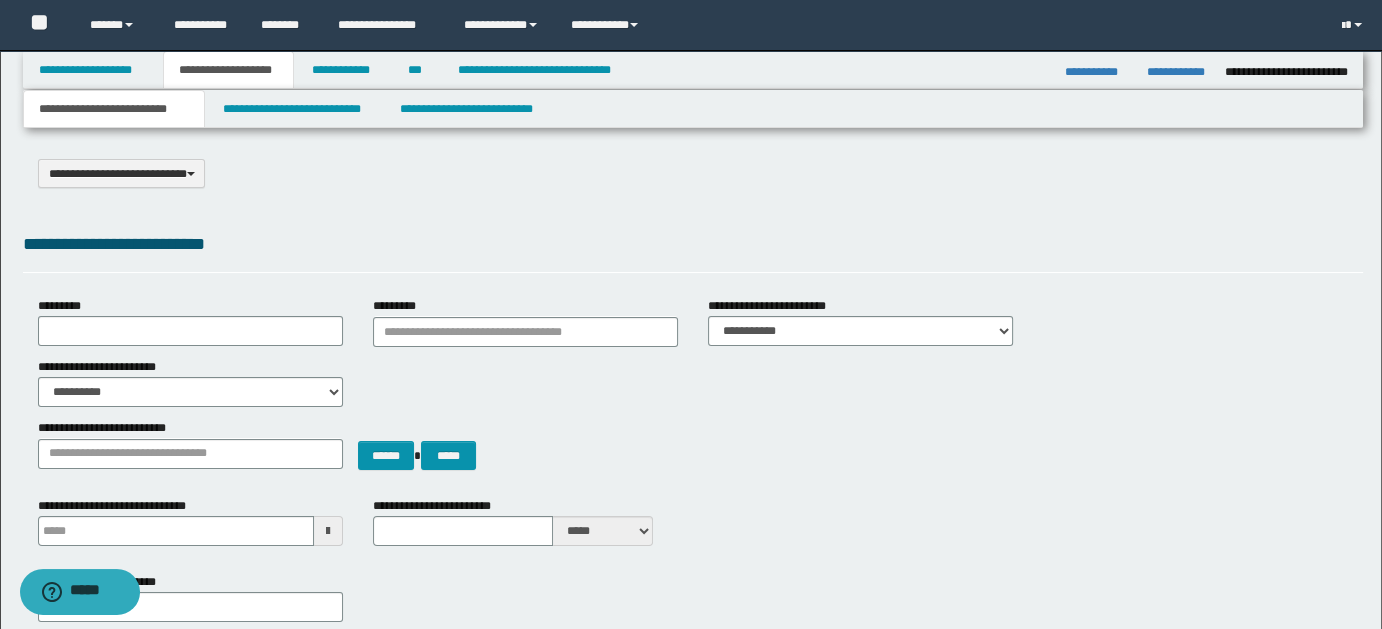 click on "**********" at bounding box center (114, 109) 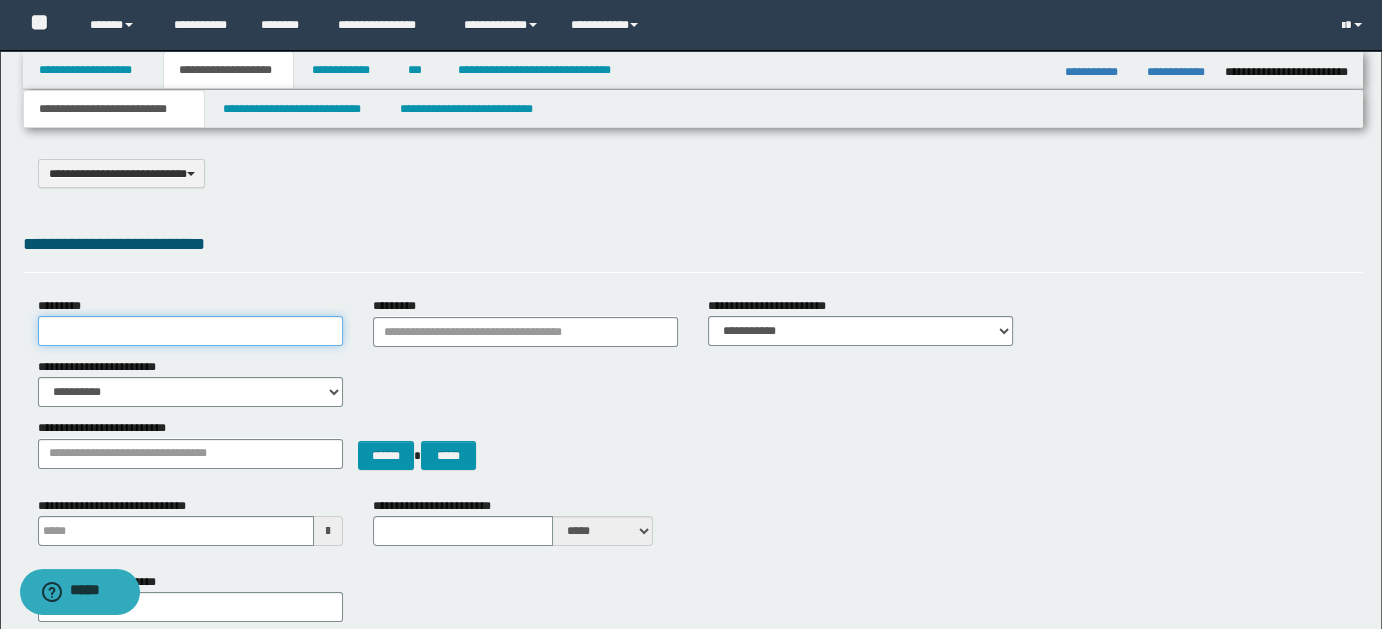 click on "*********" at bounding box center [190, 331] 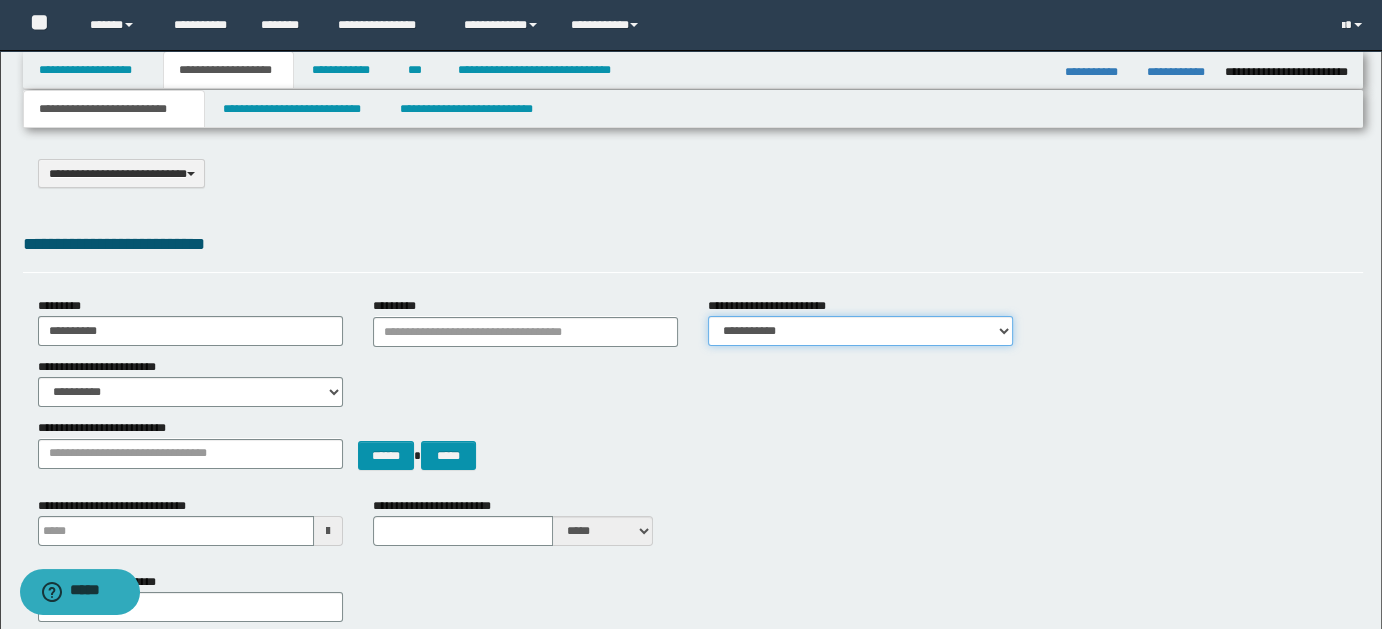click on "**********" at bounding box center [860, 331] 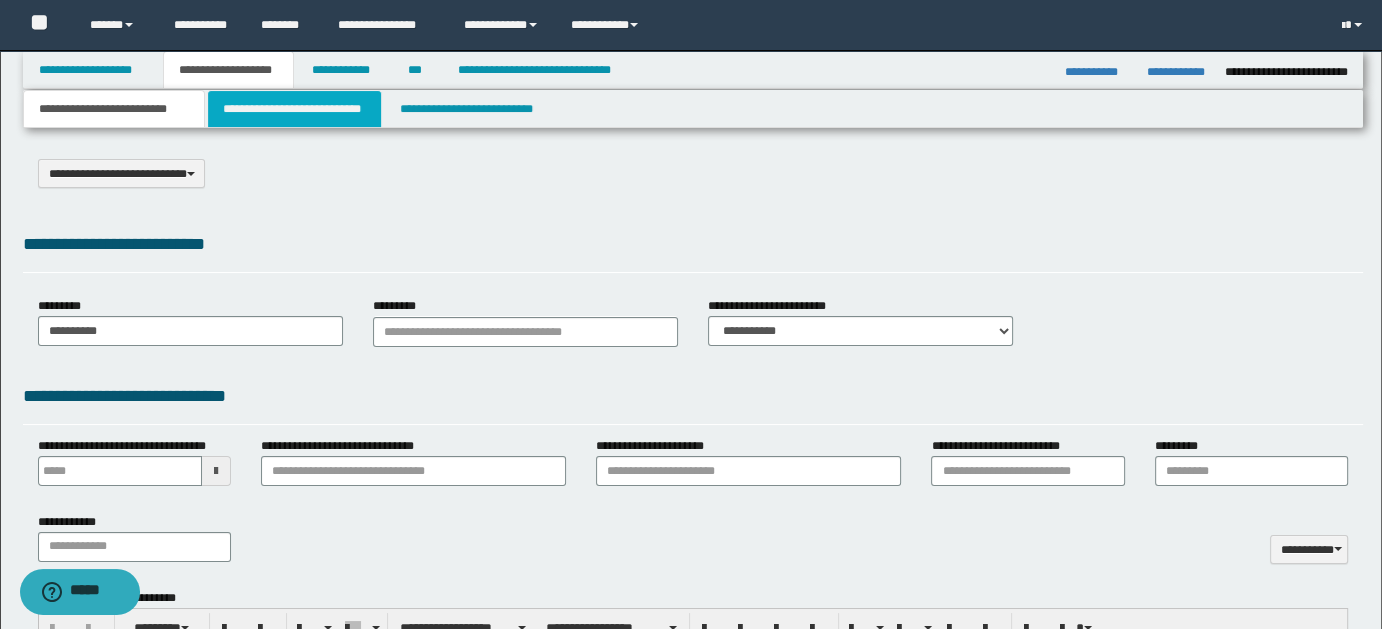 click on "**********" at bounding box center (294, 109) 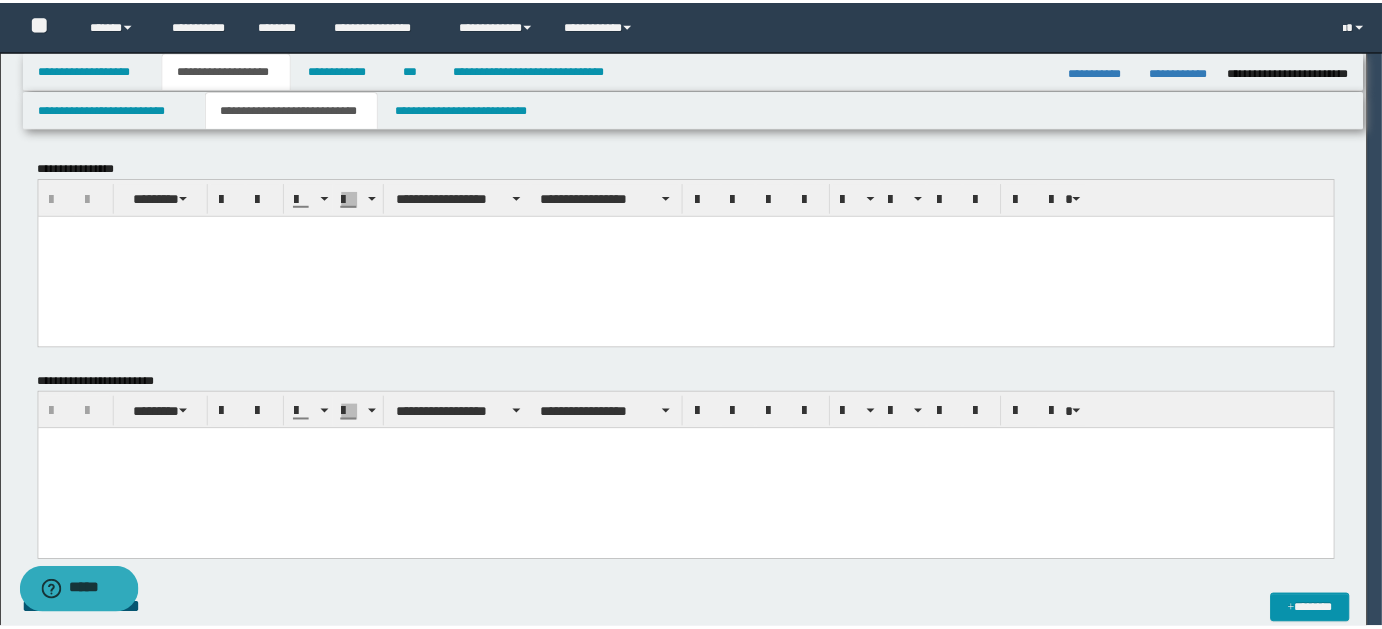 scroll, scrollTop: 0, scrollLeft: 0, axis: both 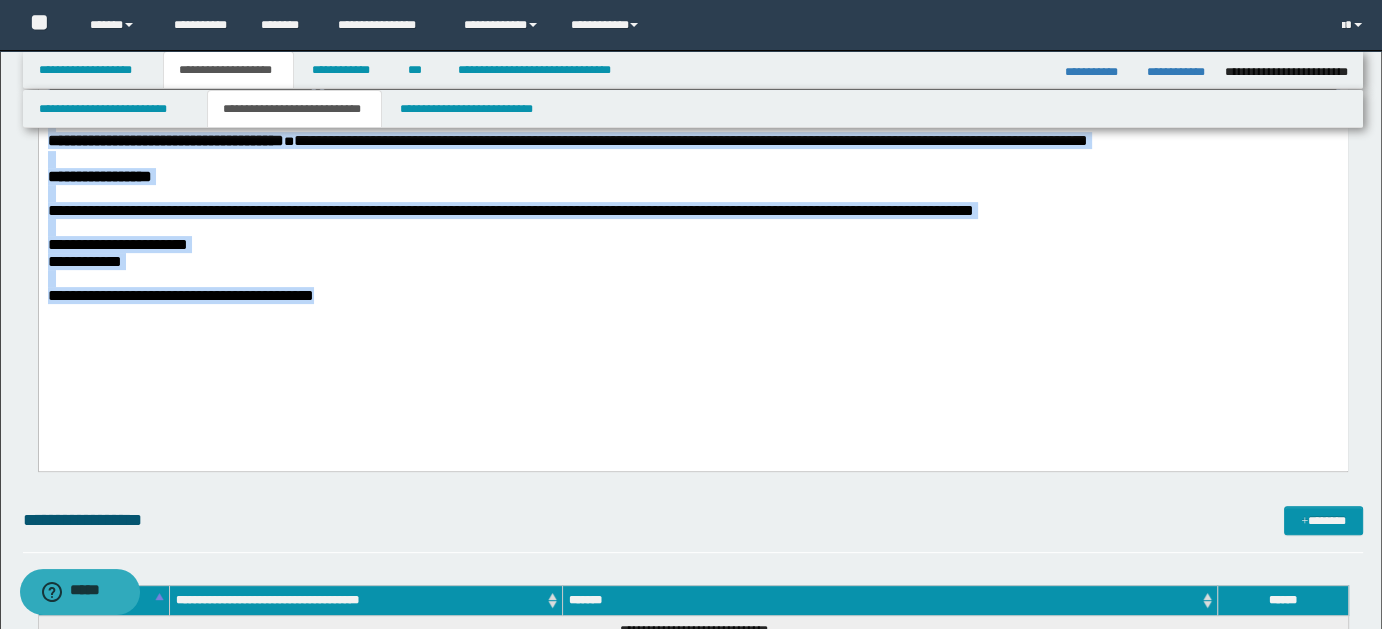 drag, startPoint x: 45, startPoint y: -105, endPoint x: 1066, endPoint y: 445, distance: 1159.716 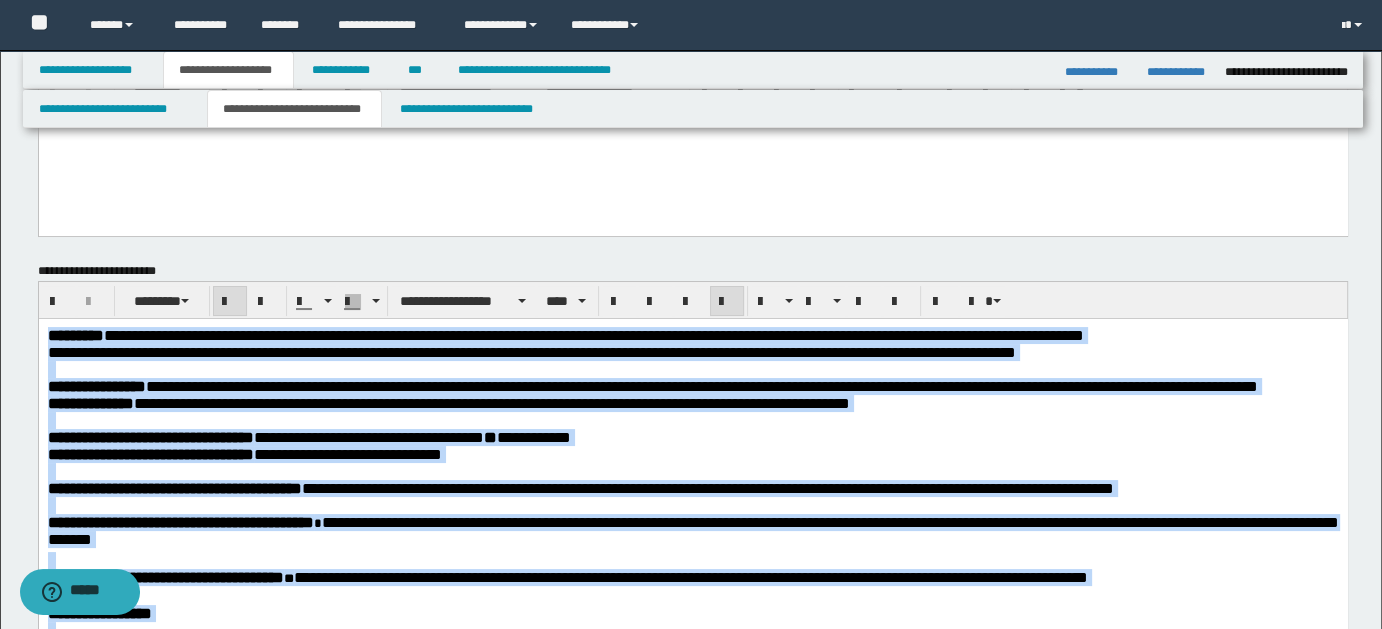 scroll, scrollTop: 93, scrollLeft: 0, axis: vertical 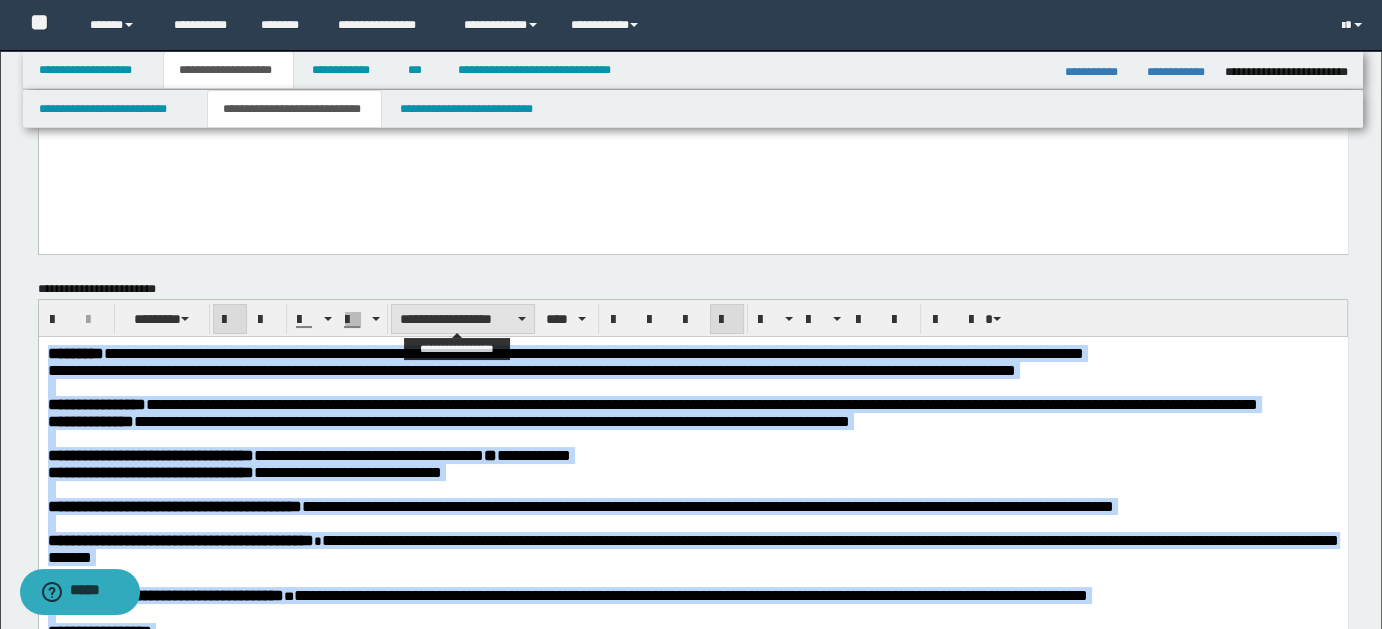 click at bounding box center [522, 319] 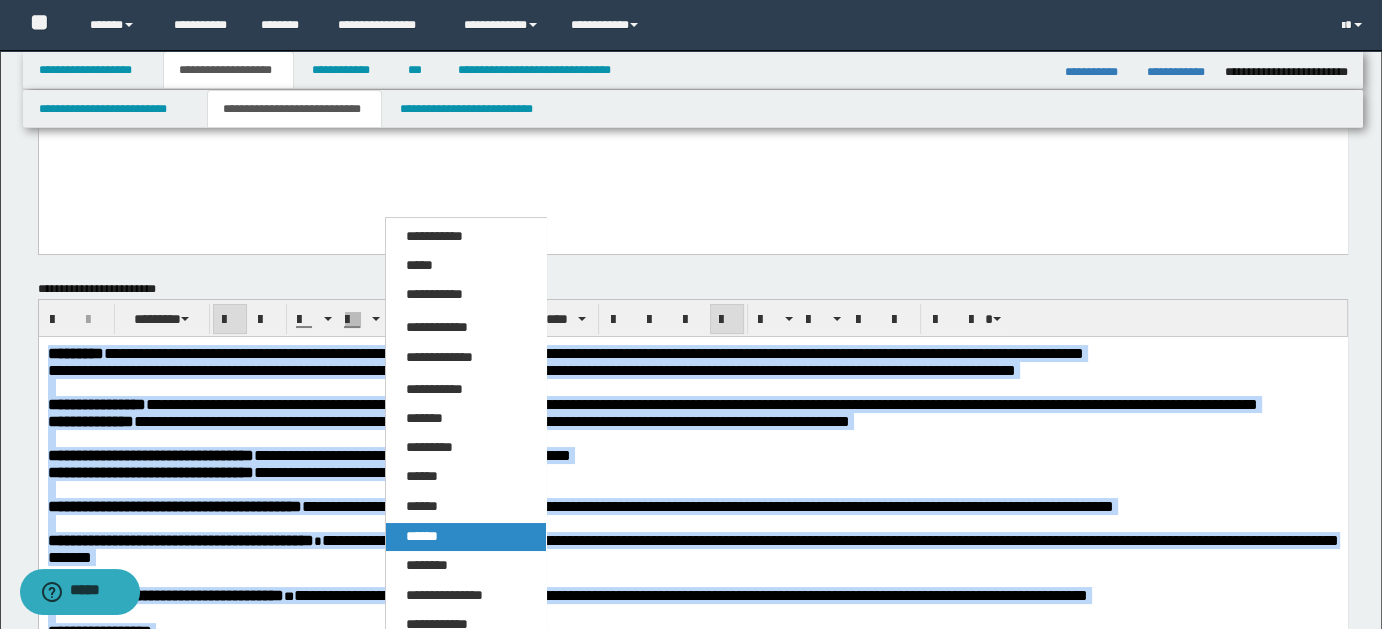 click on "******" at bounding box center [422, 536] 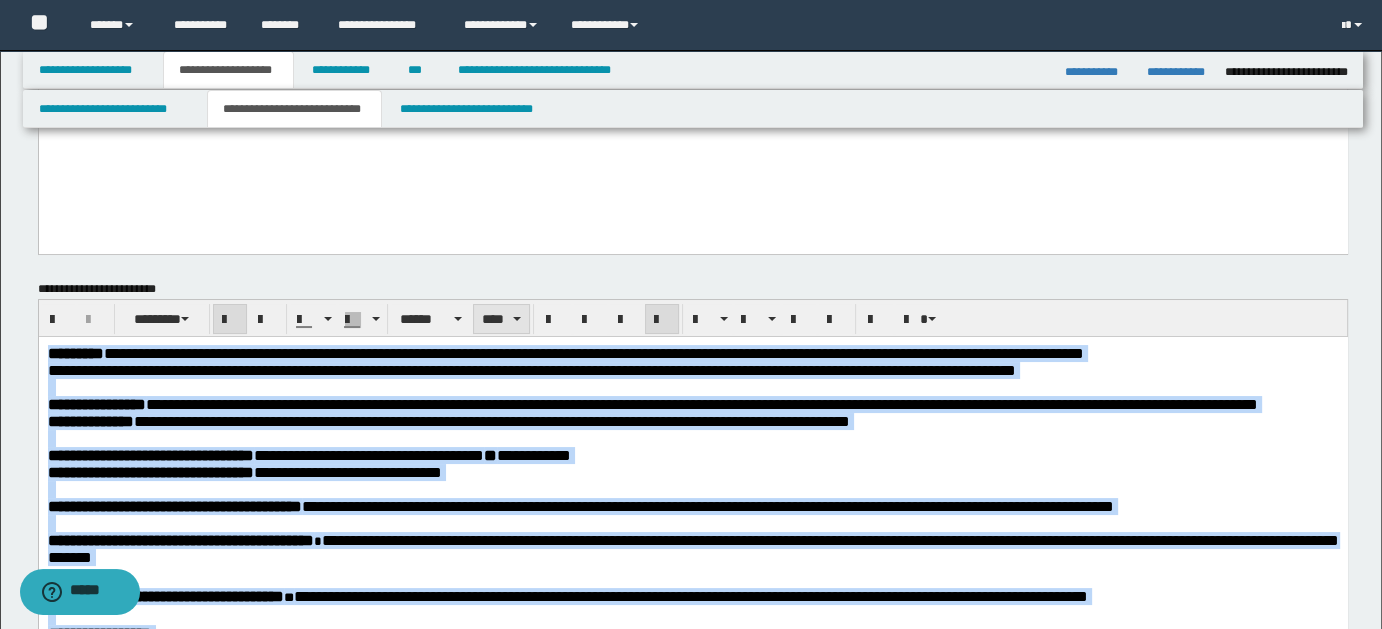 click at bounding box center [517, 319] 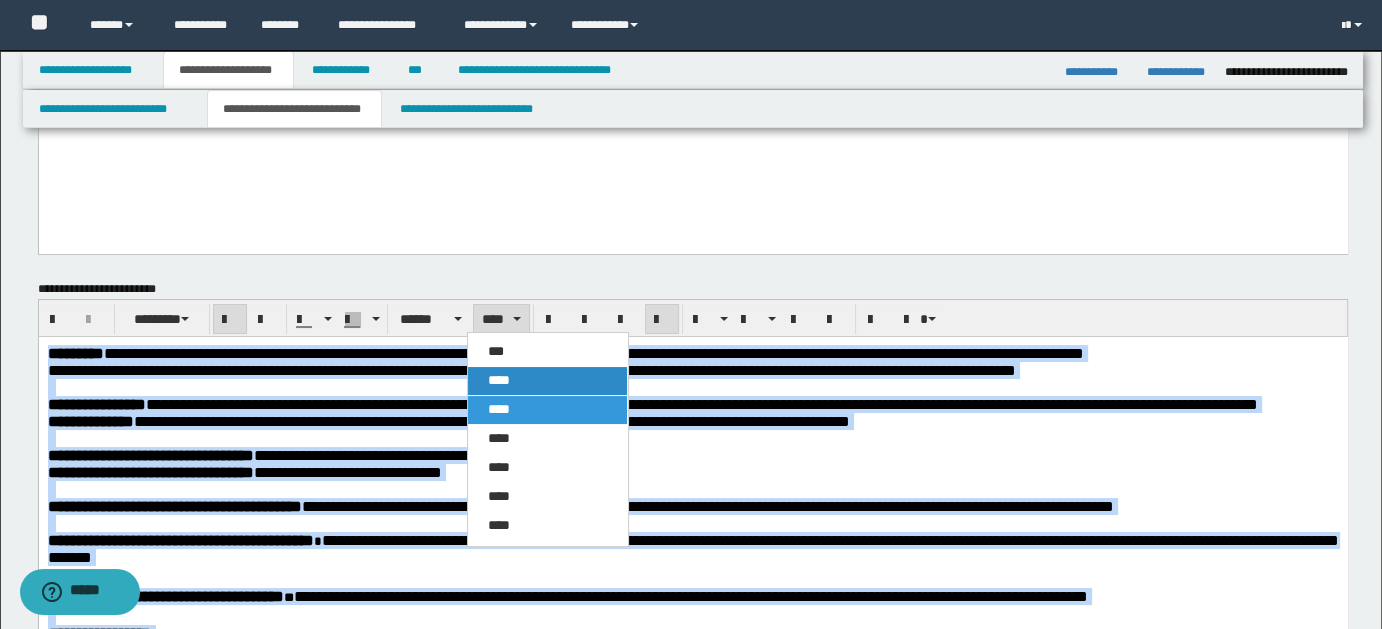 click on "****" at bounding box center (547, 381) 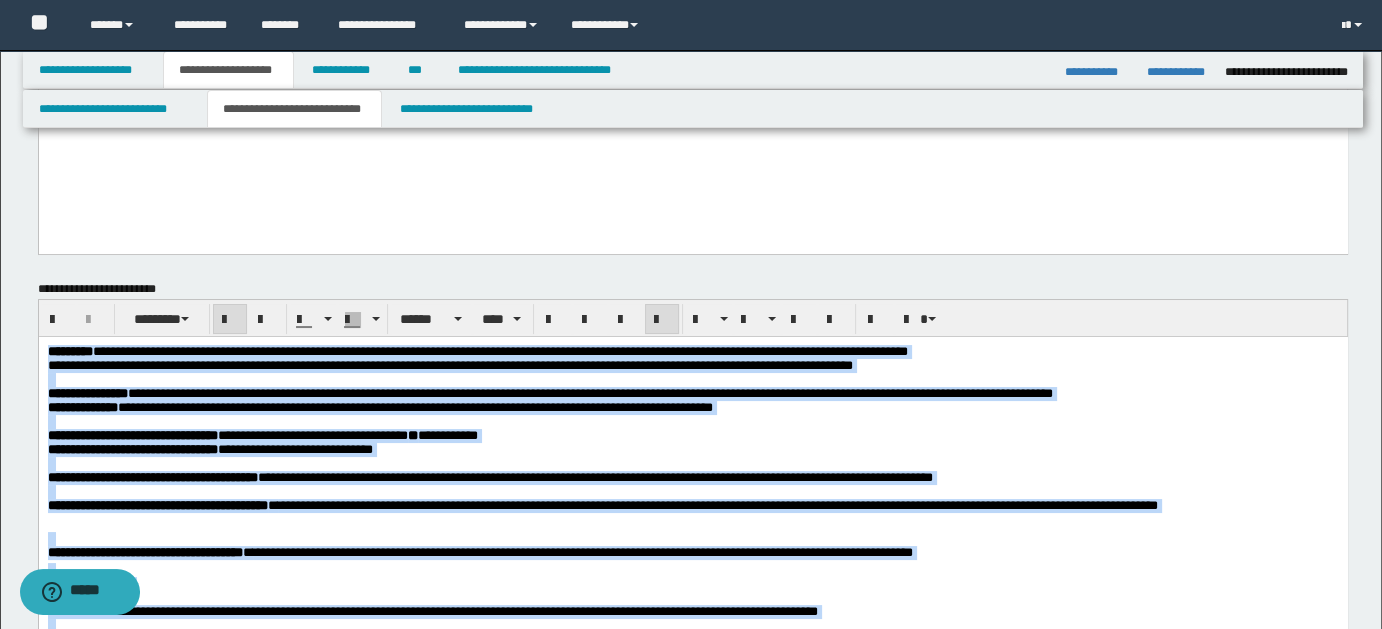 click at bounding box center [692, 464] 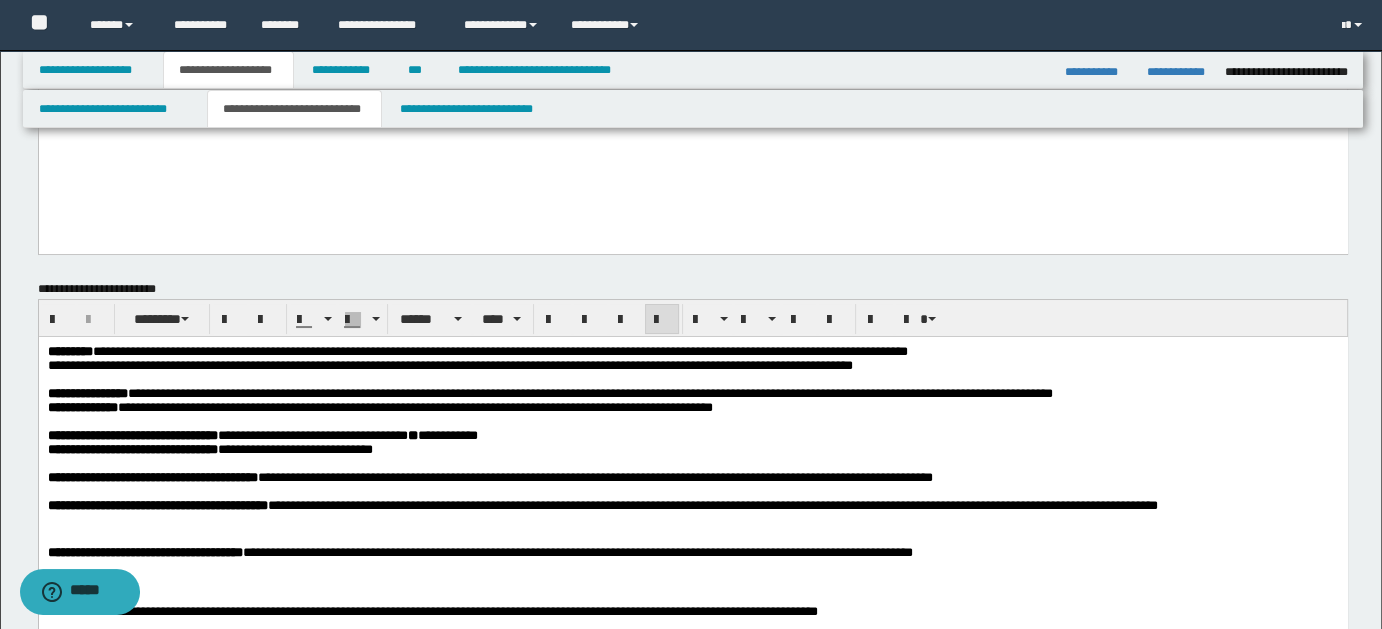 click at bounding box center (692, 464) 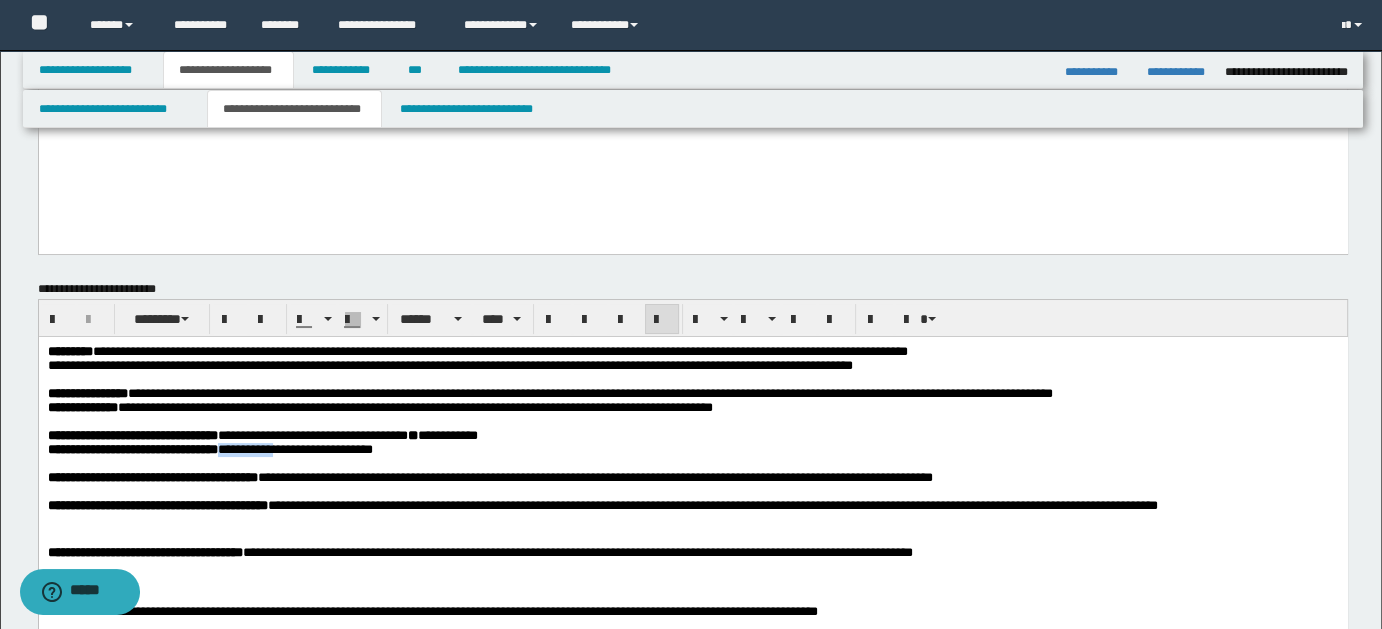 type 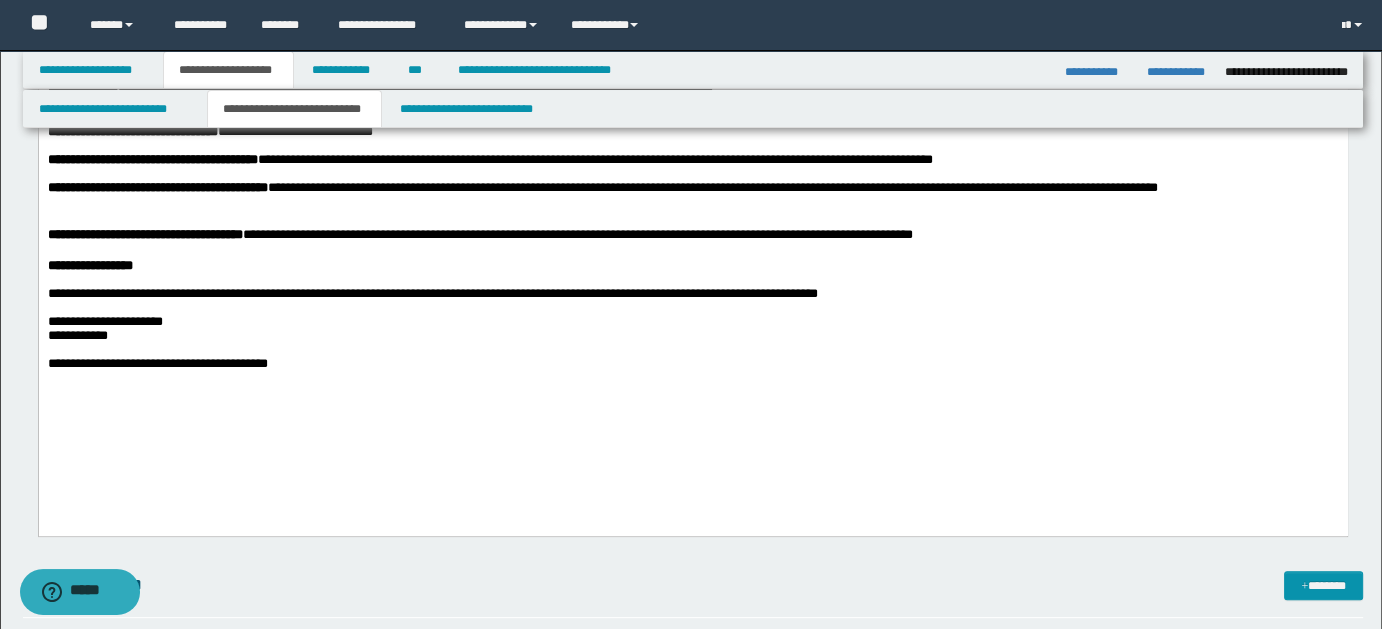scroll, scrollTop: 442, scrollLeft: 0, axis: vertical 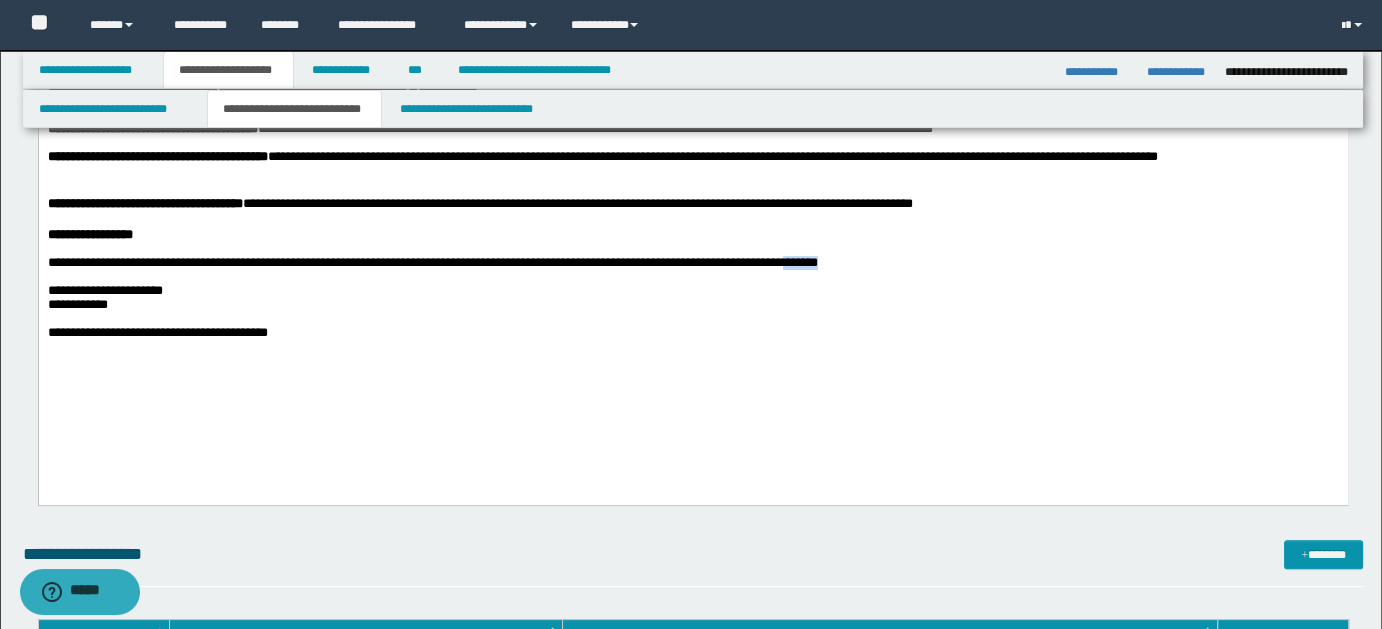 drag, startPoint x: 1110, startPoint y: 308, endPoint x: 1187, endPoint y: 308, distance: 77 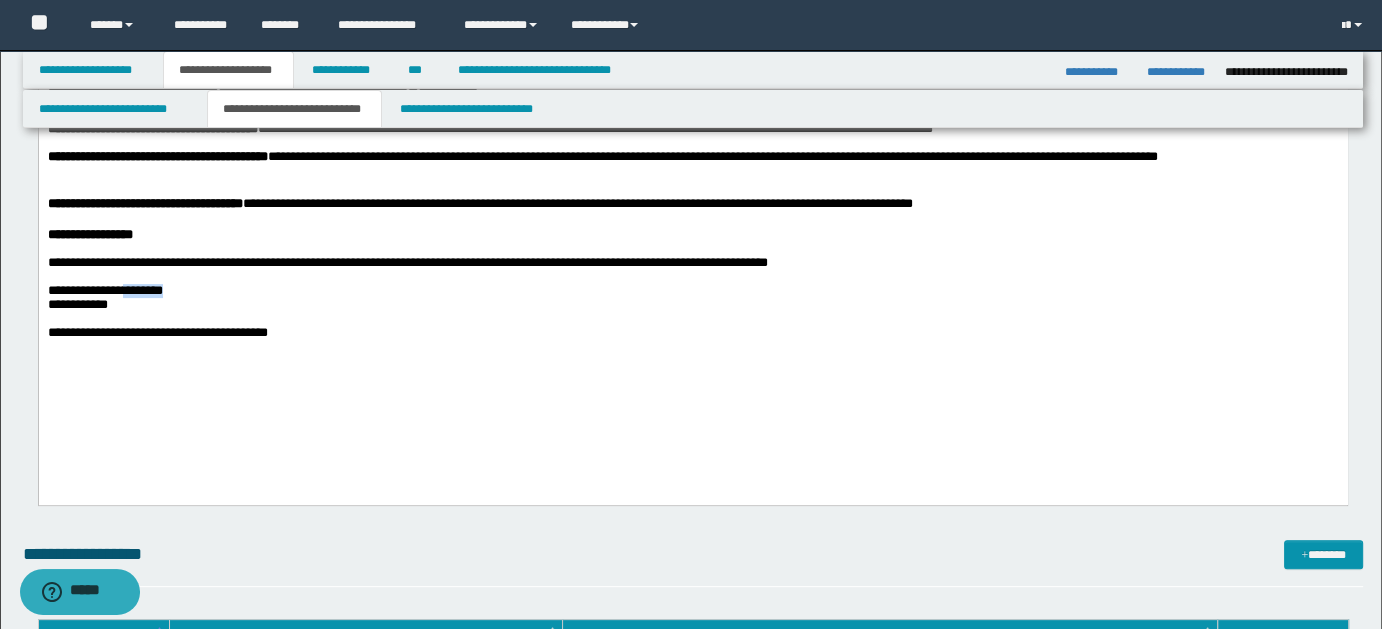 drag, startPoint x: 154, startPoint y: 334, endPoint x: 255, endPoint y: 346, distance: 101.71037 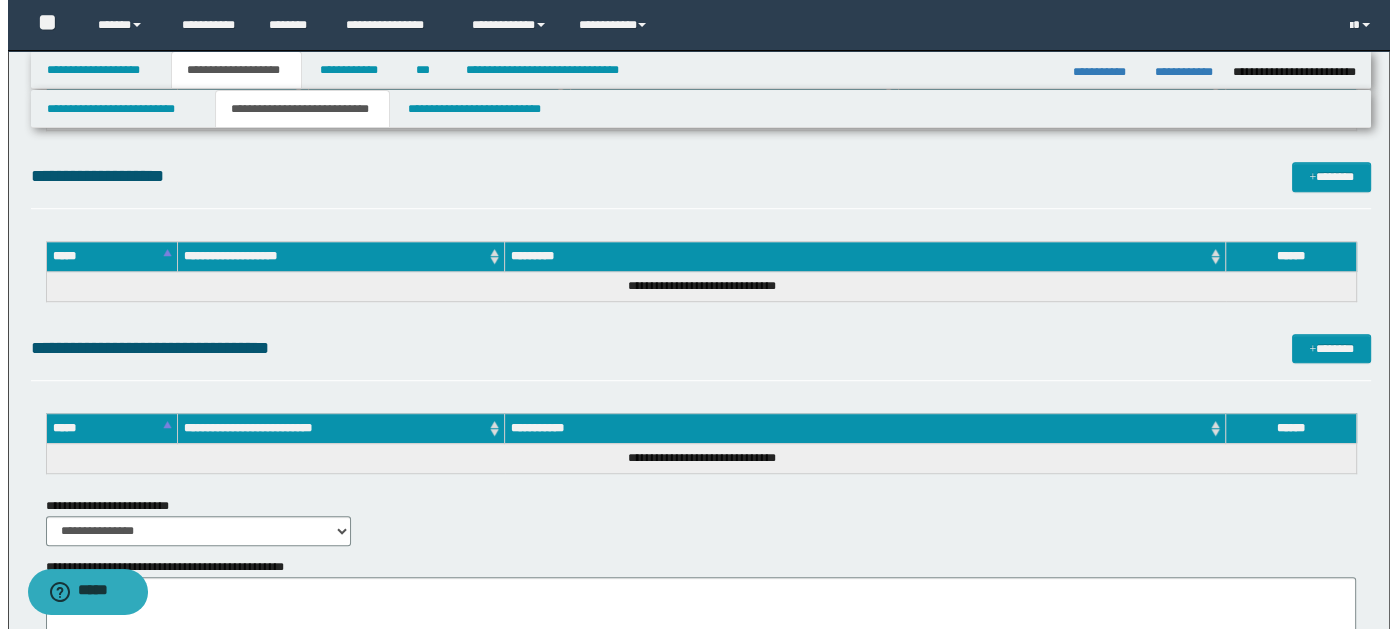 scroll, scrollTop: 1237, scrollLeft: 0, axis: vertical 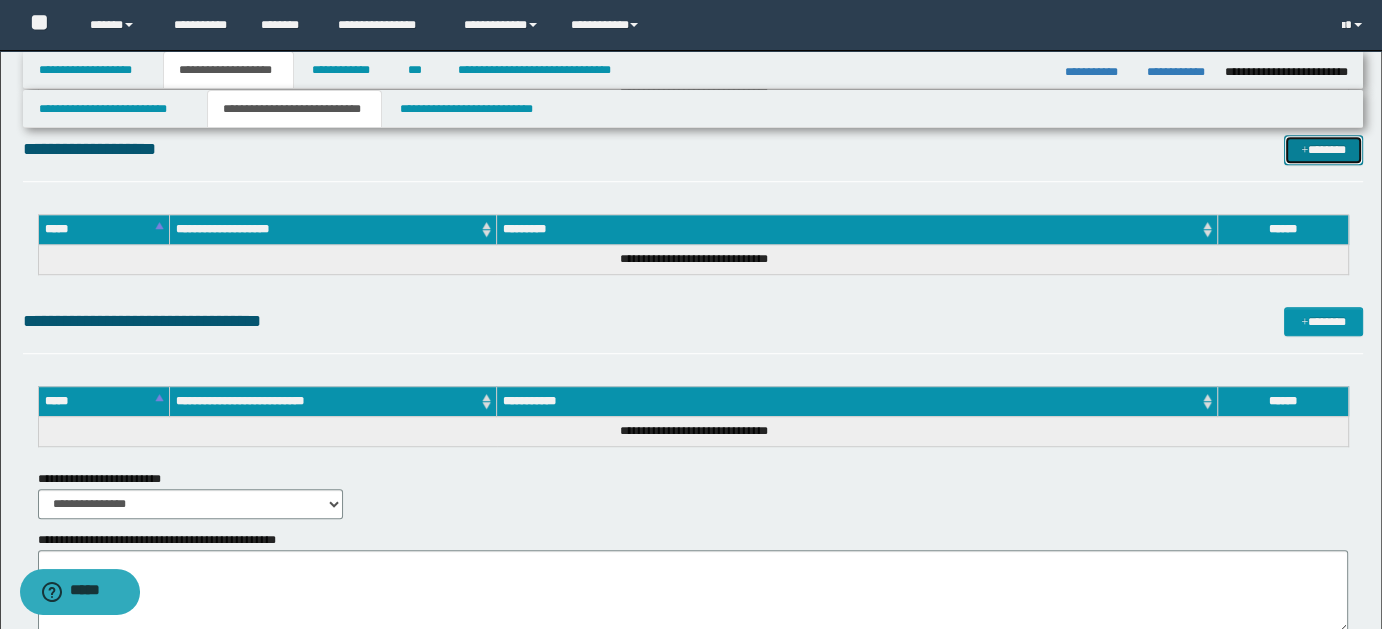 click on "*******" at bounding box center (1323, 149) 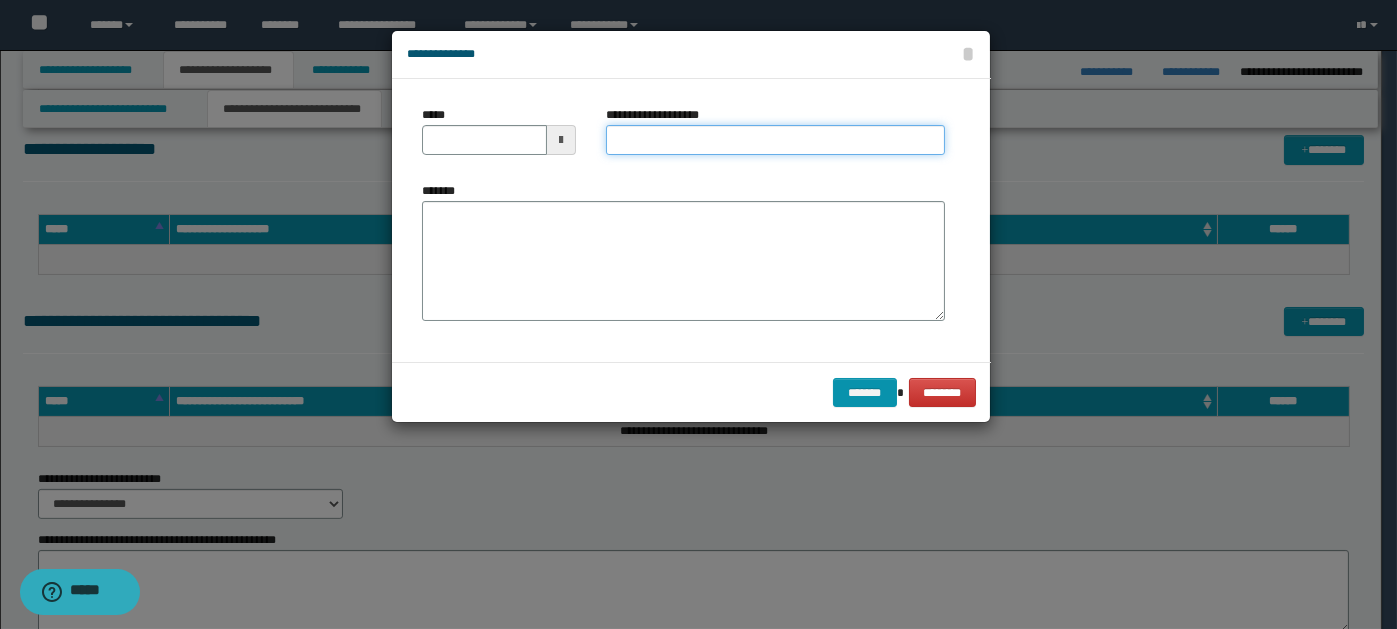 paste on "**********" 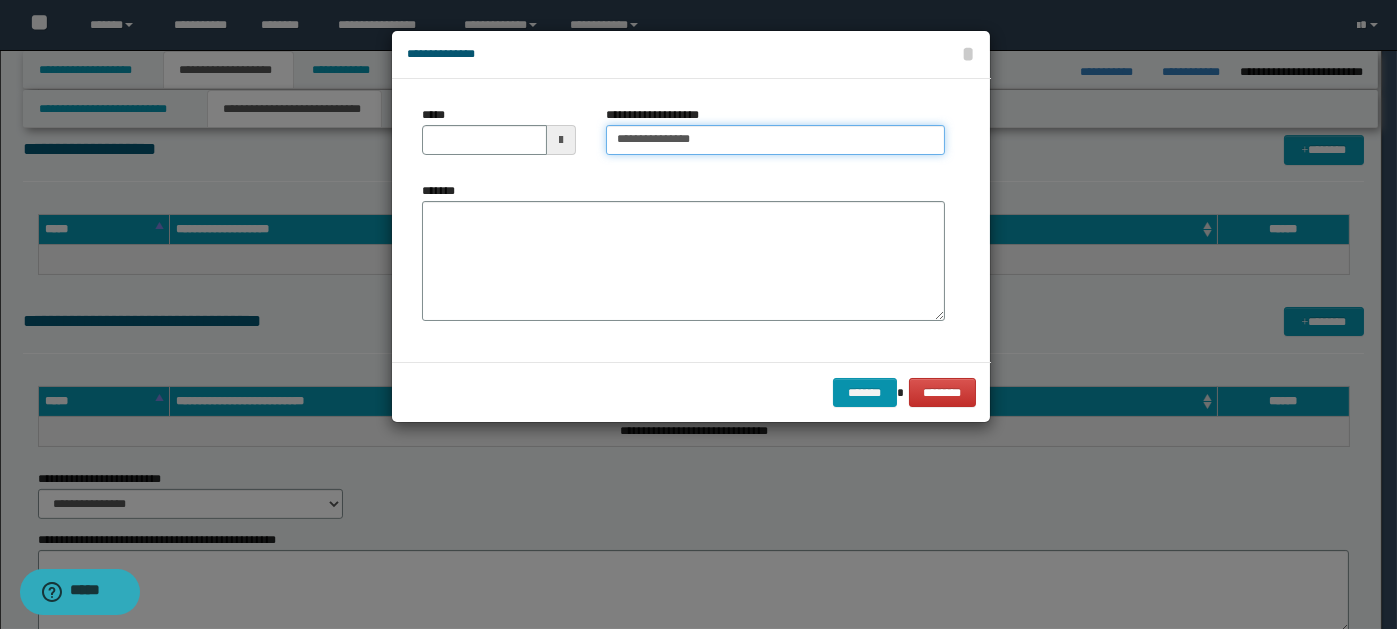 type on "**********" 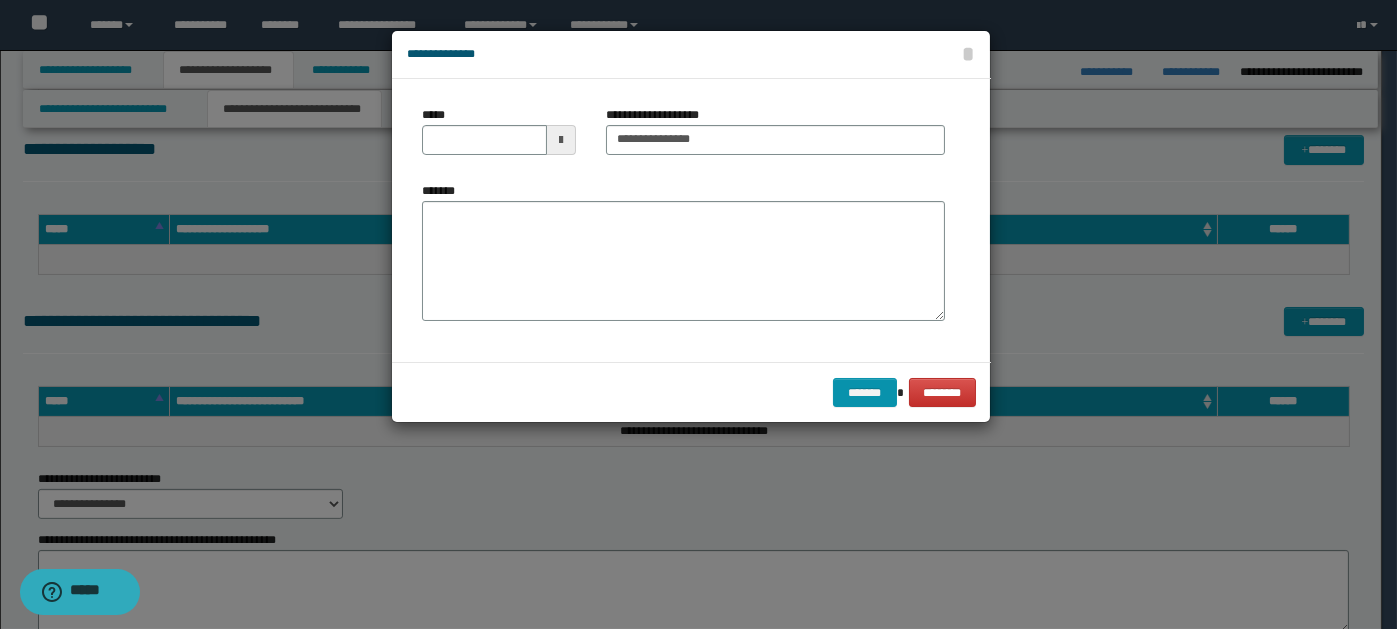 click at bounding box center (561, 140) 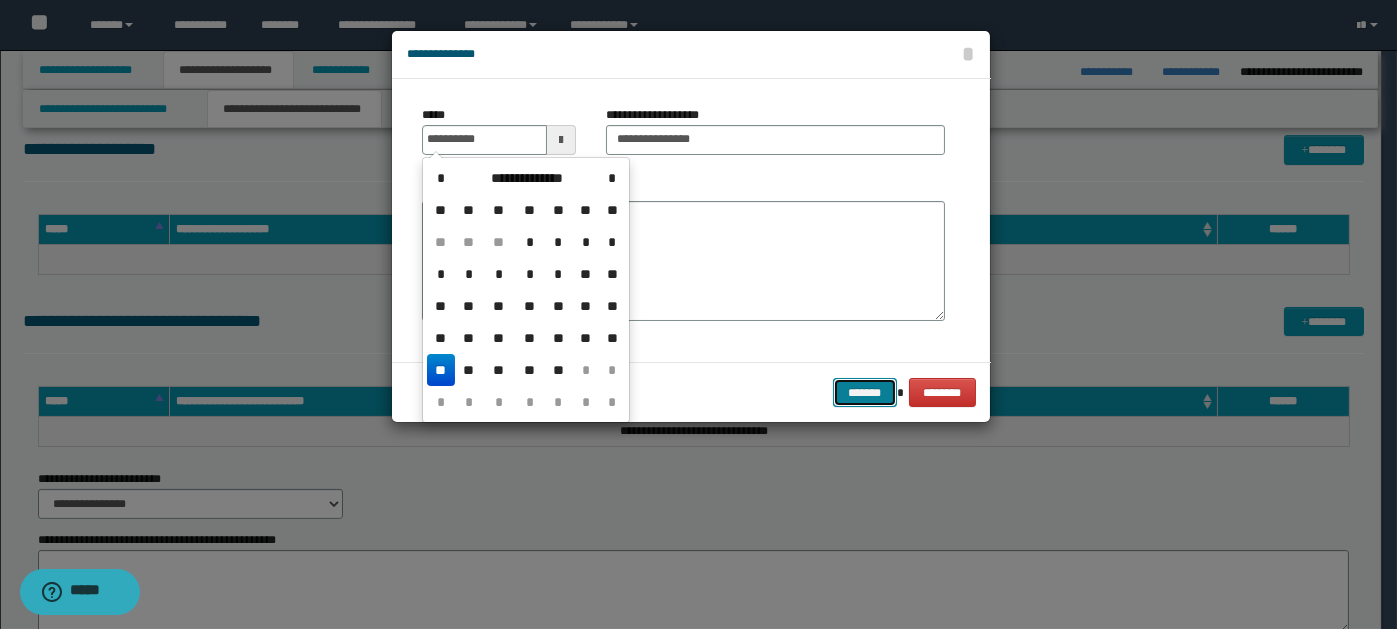 type on "**********" 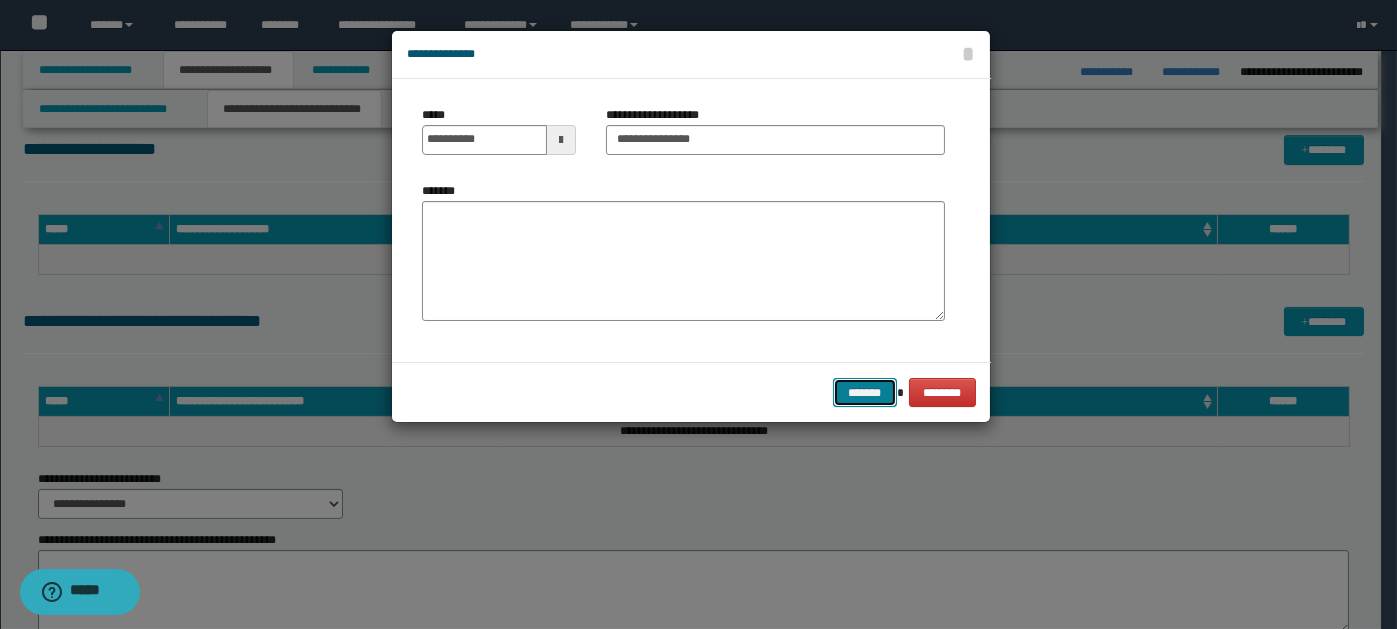 click on "*******" at bounding box center [865, 392] 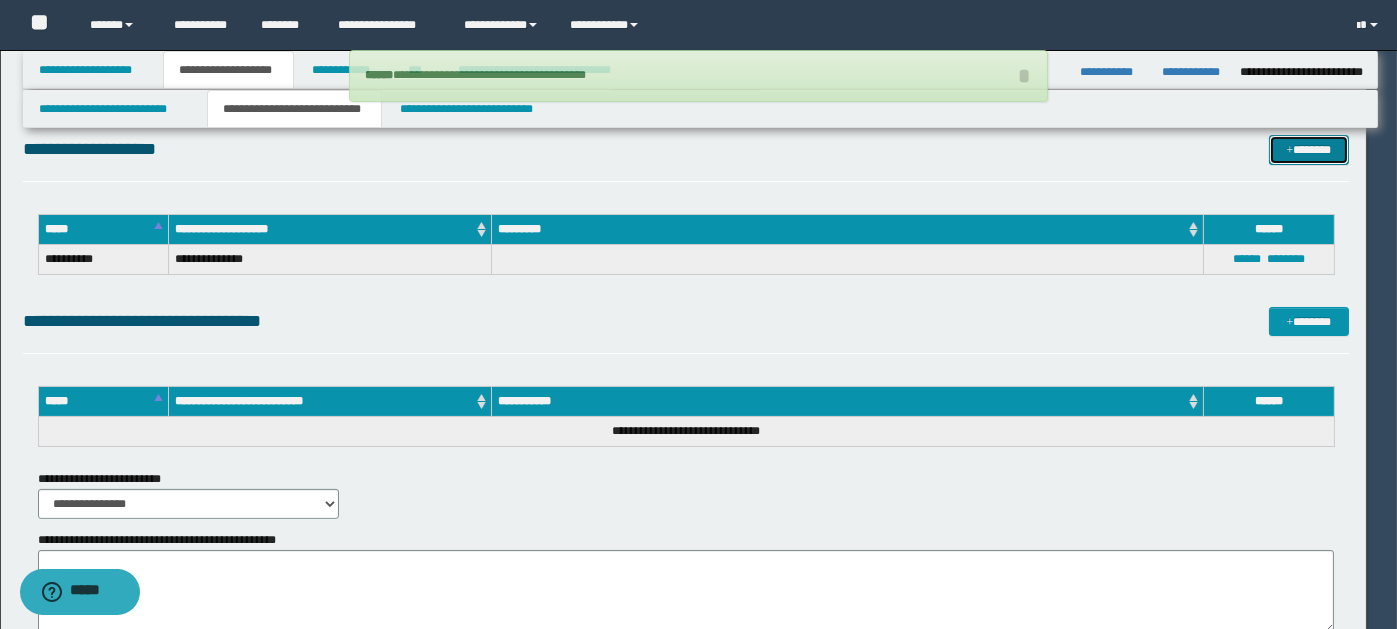 type 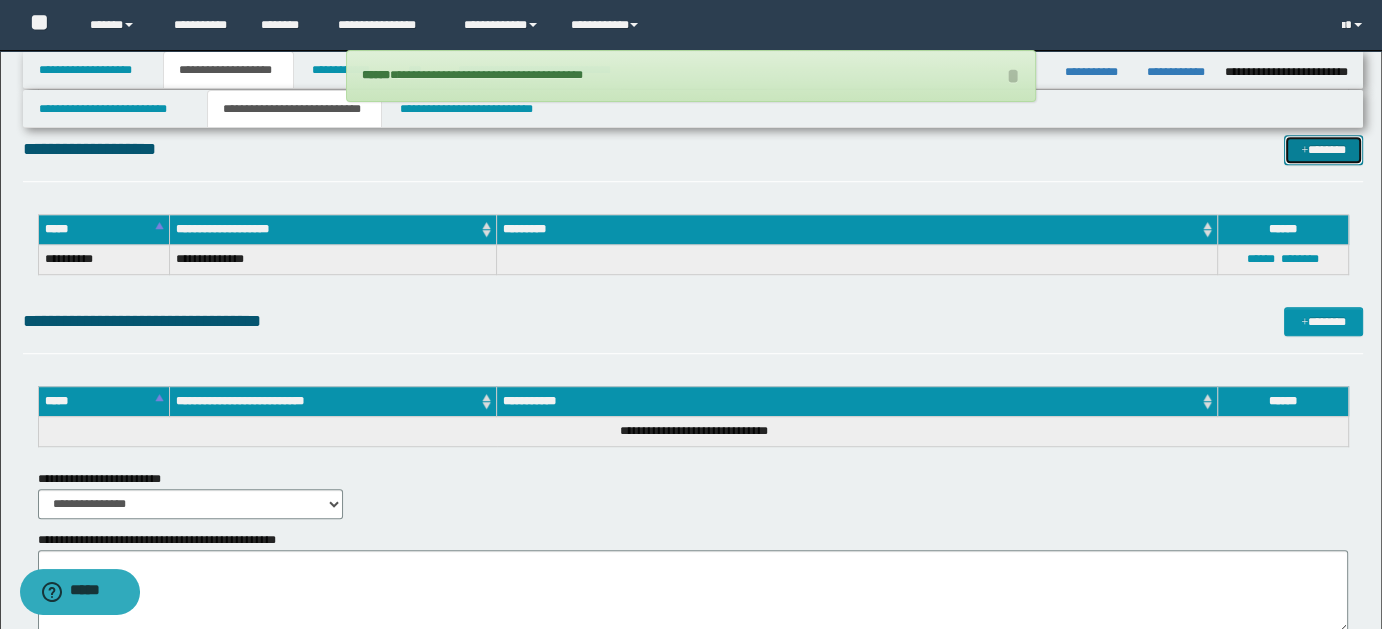 click on "*******" at bounding box center (1323, 149) 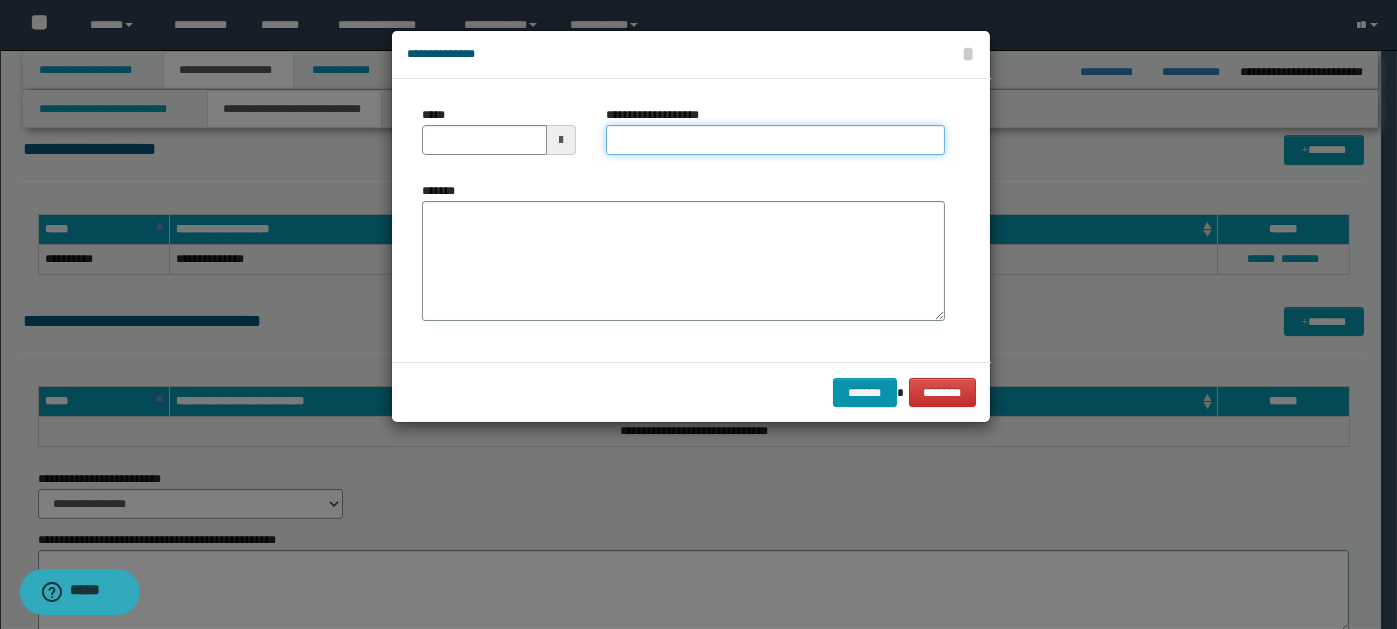 paste on "**********" 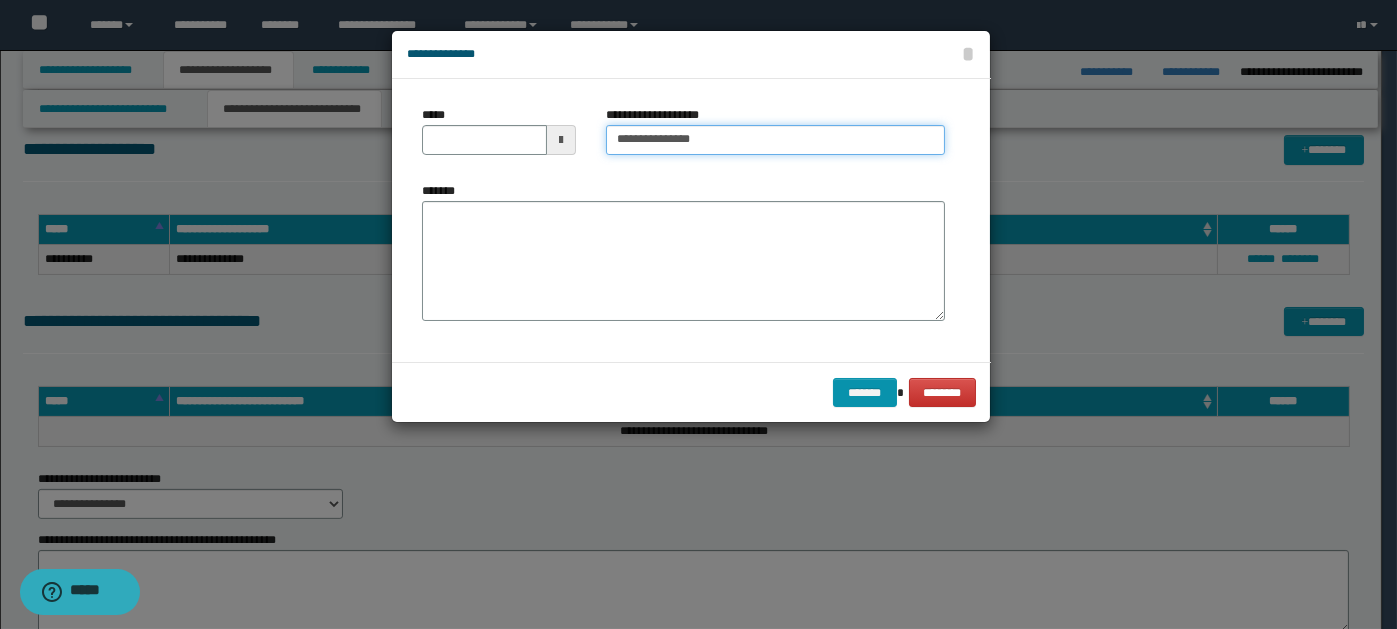 type on "**********" 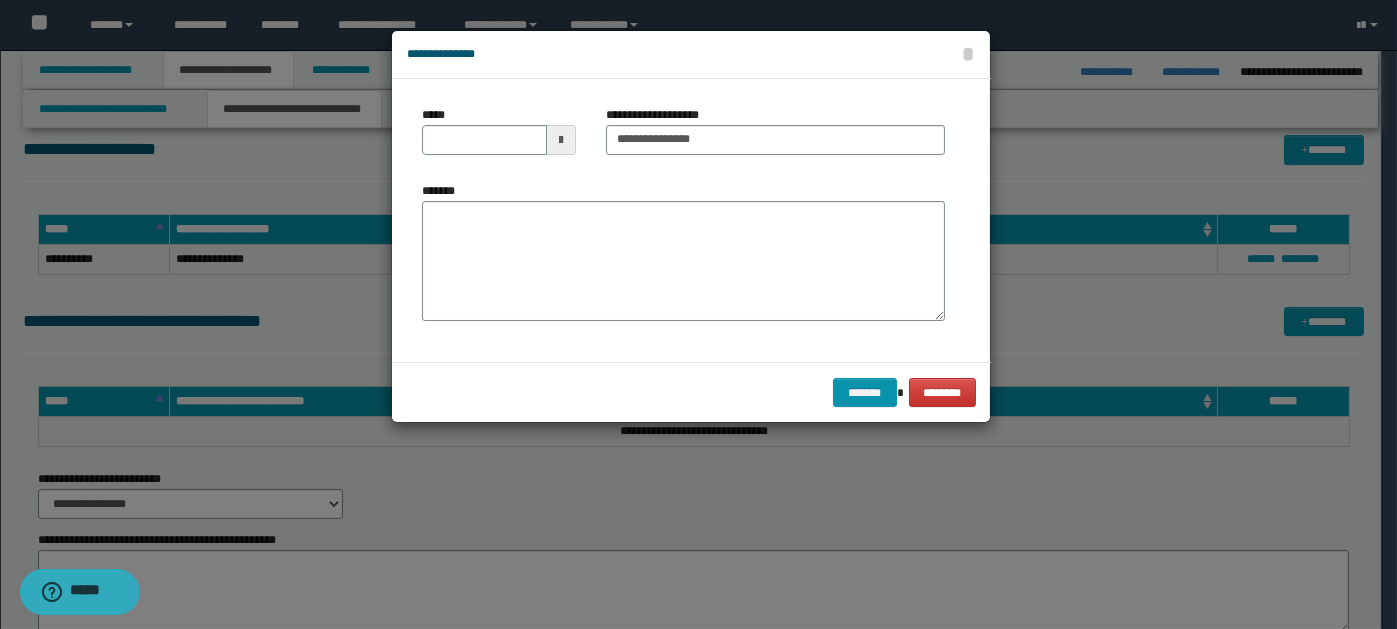 click at bounding box center [561, 140] 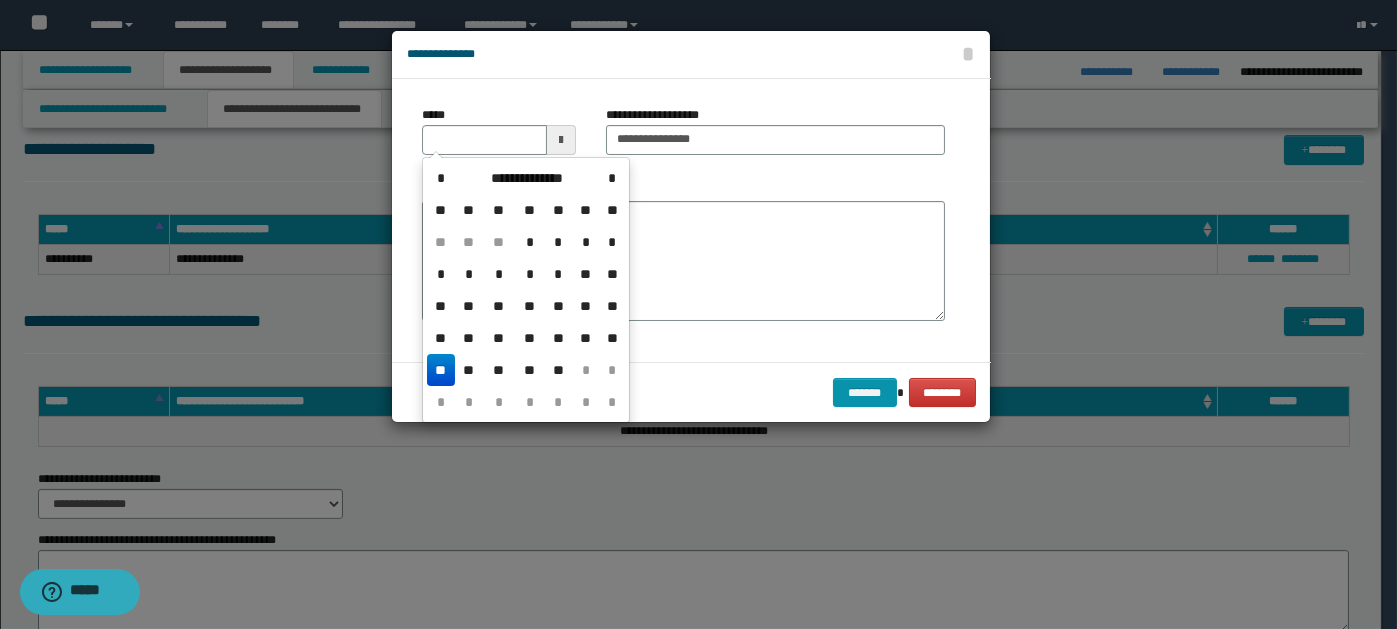 click on "**" at bounding box center [441, 370] 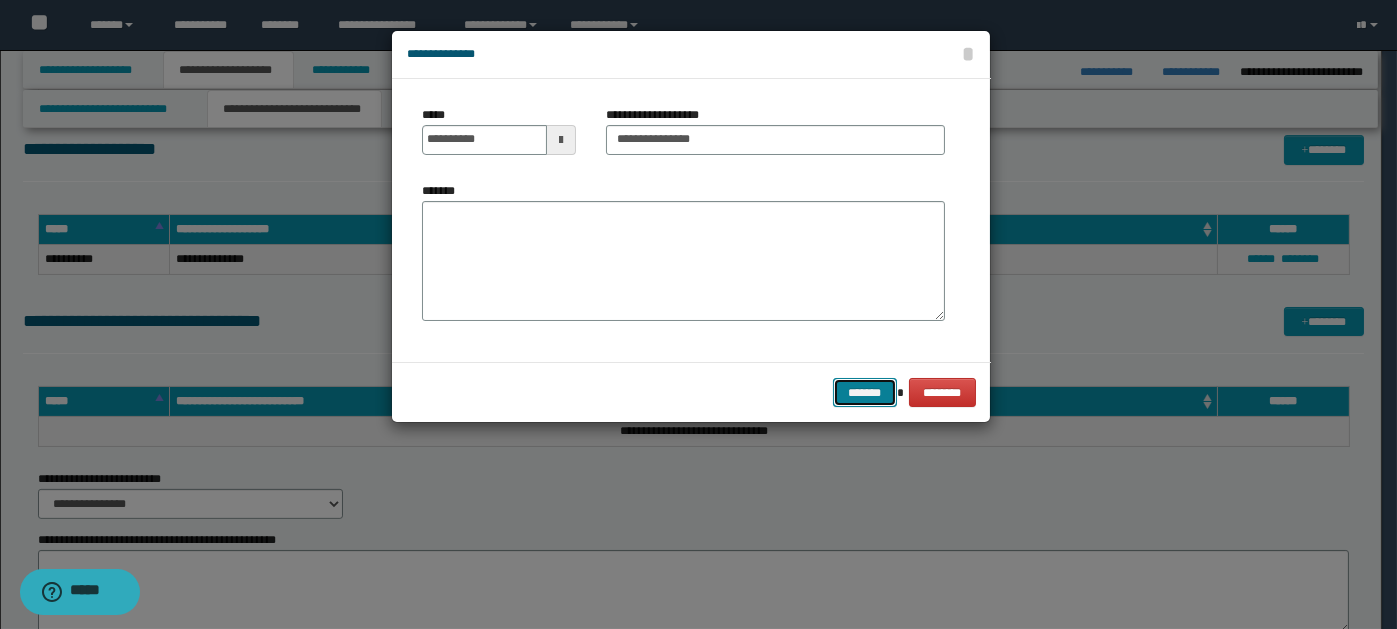 click on "*******" at bounding box center (865, 392) 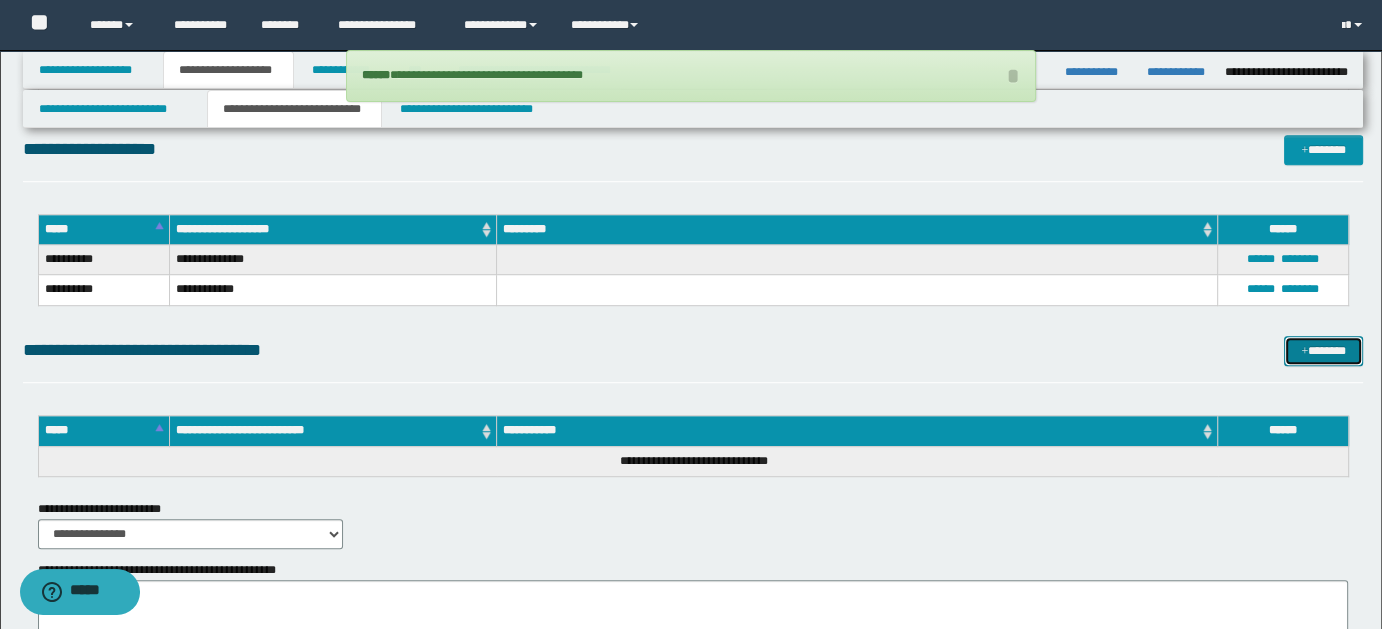 click on "*******" at bounding box center [1323, 350] 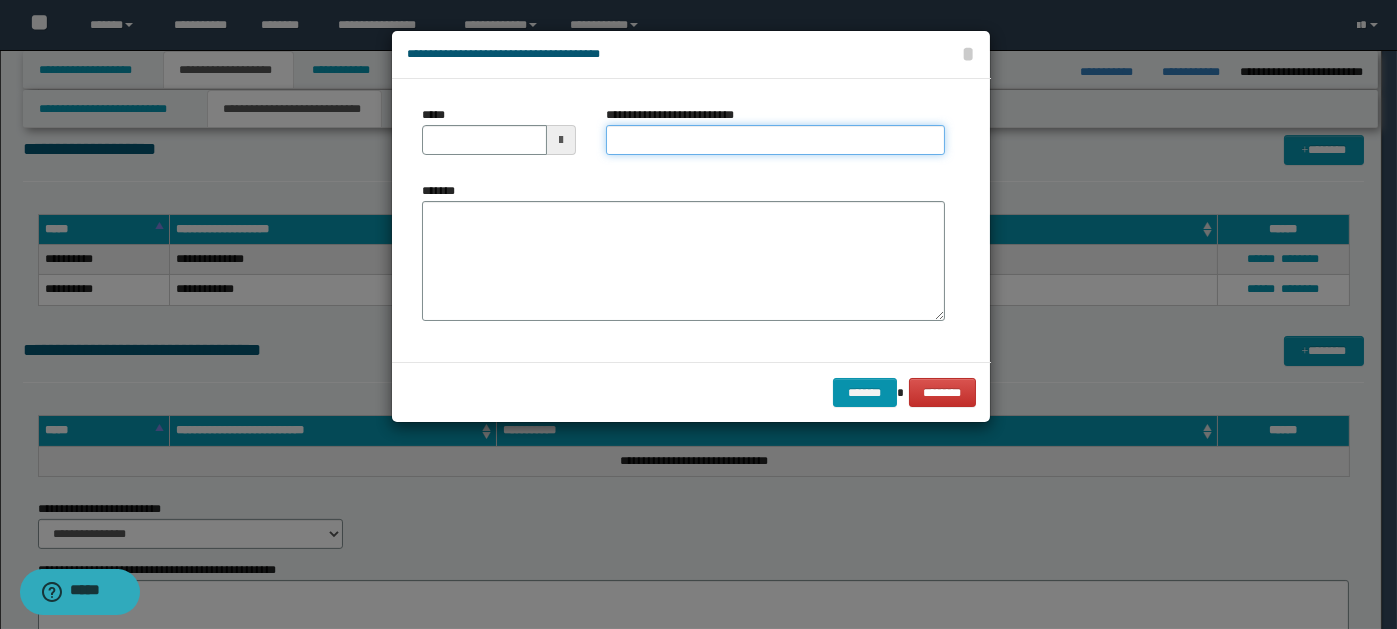 paste on "**********" 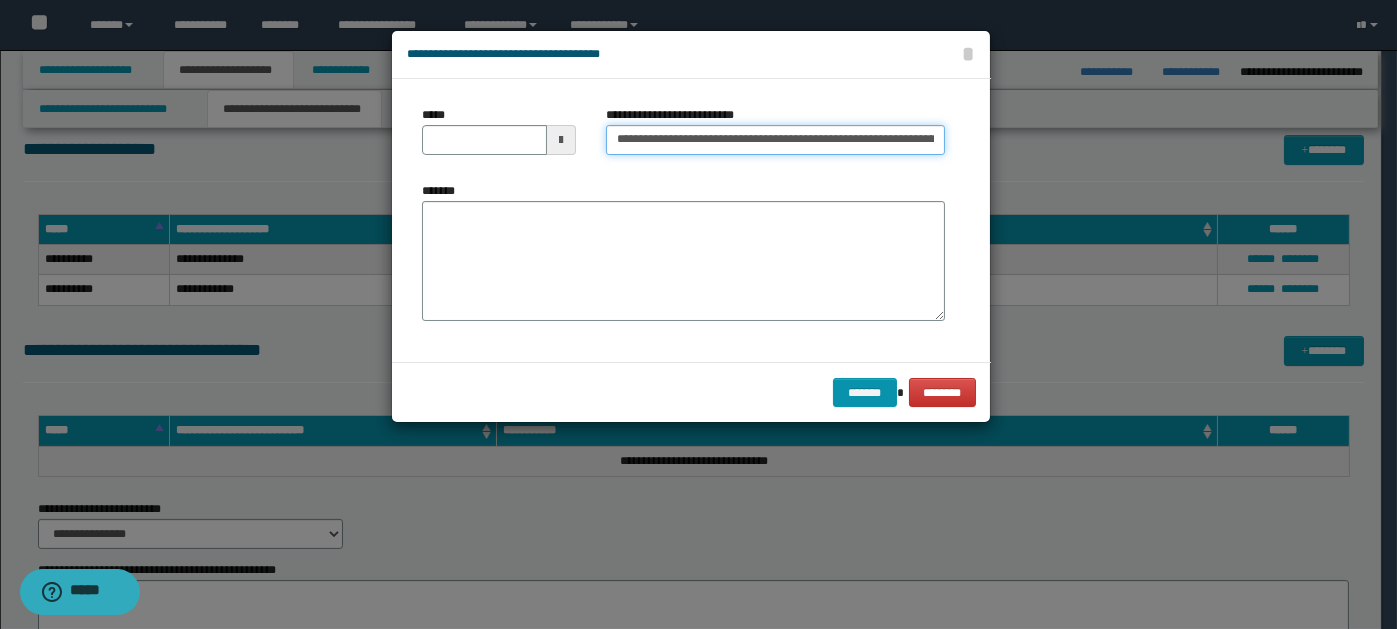 scroll, scrollTop: 0, scrollLeft: 621, axis: horizontal 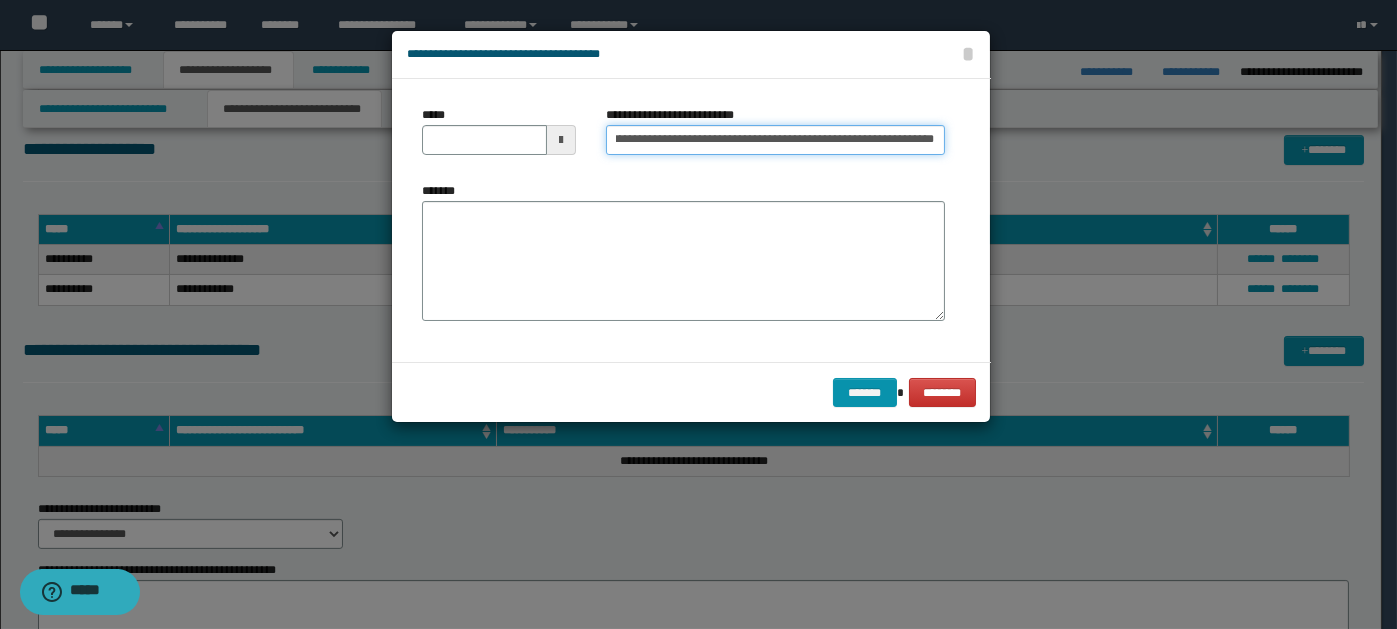 type on "**********" 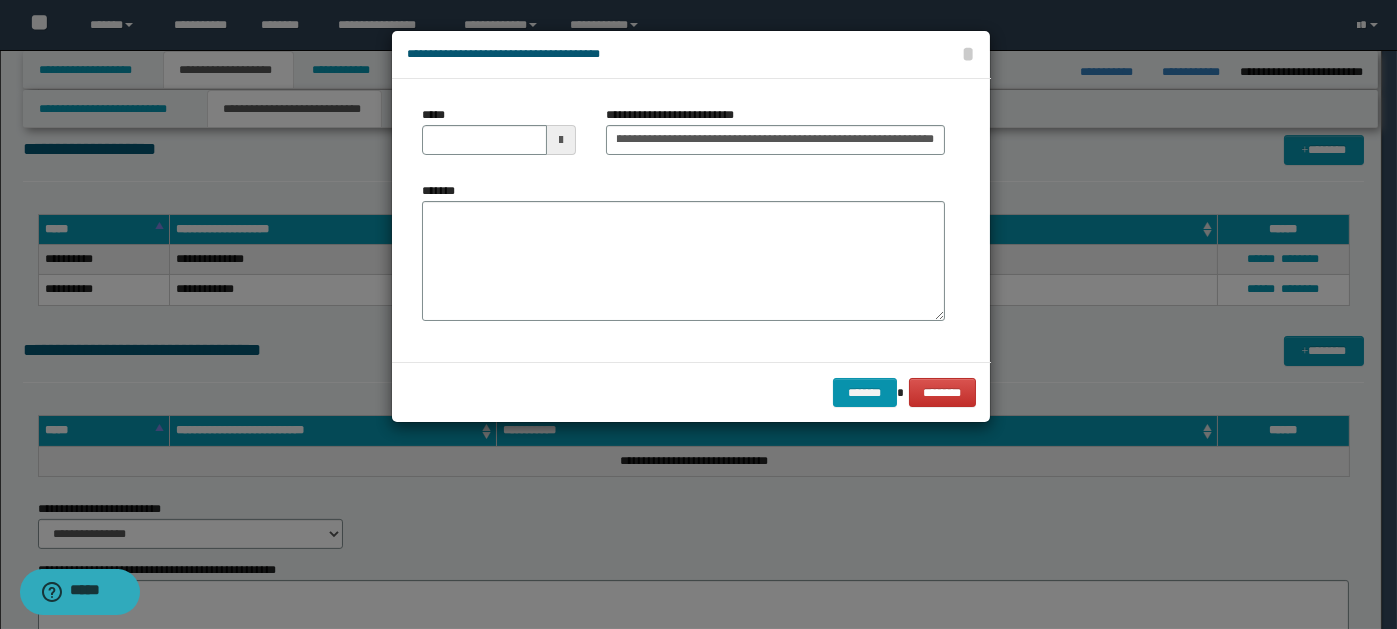 click at bounding box center [561, 140] 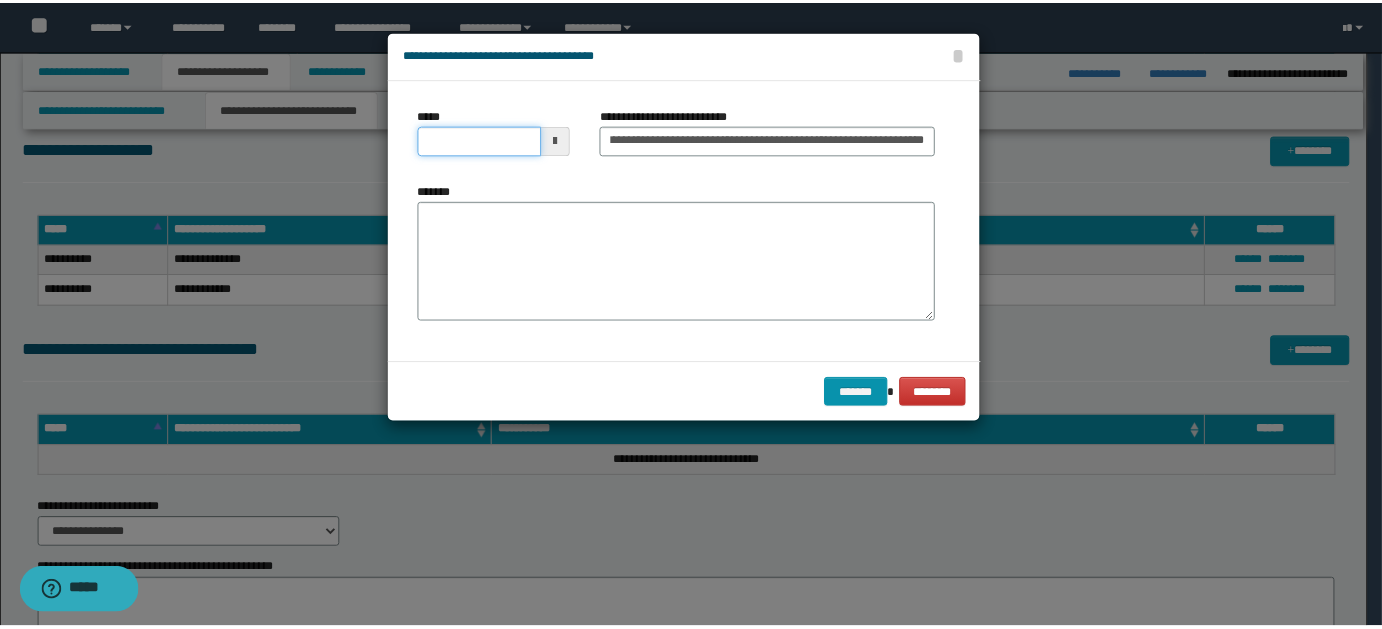 scroll, scrollTop: 0, scrollLeft: 0, axis: both 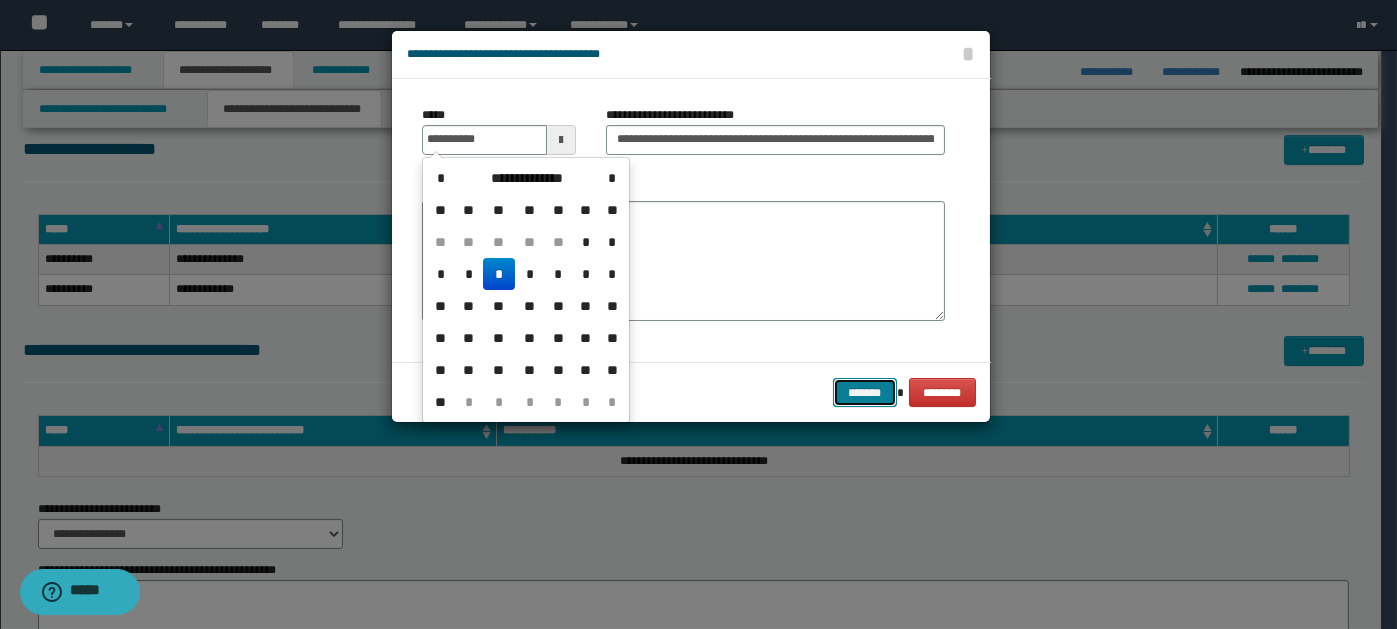 type on "**********" 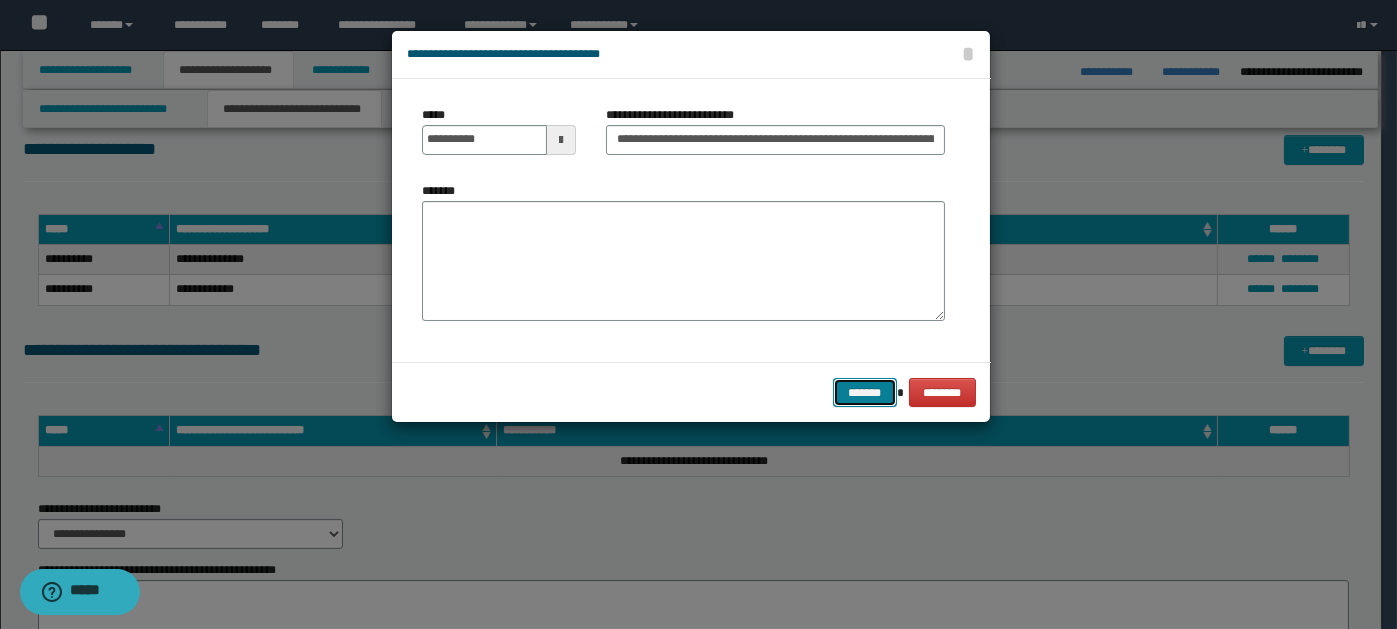 click on "*******" at bounding box center [865, 392] 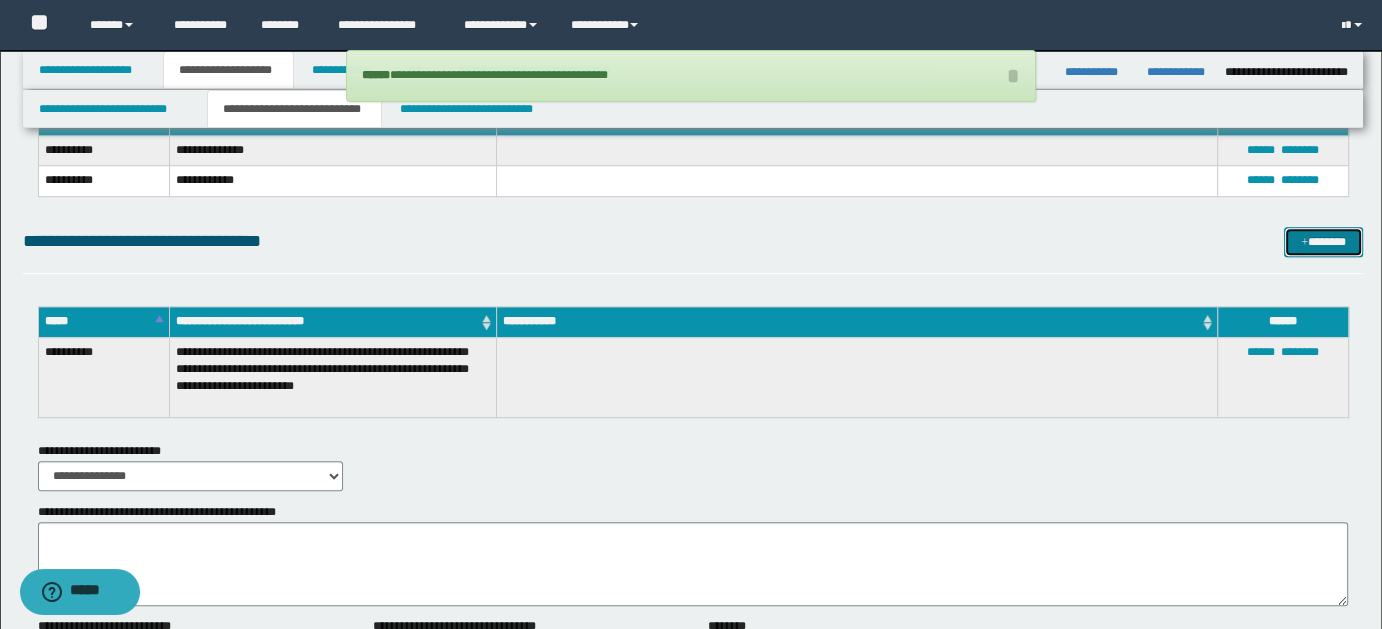 scroll, scrollTop: 1458, scrollLeft: 0, axis: vertical 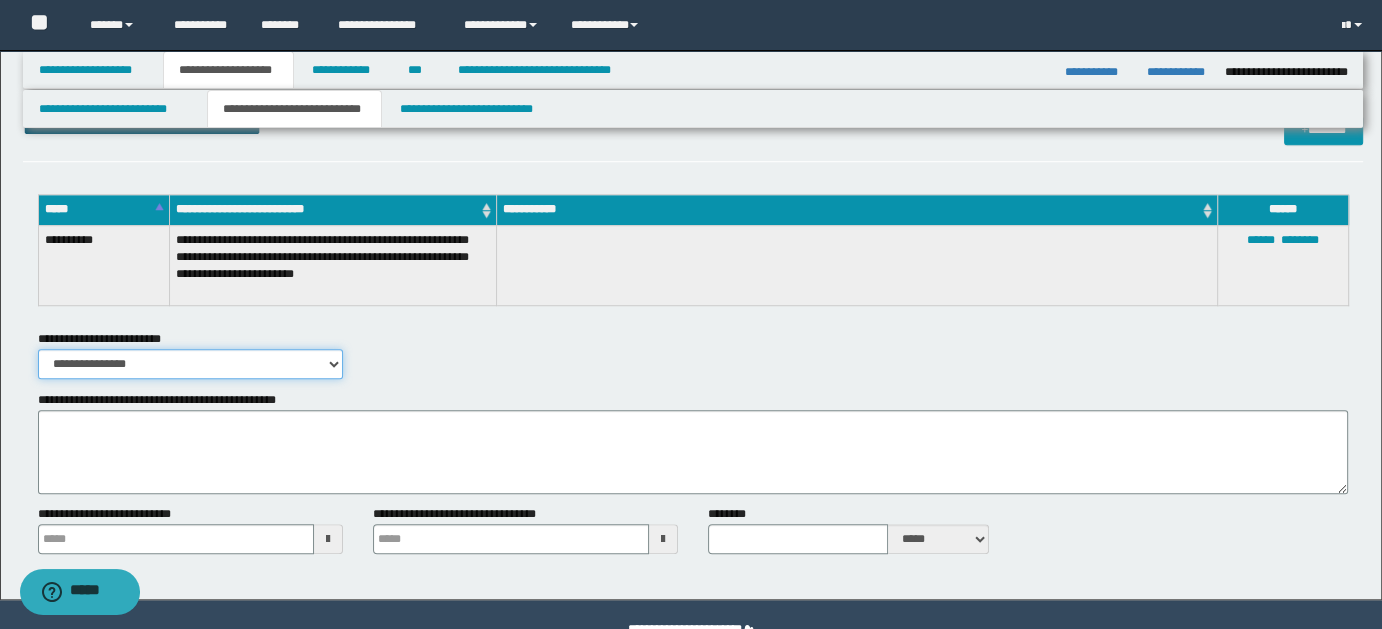 click on "**********" at bounding box center [190, 364] 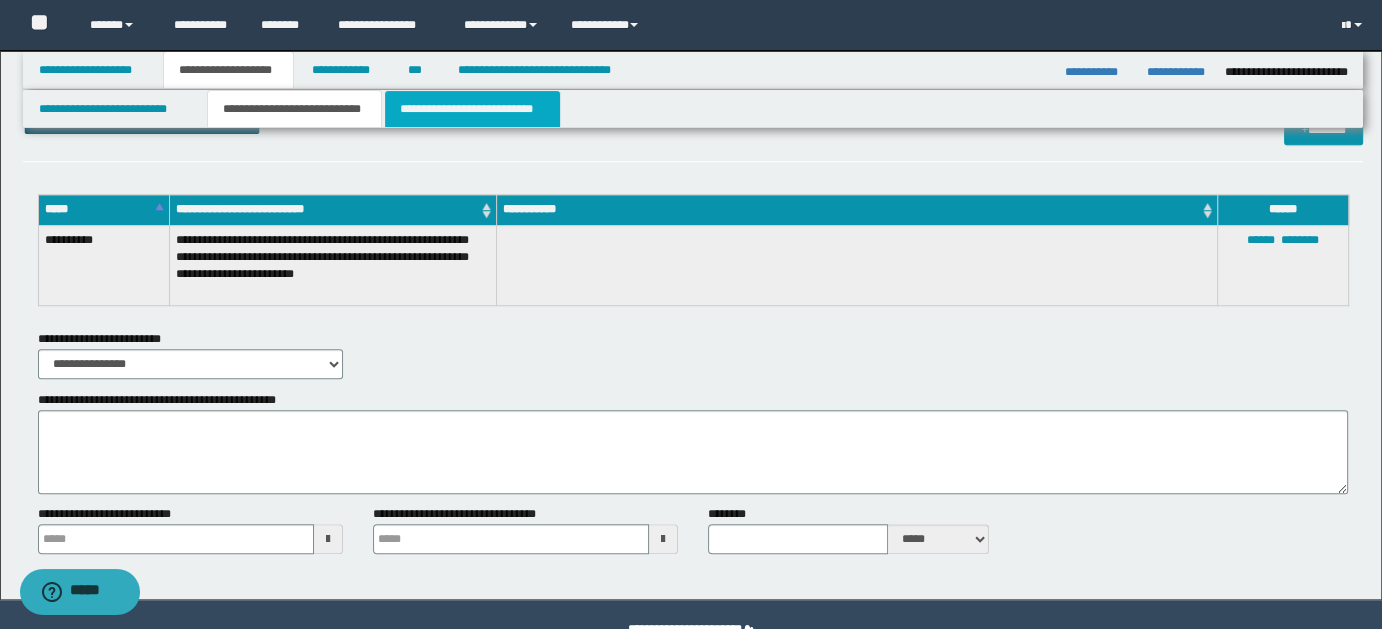 click on "**********" at bounding box center (472, 109) 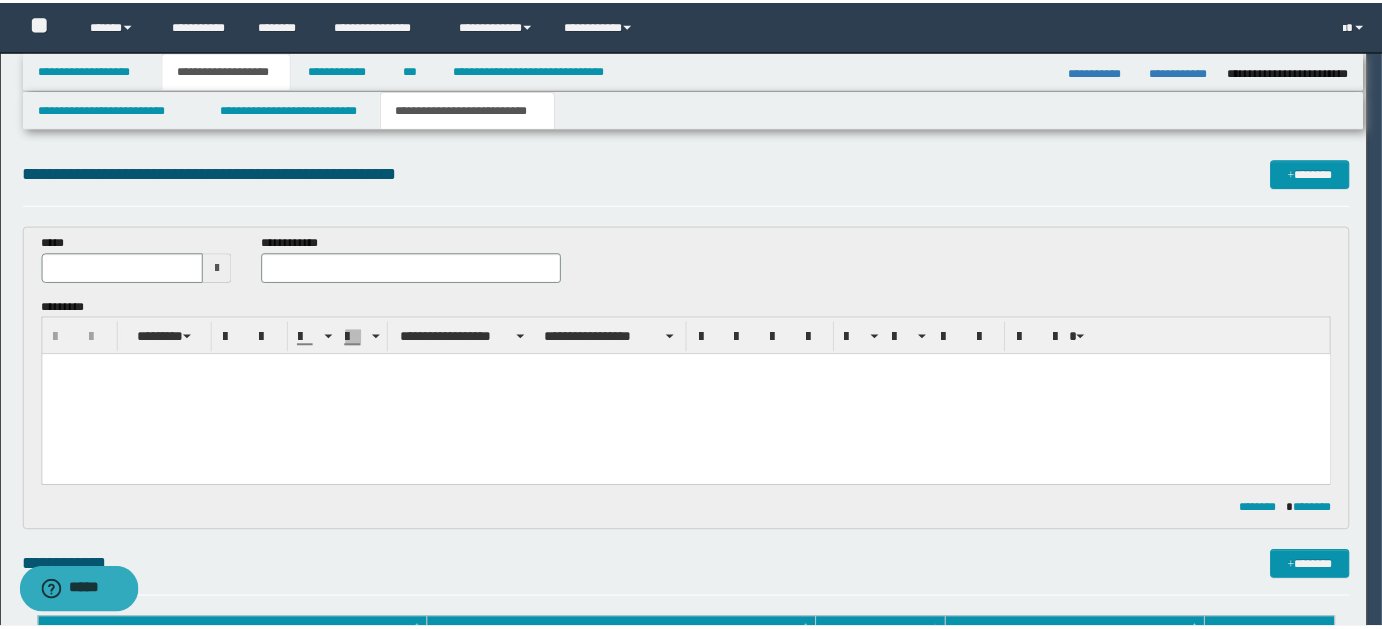 scroll, scrollTop: 0, scrollLeft: 0, axis: both 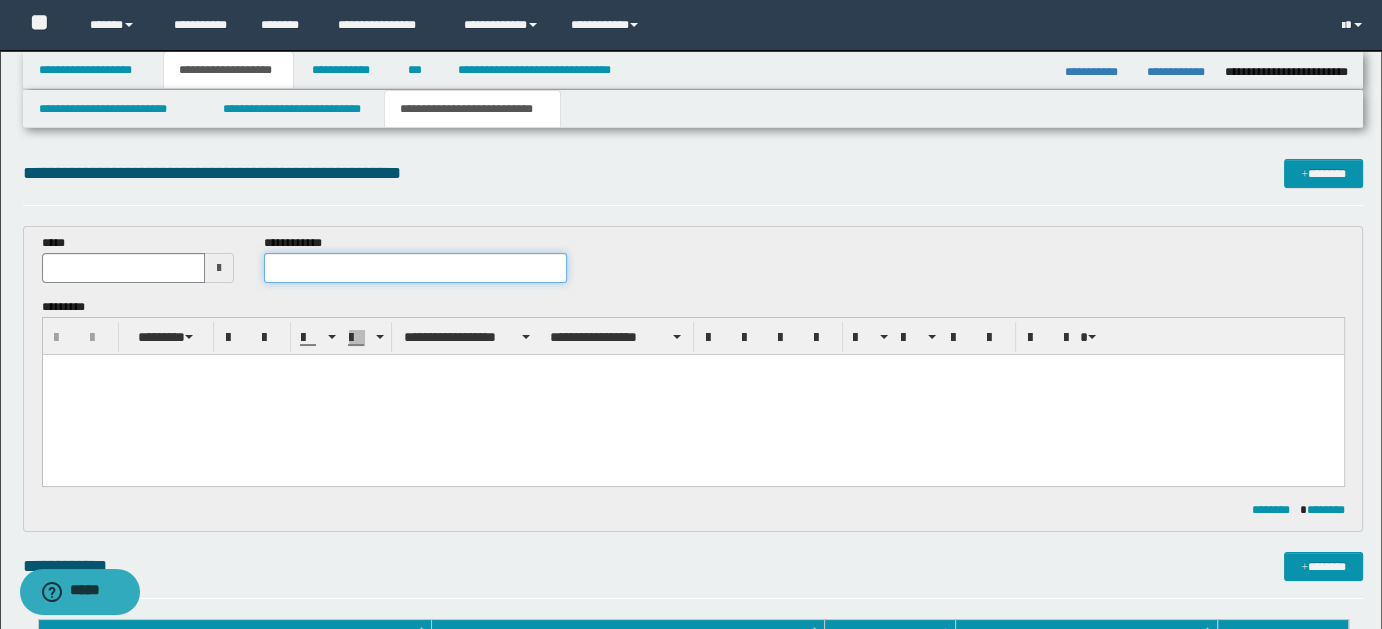 click at bounding box center (415, 268) 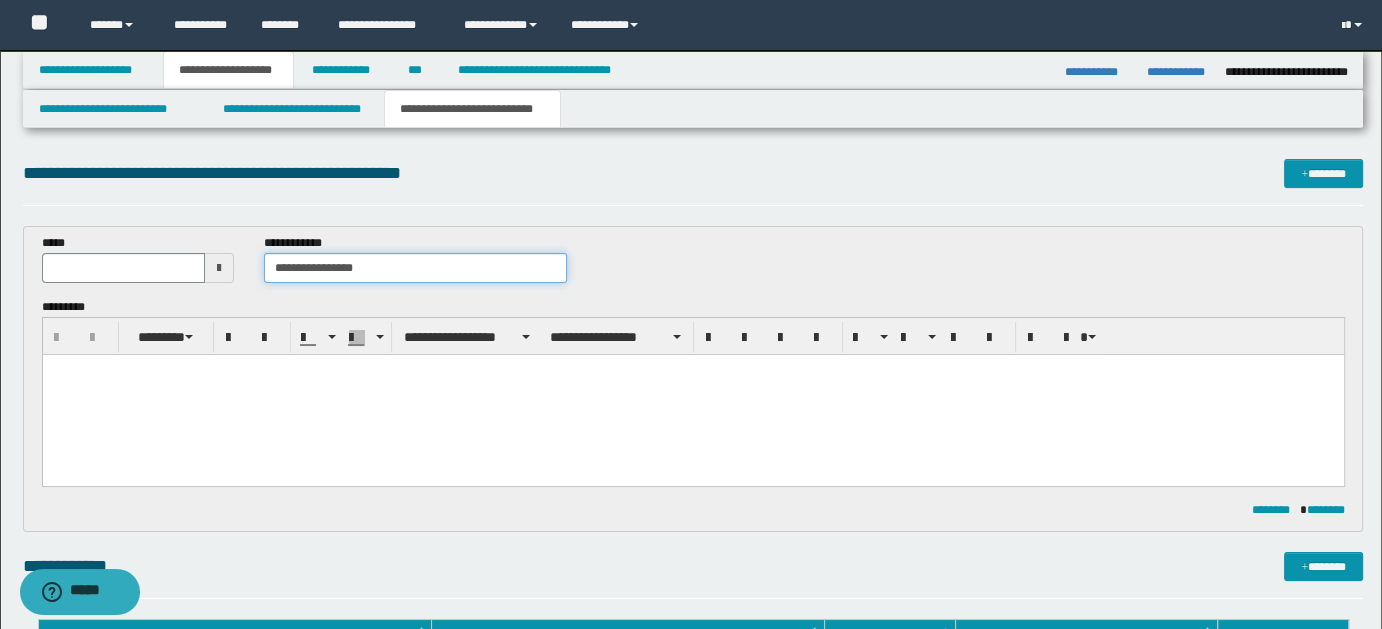type on "**********" 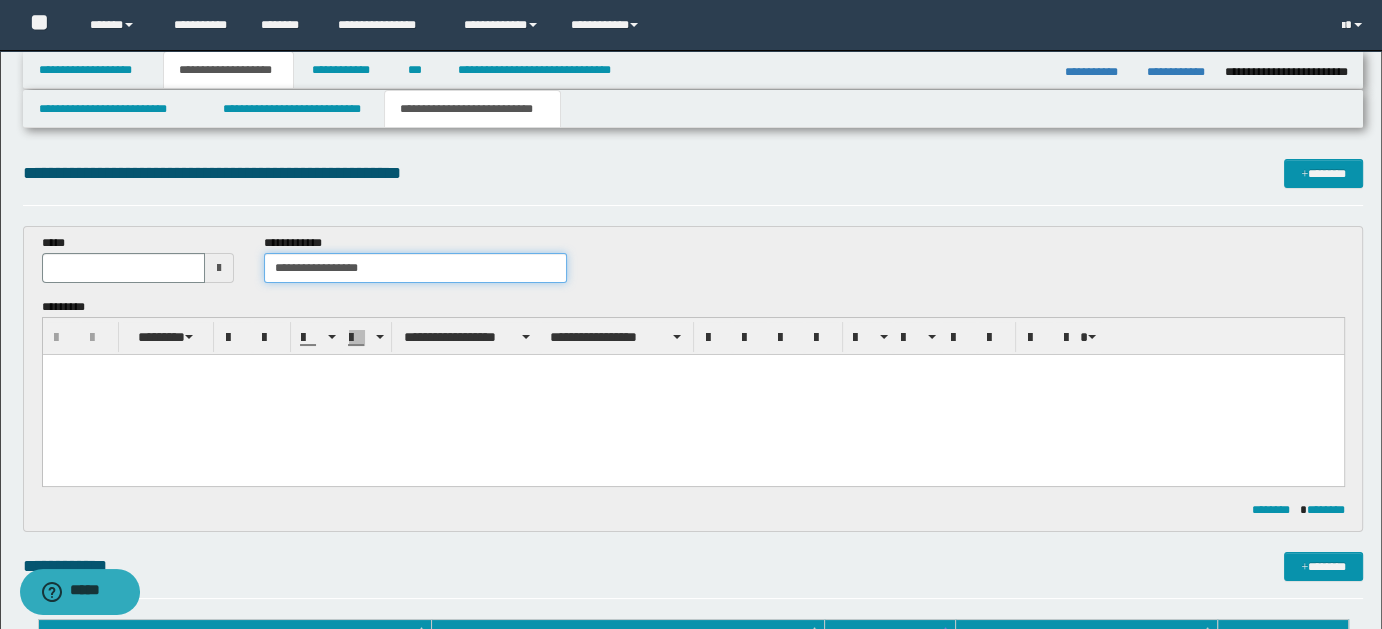 type 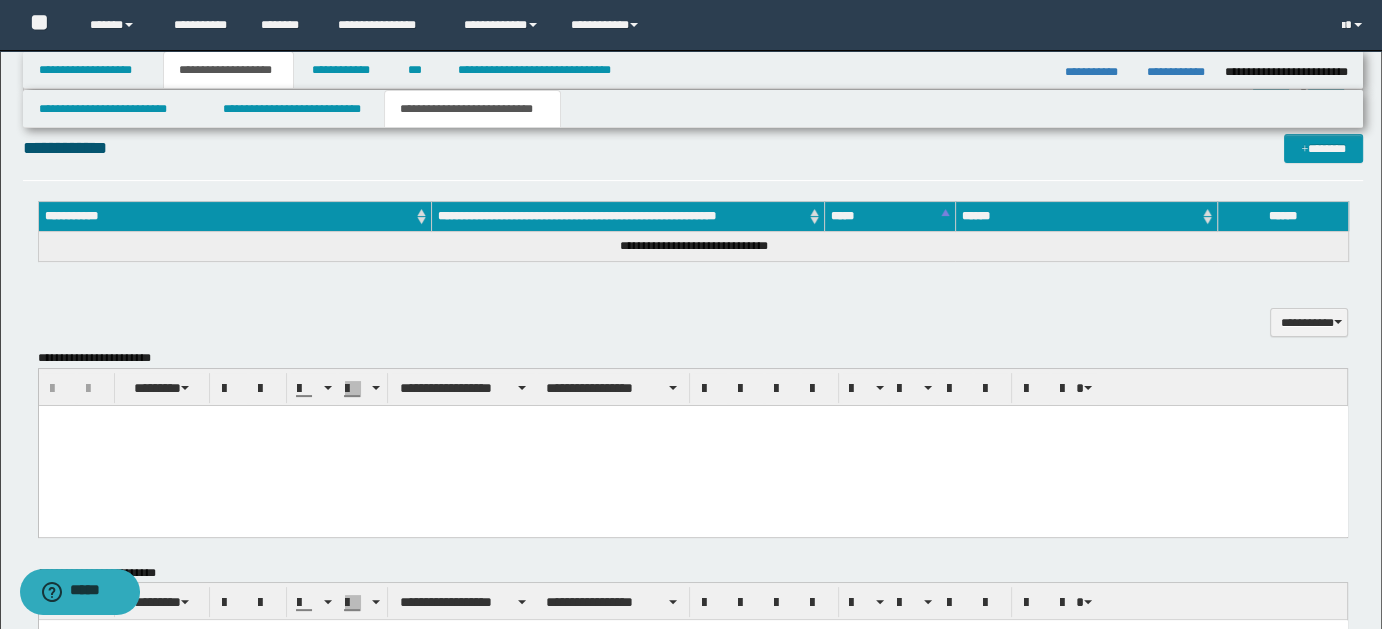 scroll, scrollTop: 419, scrollLeft: 0, axis: vertical 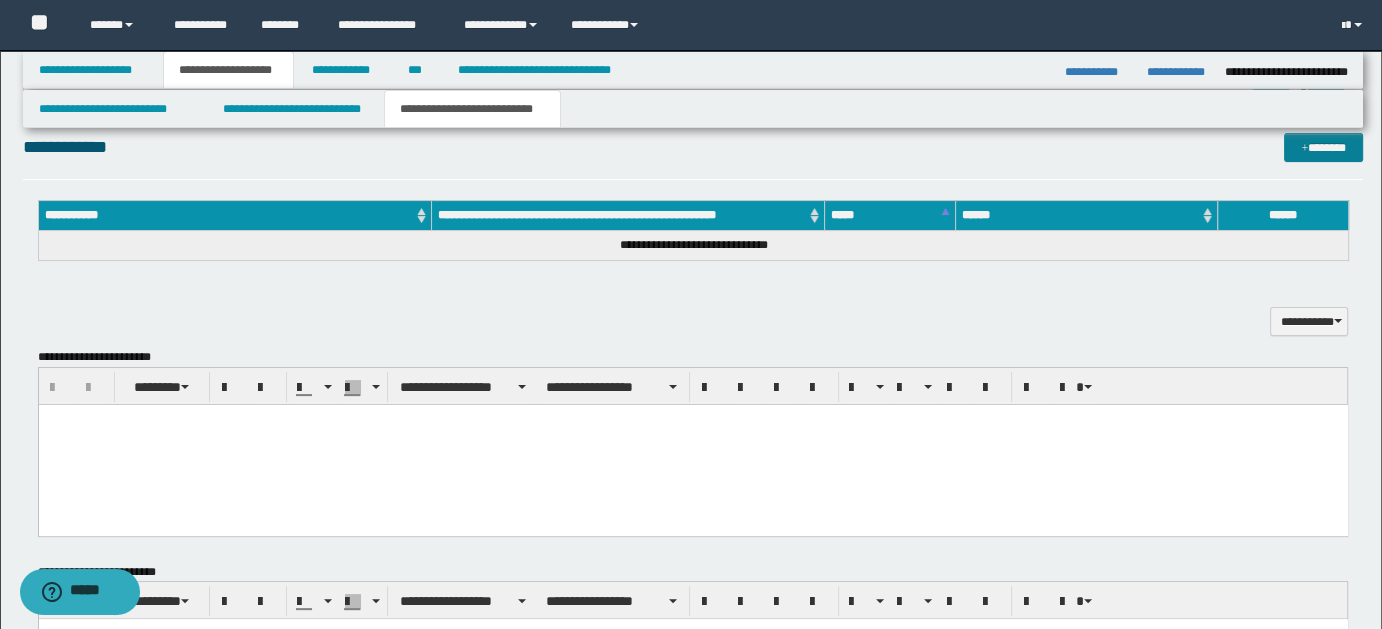 type on "**********" 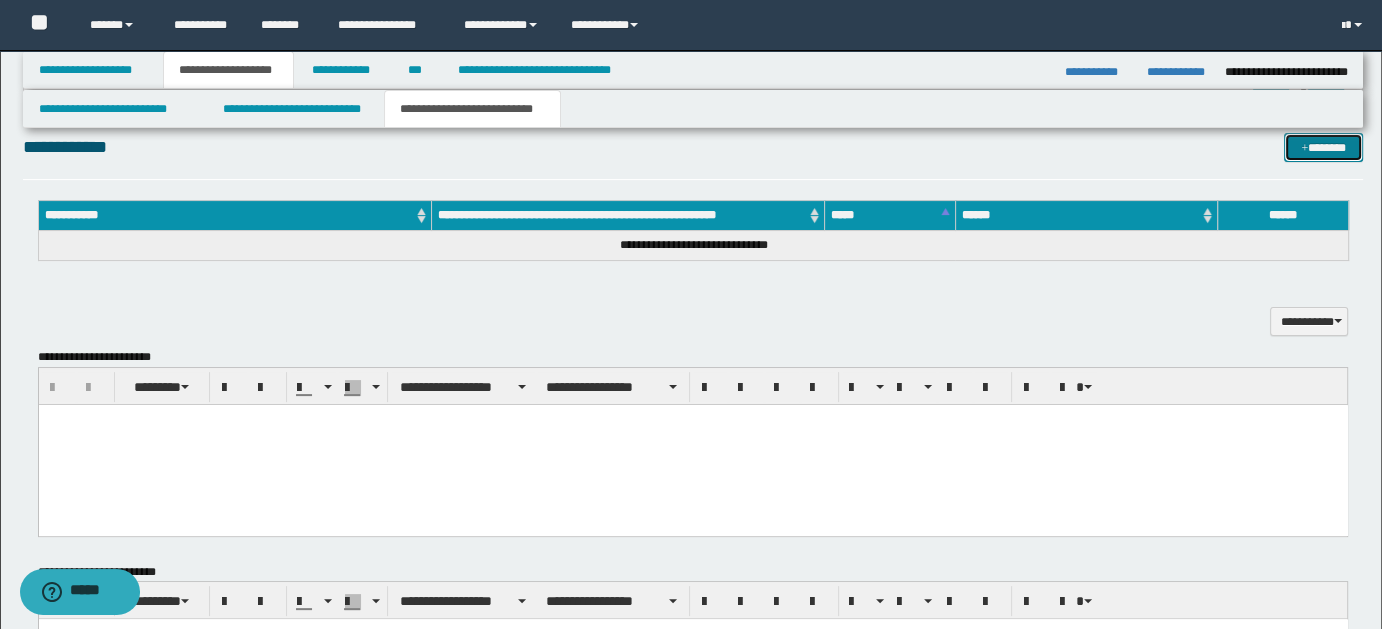 click on "*******" at bounding box center [1323, 147] 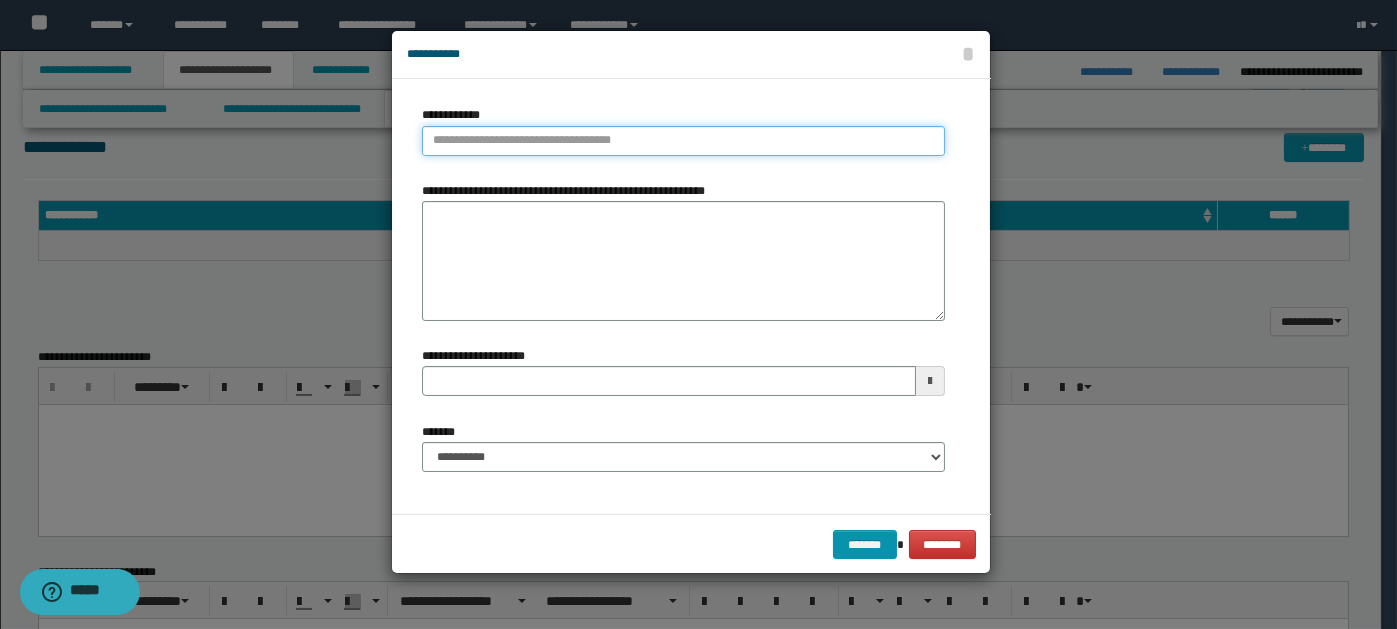 paste on "****" 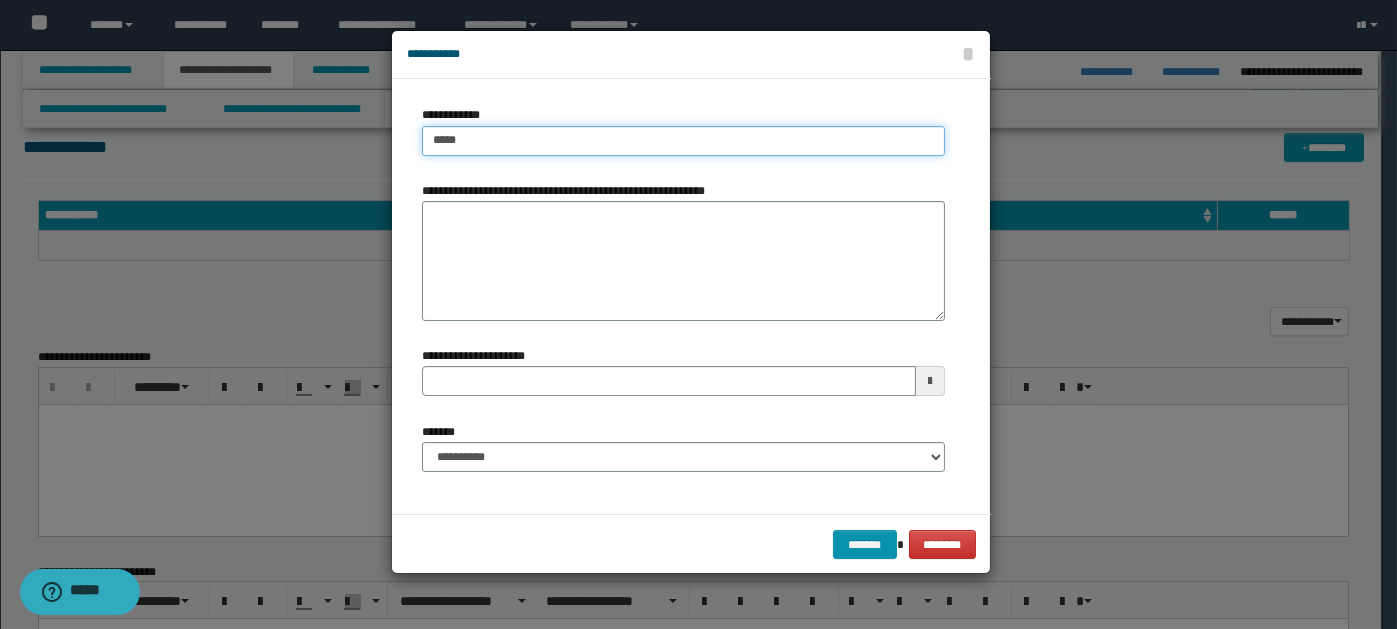 type on "****" 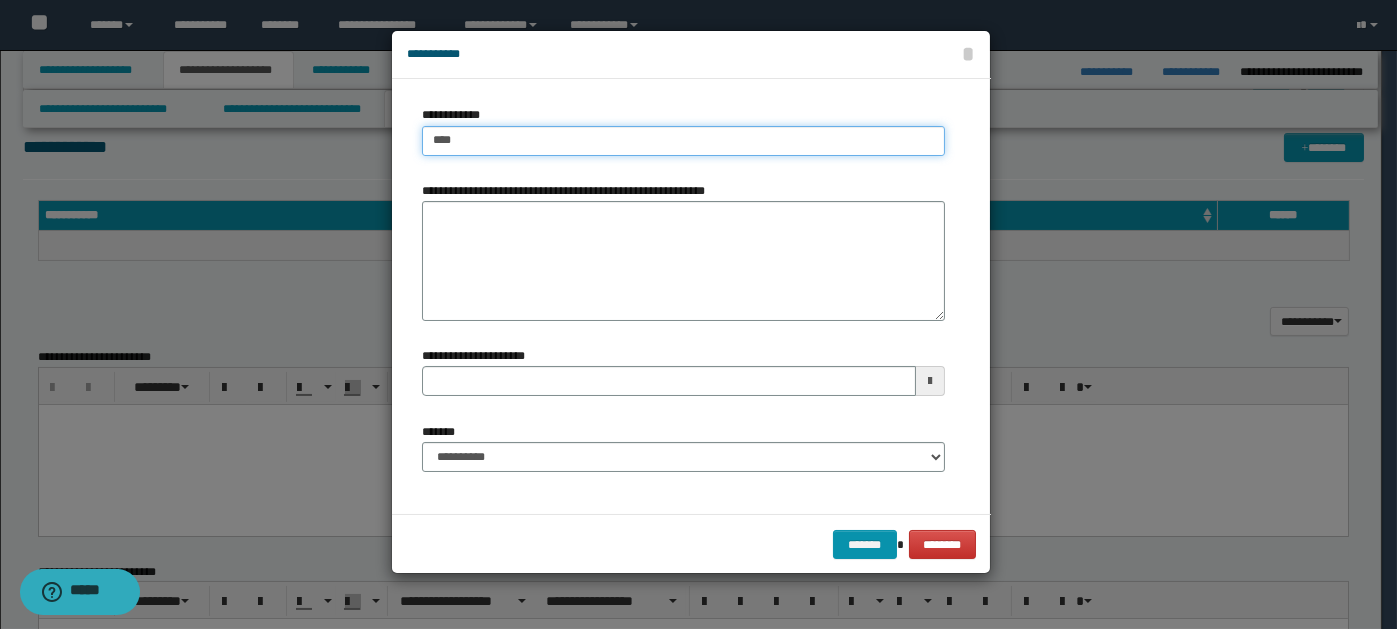 type on "****" 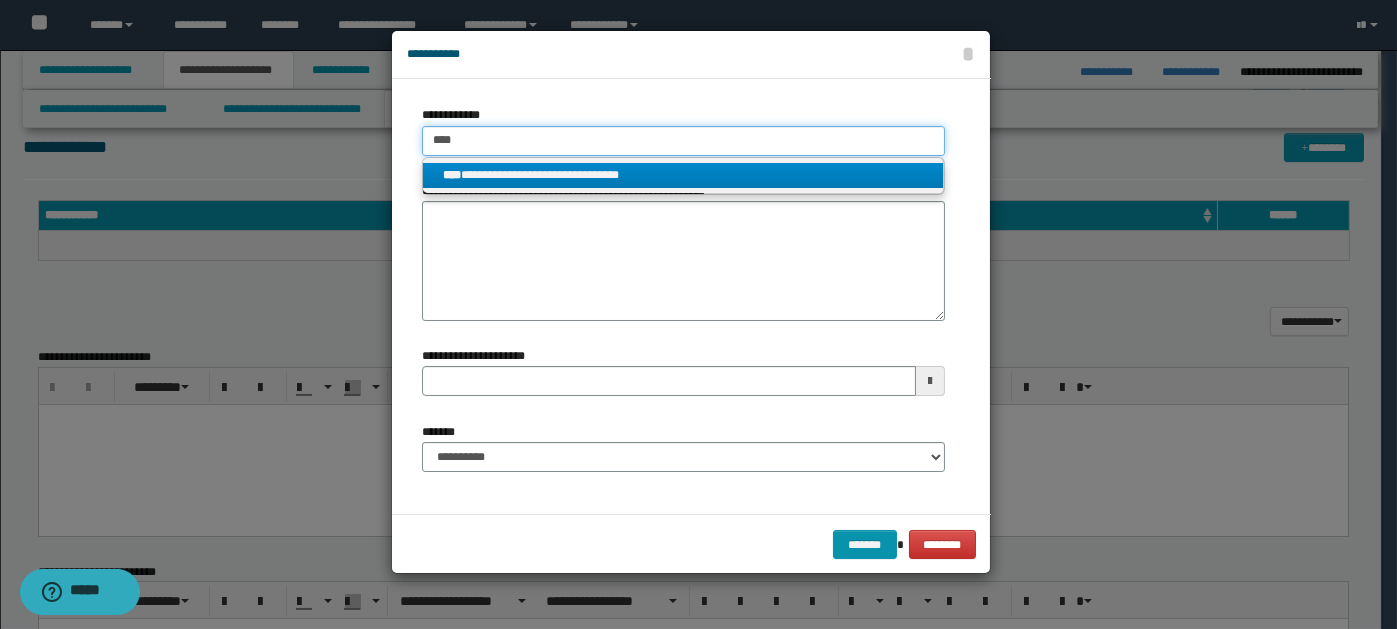 type on "****" 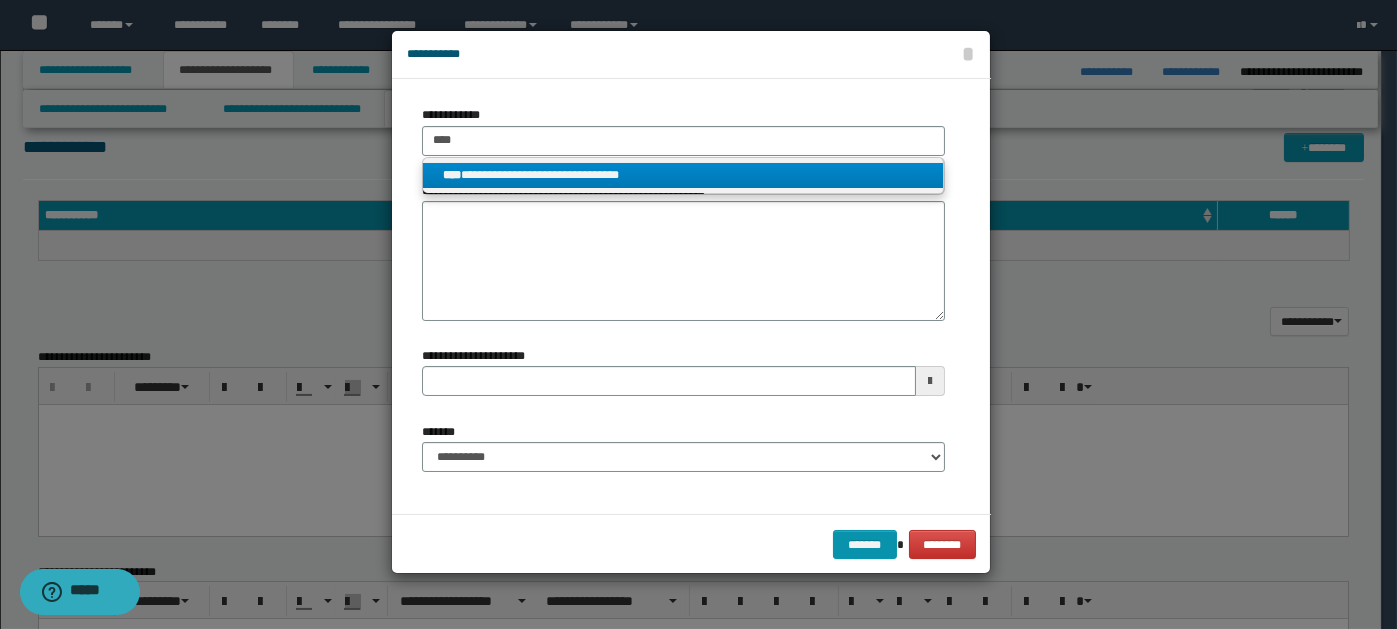 click on "**********" at bounding box center (683, 175) 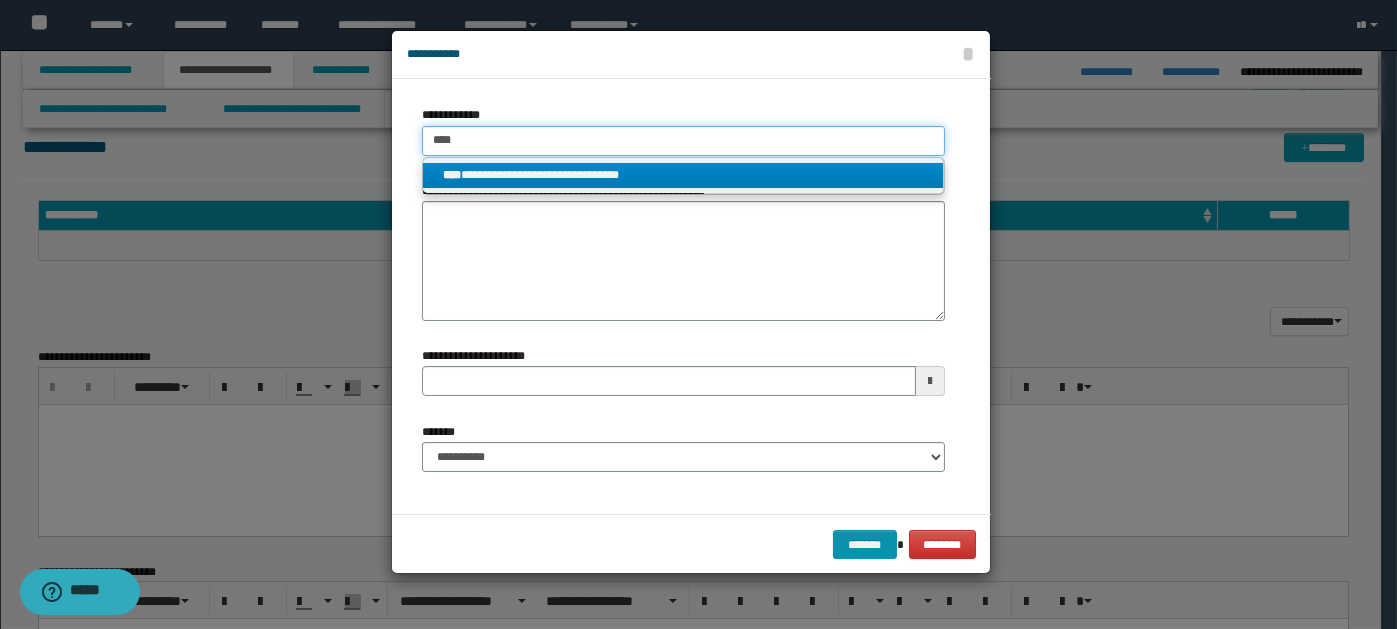 type 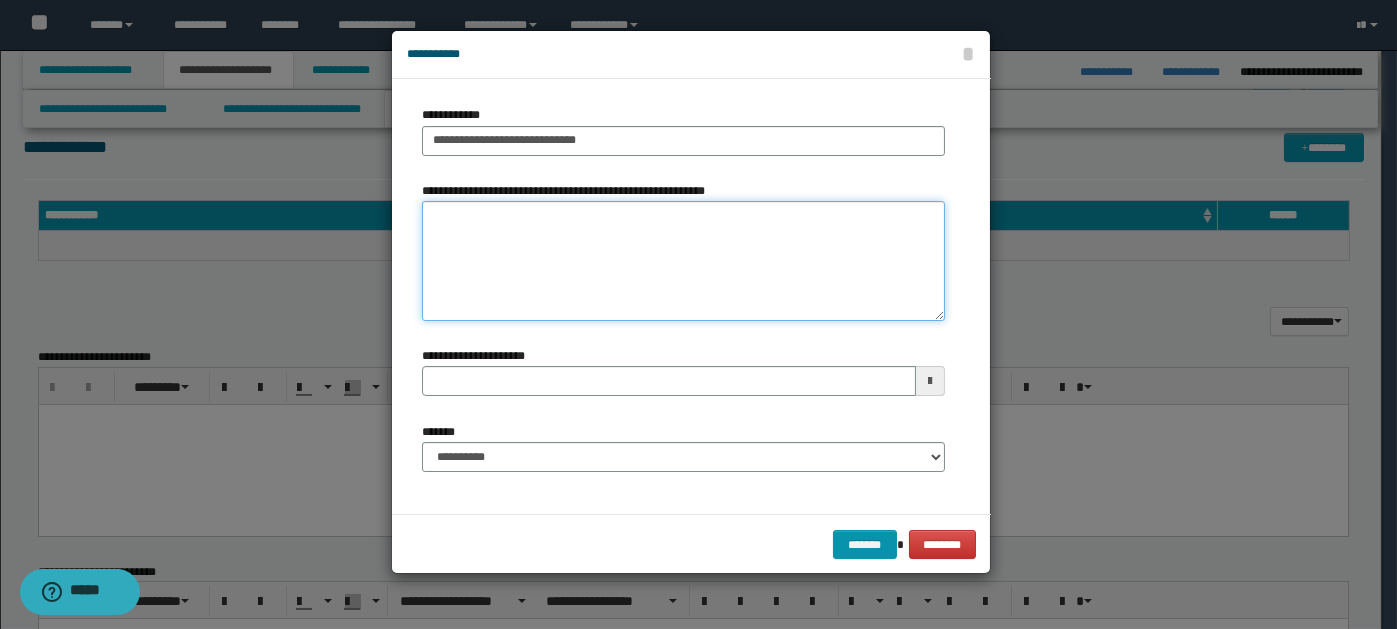 click on "**********" at bounding box center (683, 261) 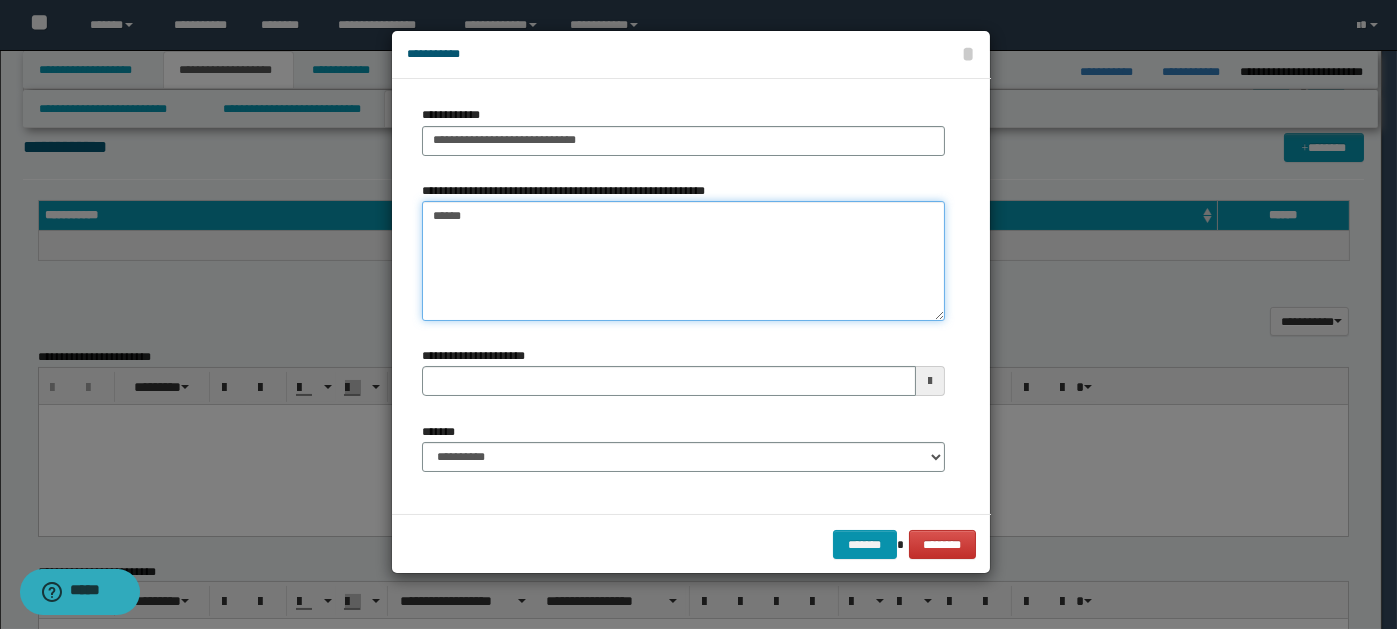type on "*******" 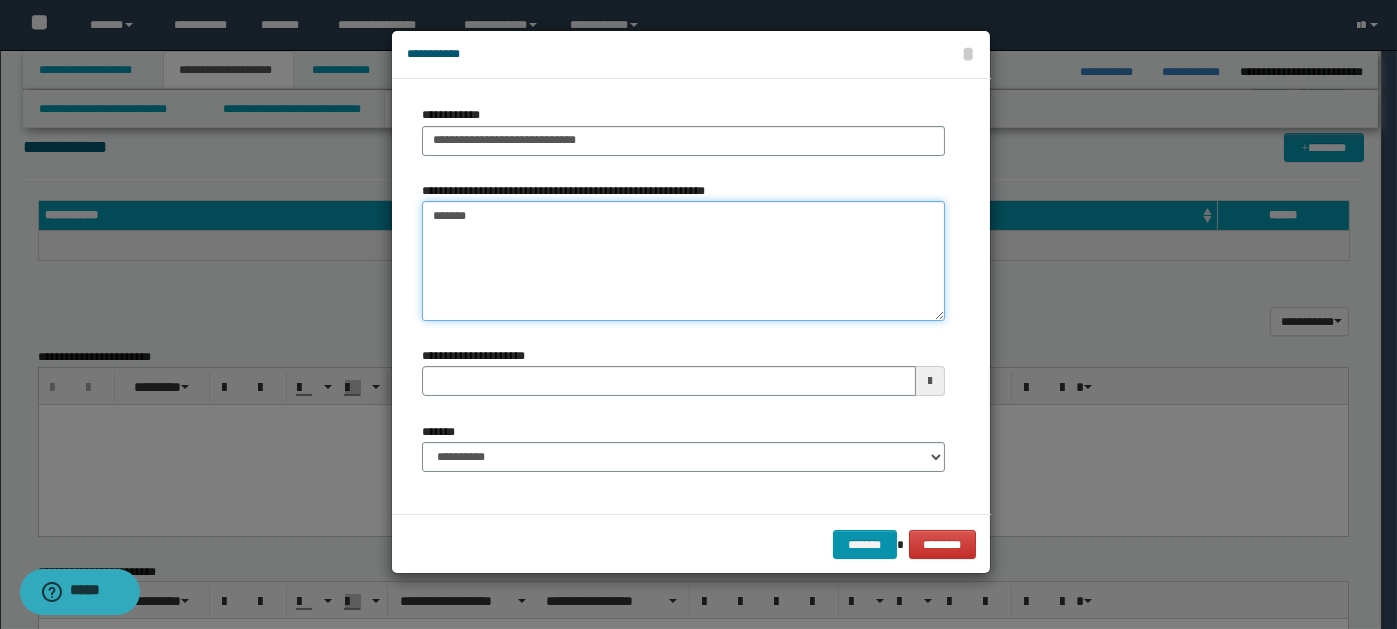 type 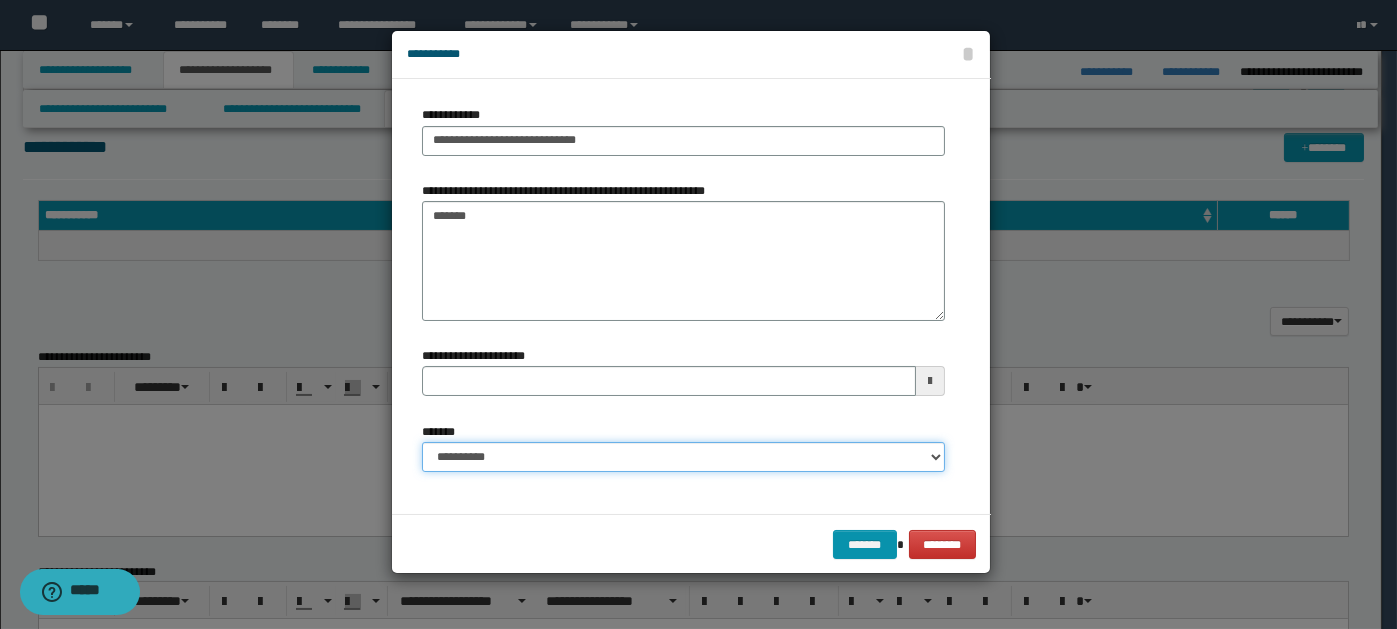 drag, startPoint x: 934, startPoint y: 455, endPoint x: 864, endPoint y: 447, distance: 70.45566 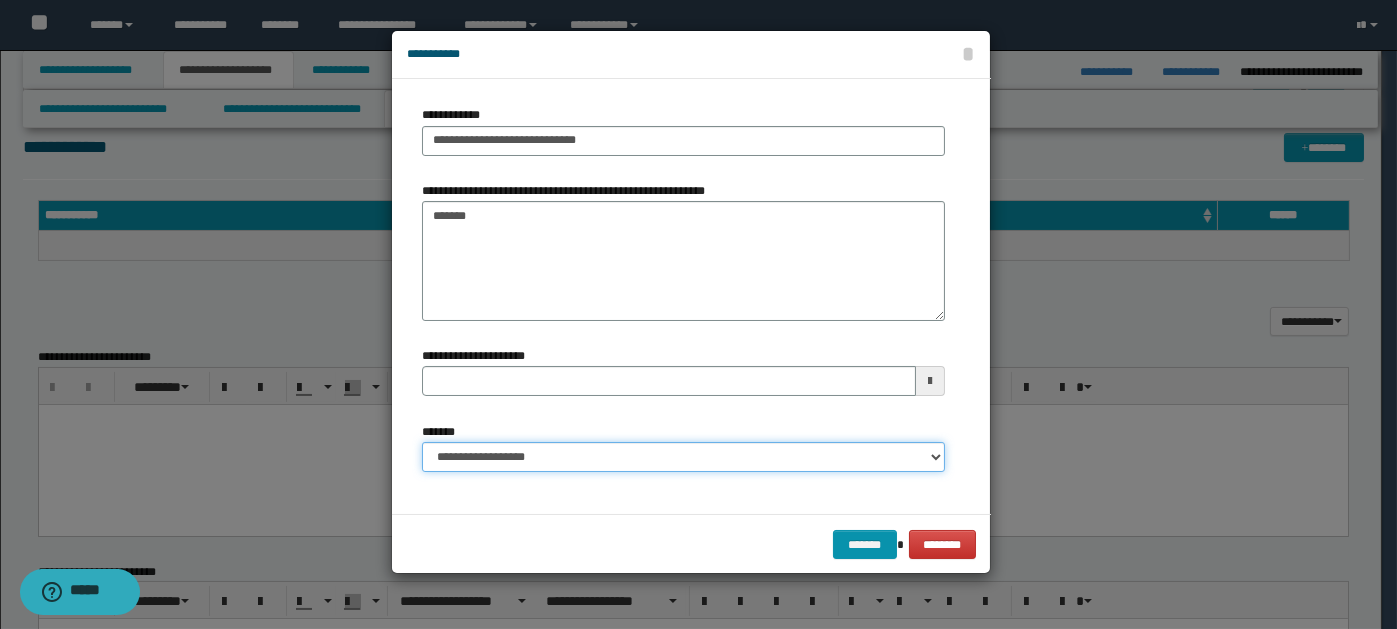 type 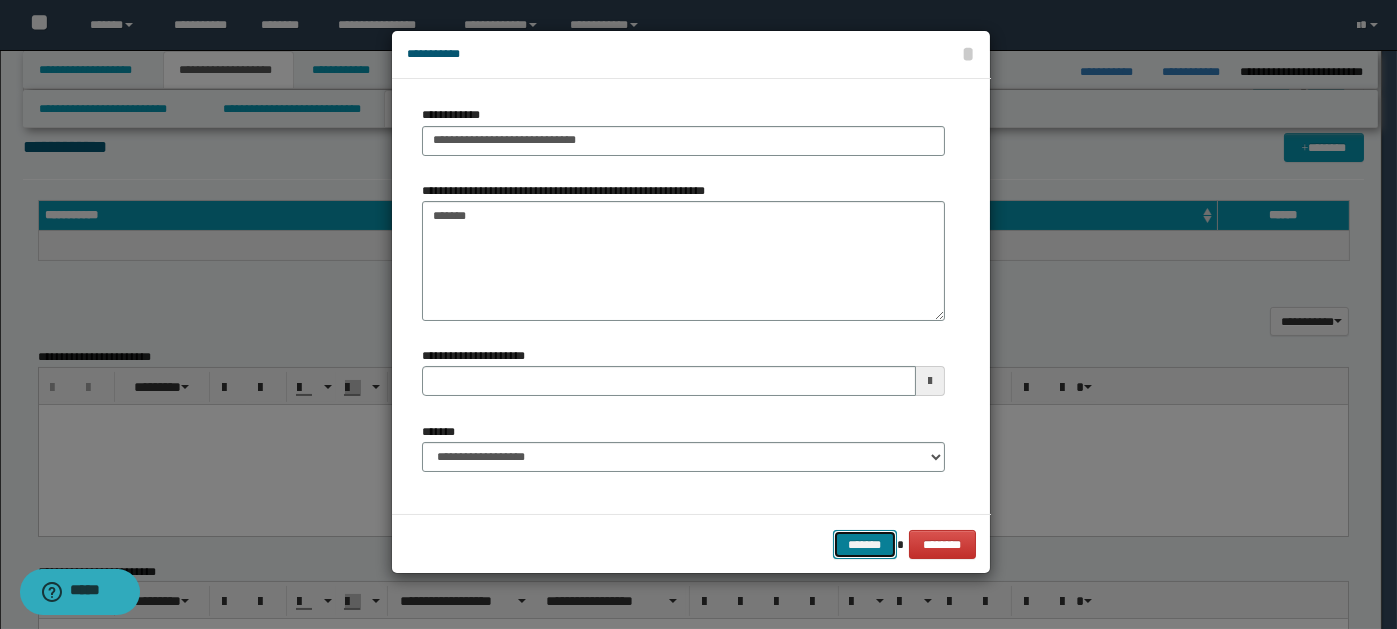 click on "*******" at bounding box center (865, 544) 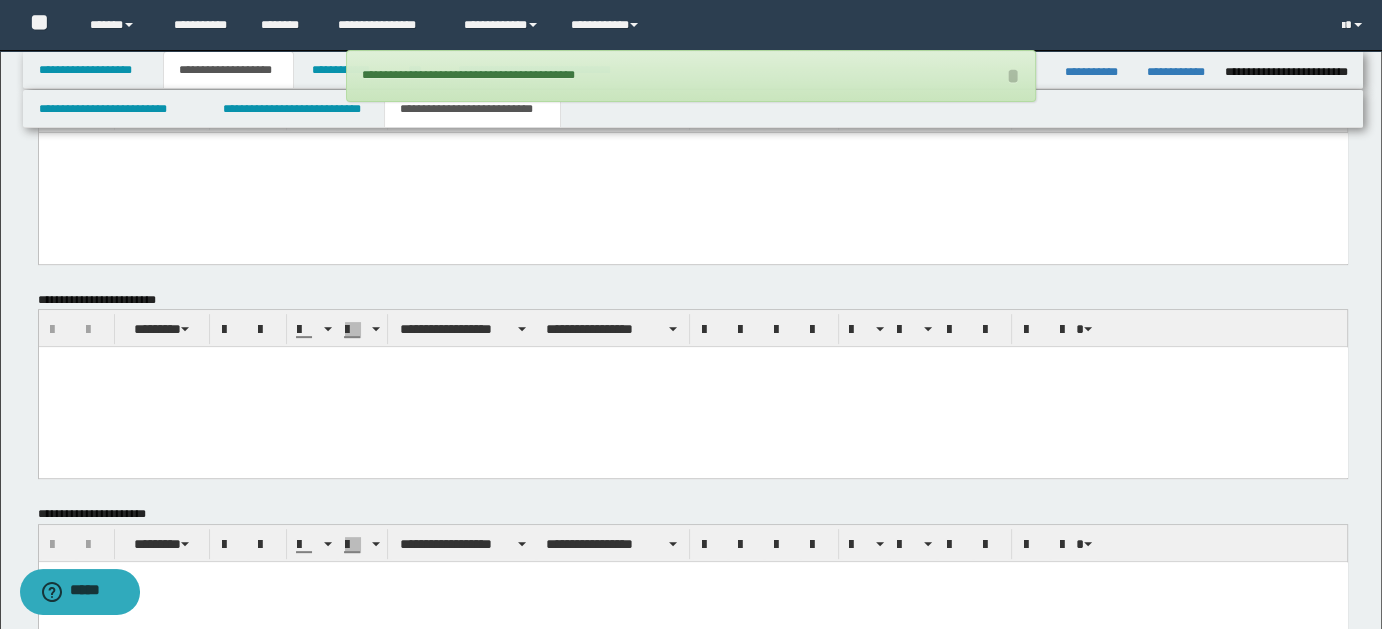 scroll, scrollTop: 877, scrollLeft: 0, axis: vertical 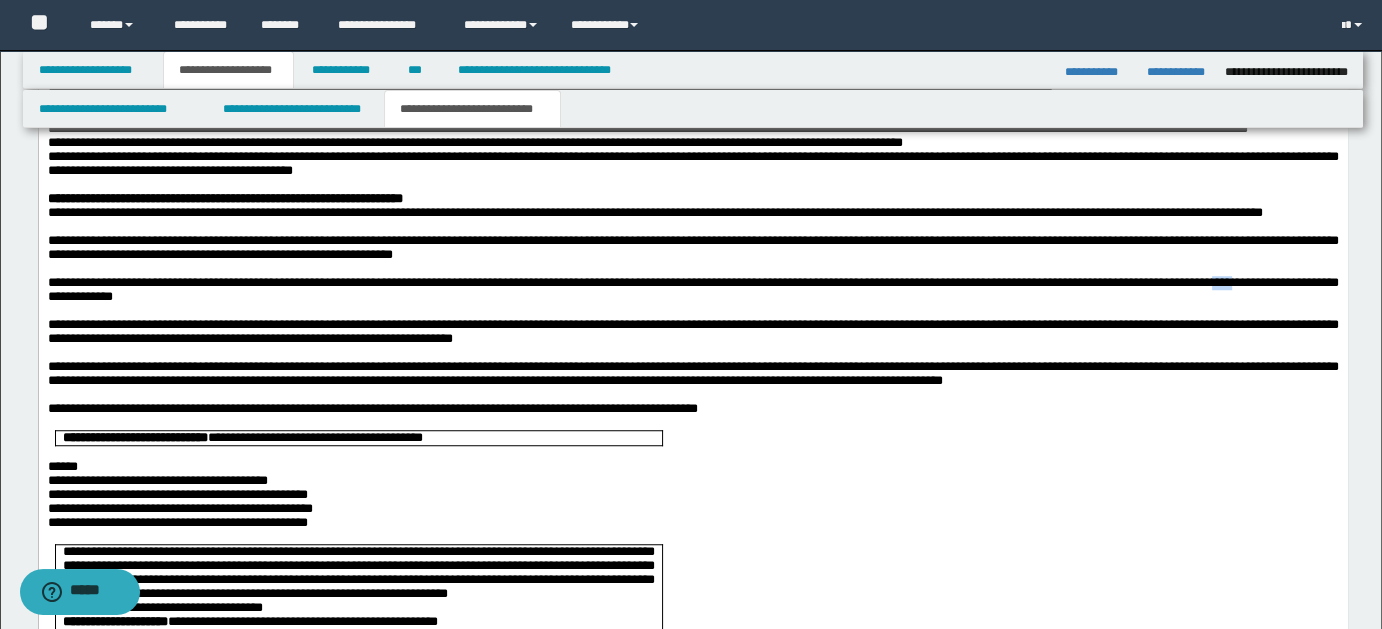 type 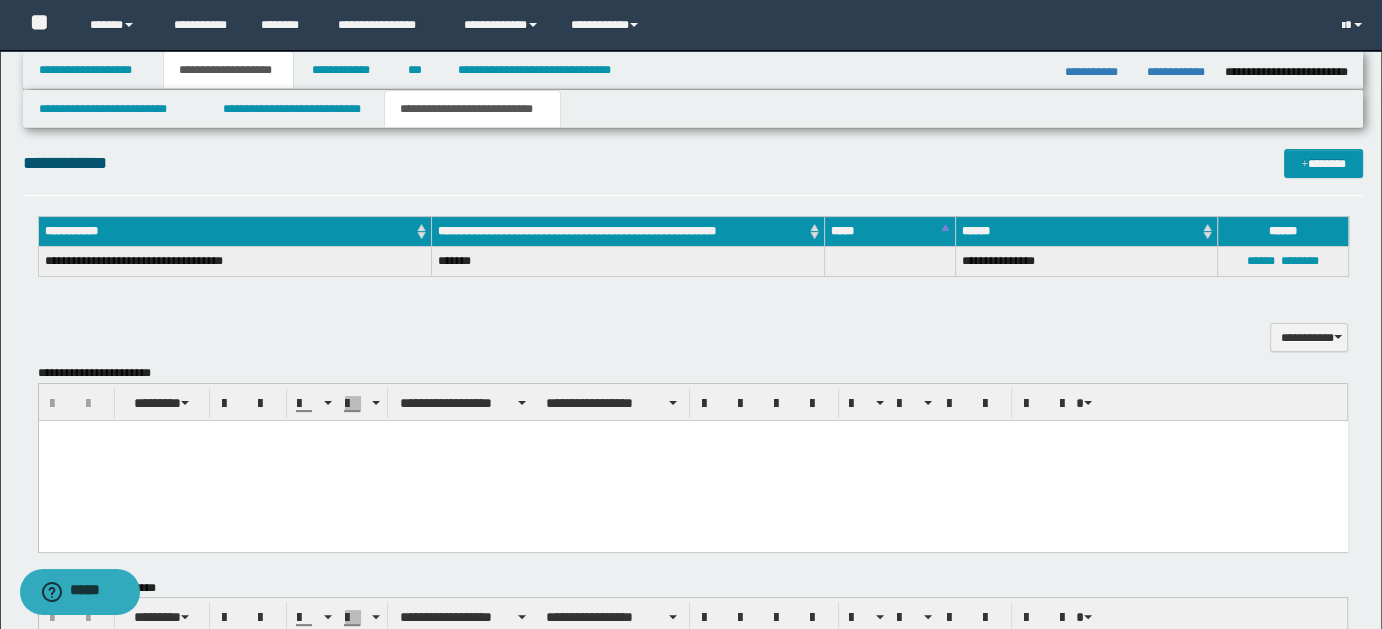 scroll, scrollTop: 466, scrollLeft: 0, axis: vertical 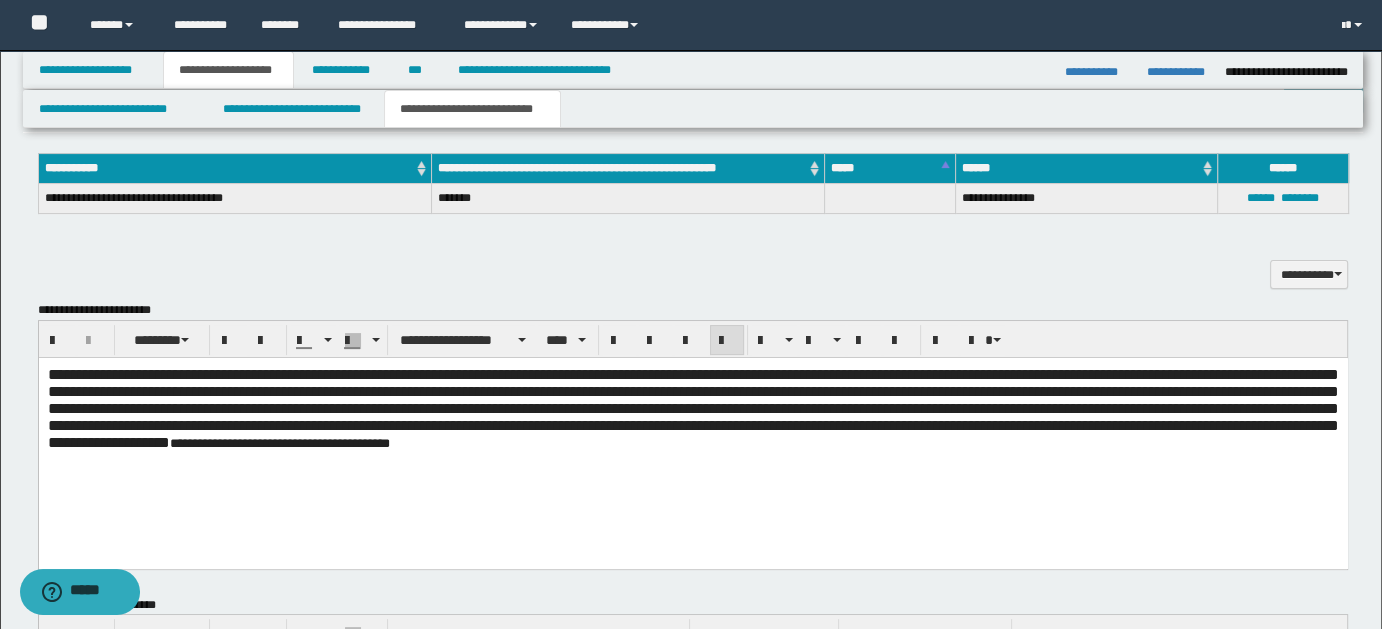 drag, startPoint x: 44, startPoint y: 371, endPoint x: 262, endPoint y: 403, distance: 220.3361 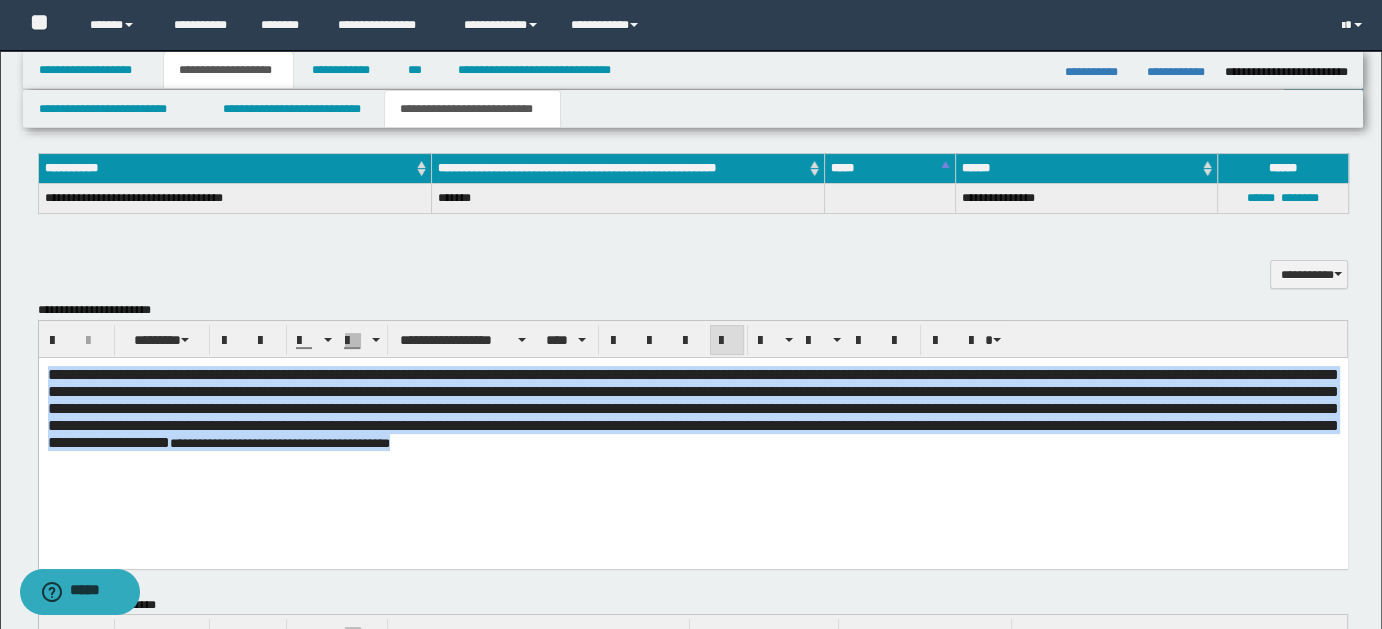 drag, startPoint x: 46, startPoint y: 369, endPoint x: 909, endPoint y: 498, distance: 872.58813 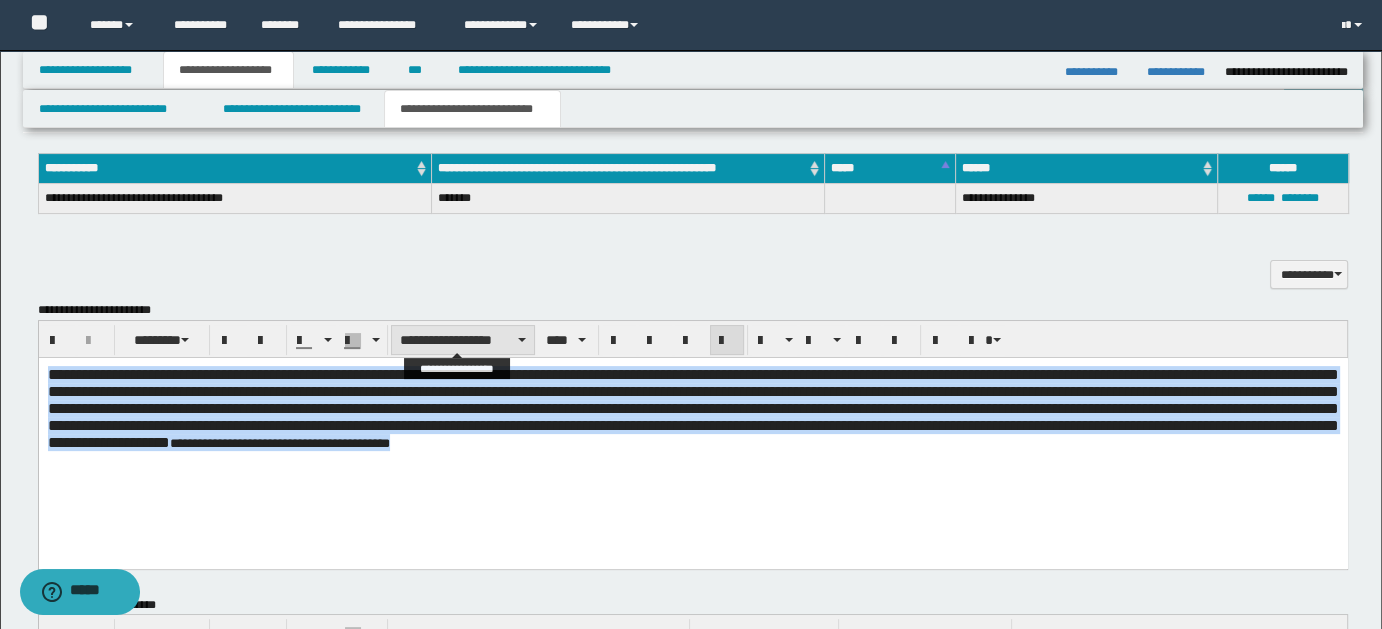 click at bounding box center (522, 340) 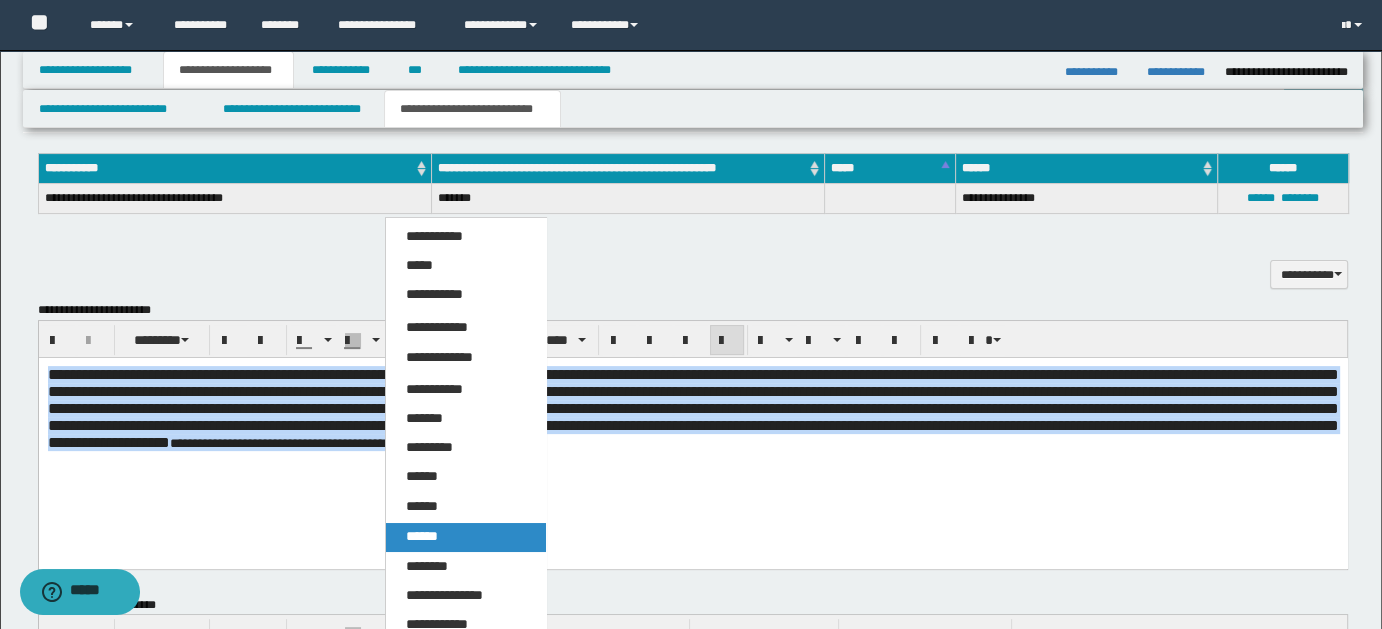 click on "******" at bounding box center (422, 536) 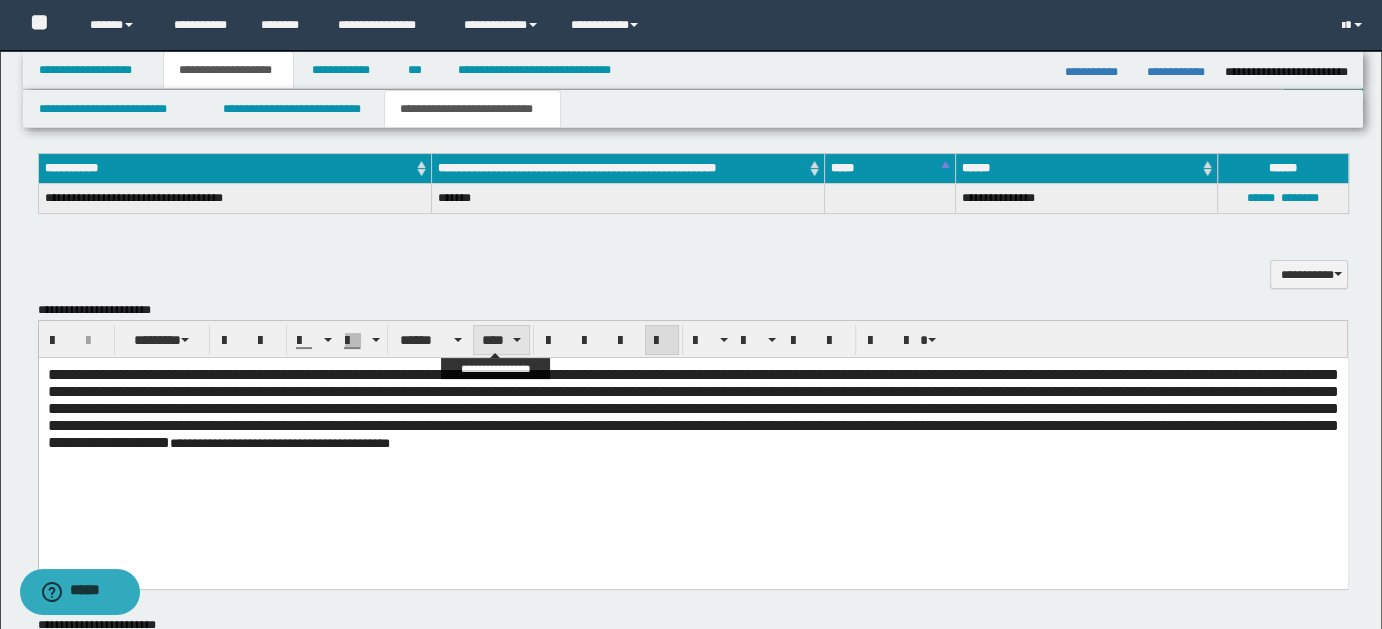 click on "****" at bounding box center (501, 340) 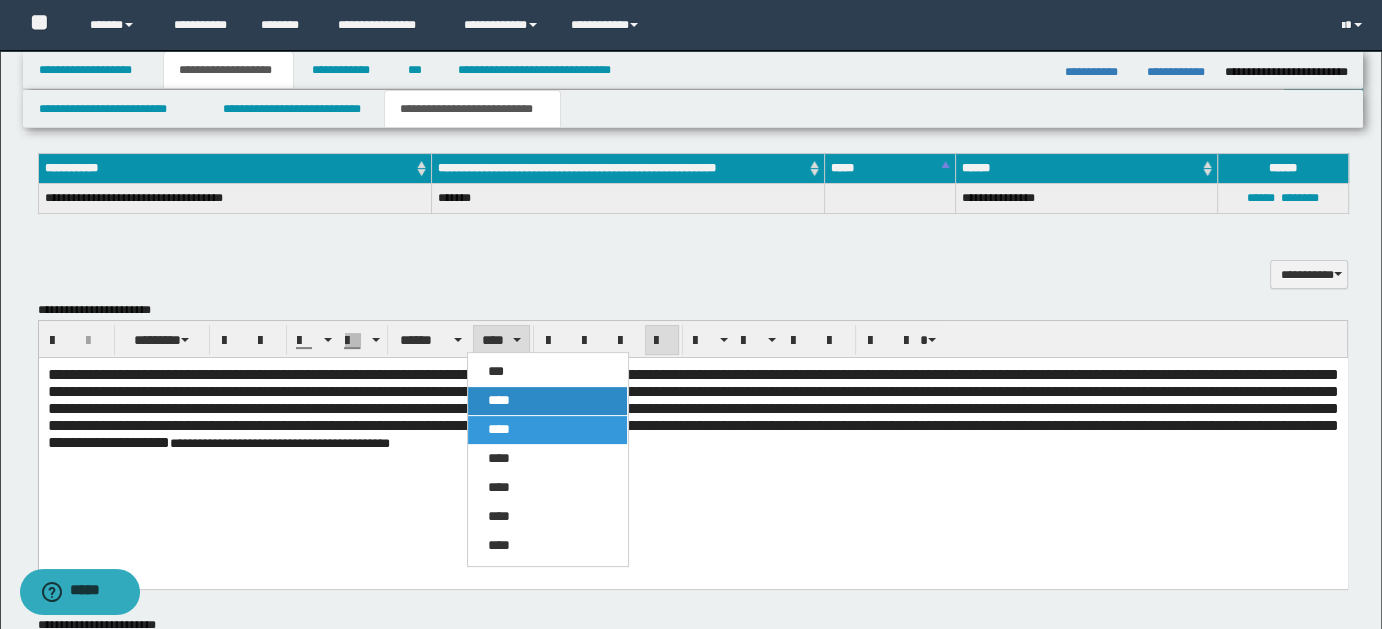 click on "****" at bounding box center [499, 400] 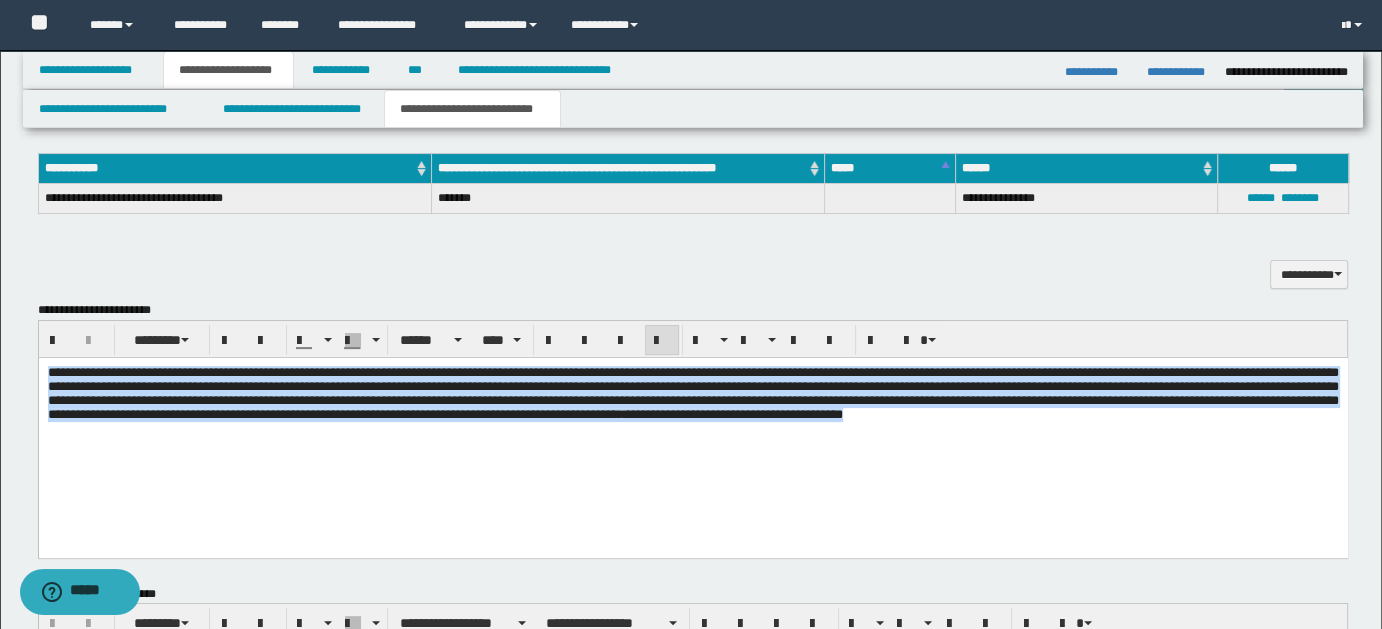click on "**********" at bounding box center (692, 394) 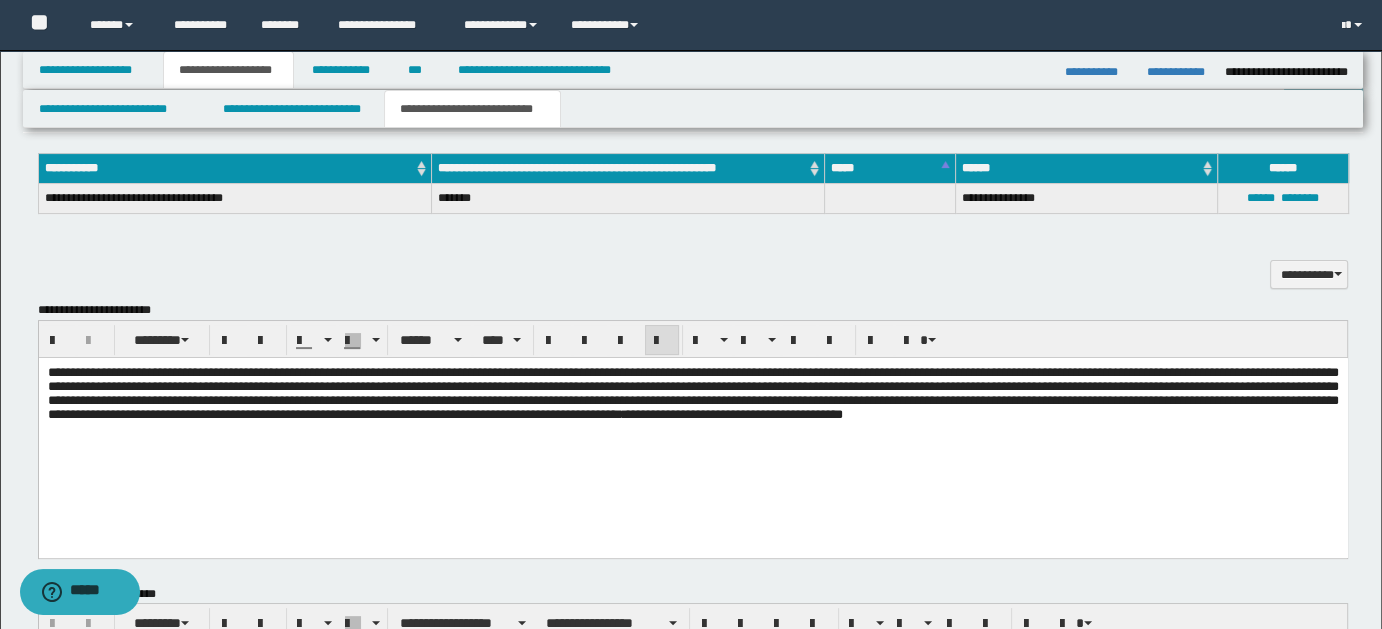 drag, startPoint x: 551, startPoint y: 434, endPoint x: 571, endPoint y: 712, distance: 278.7185 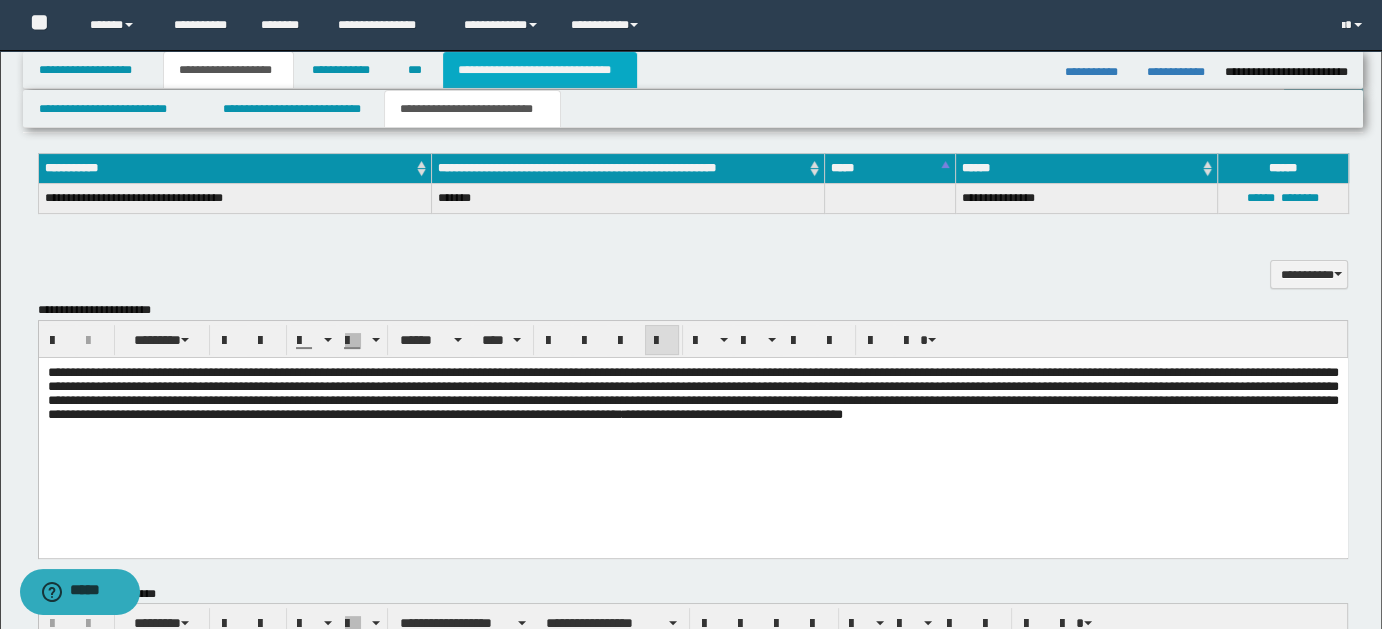 click on "**********" at bounding box center (540, 70) 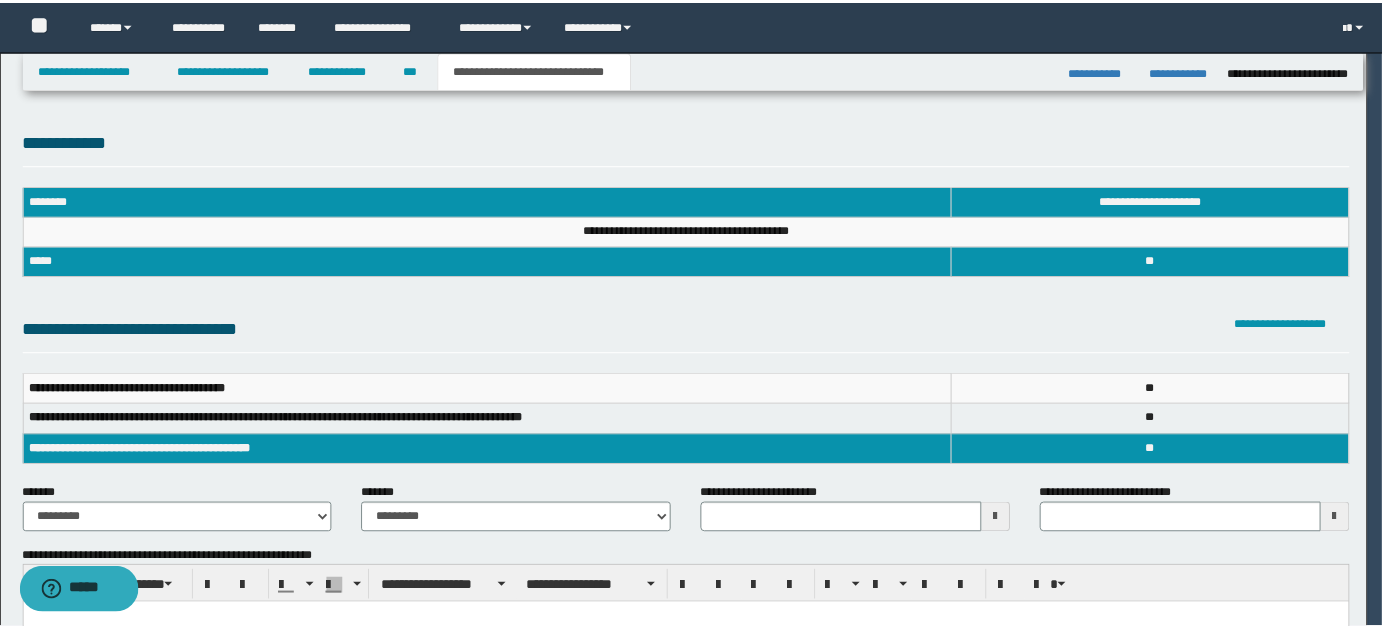 scroll, scrollTop: 0, scrollLeft: 0, axis: both 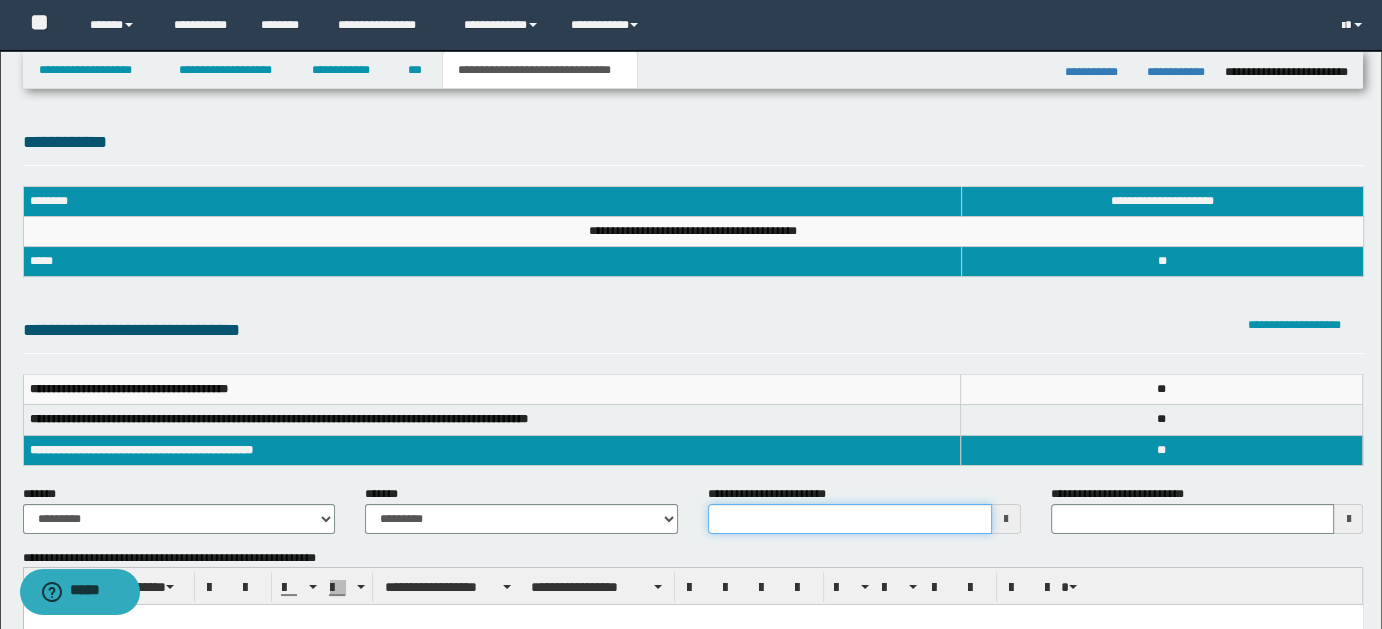 click on "**********" at bounding box center [850, 519] 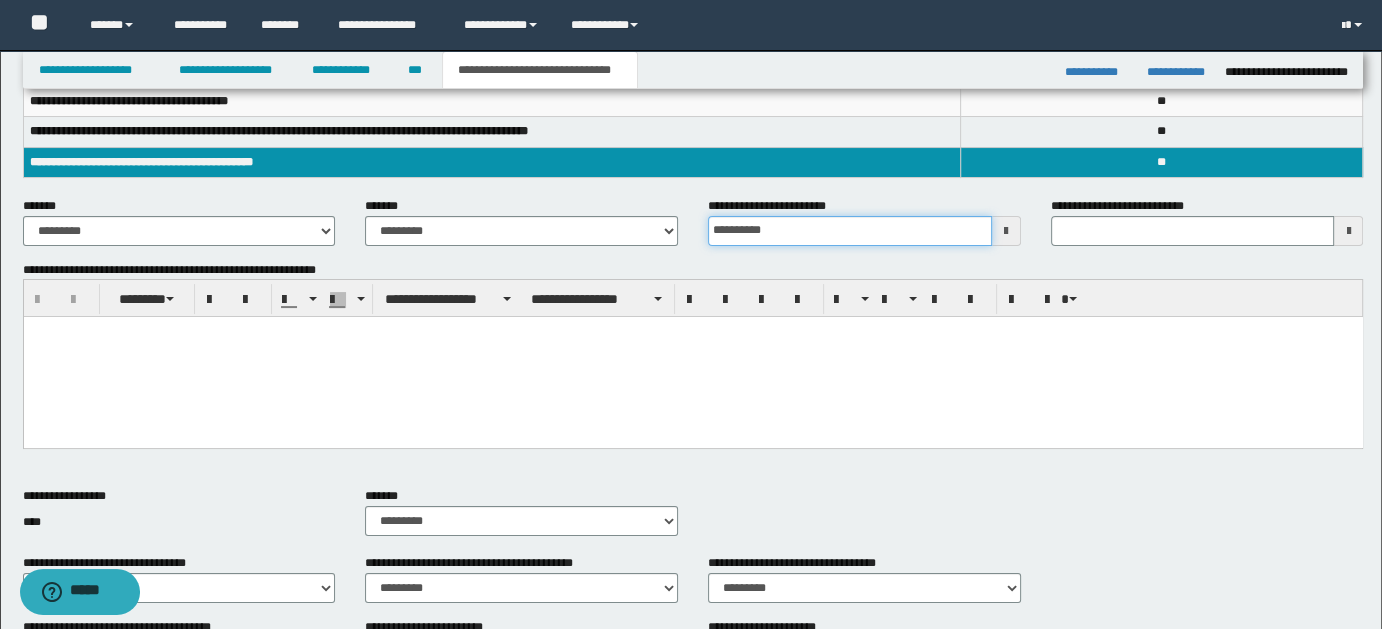 scroll, scrollTop: 325, scrollLeft: 0, axis: vertical 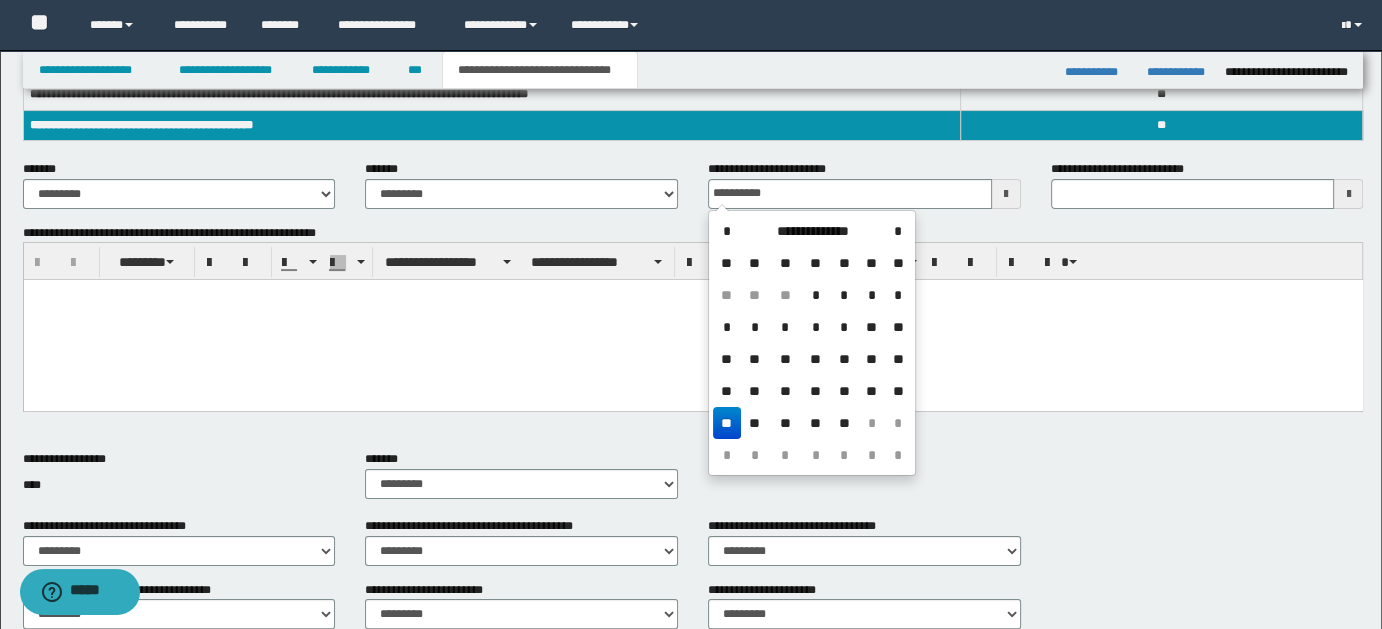 click at bounding box center [692, 320] 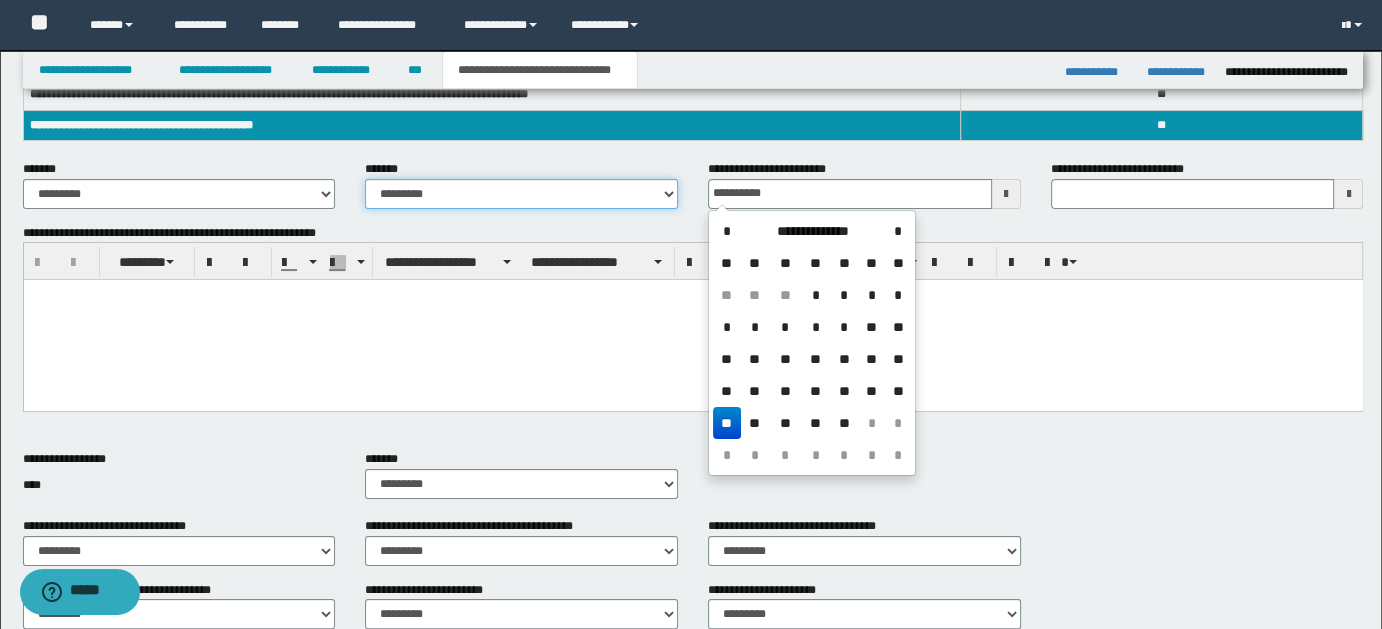 type on "**********" 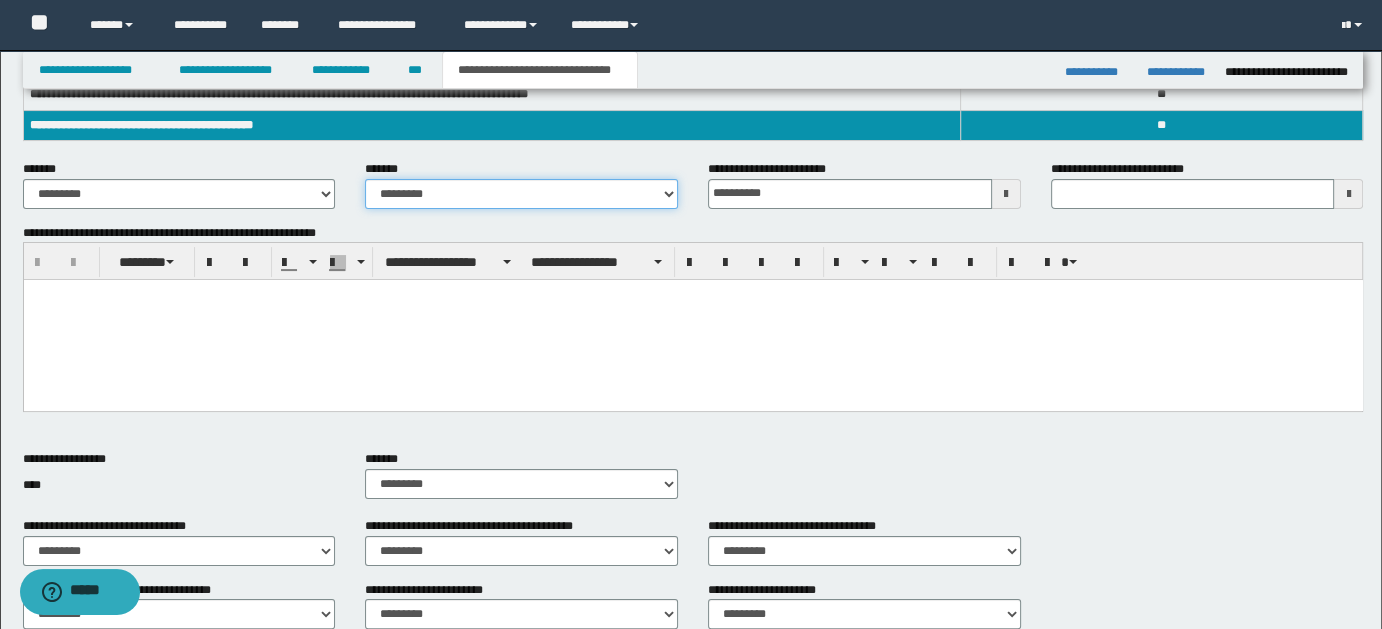 click on "**********" at bounding box center [521, 194] 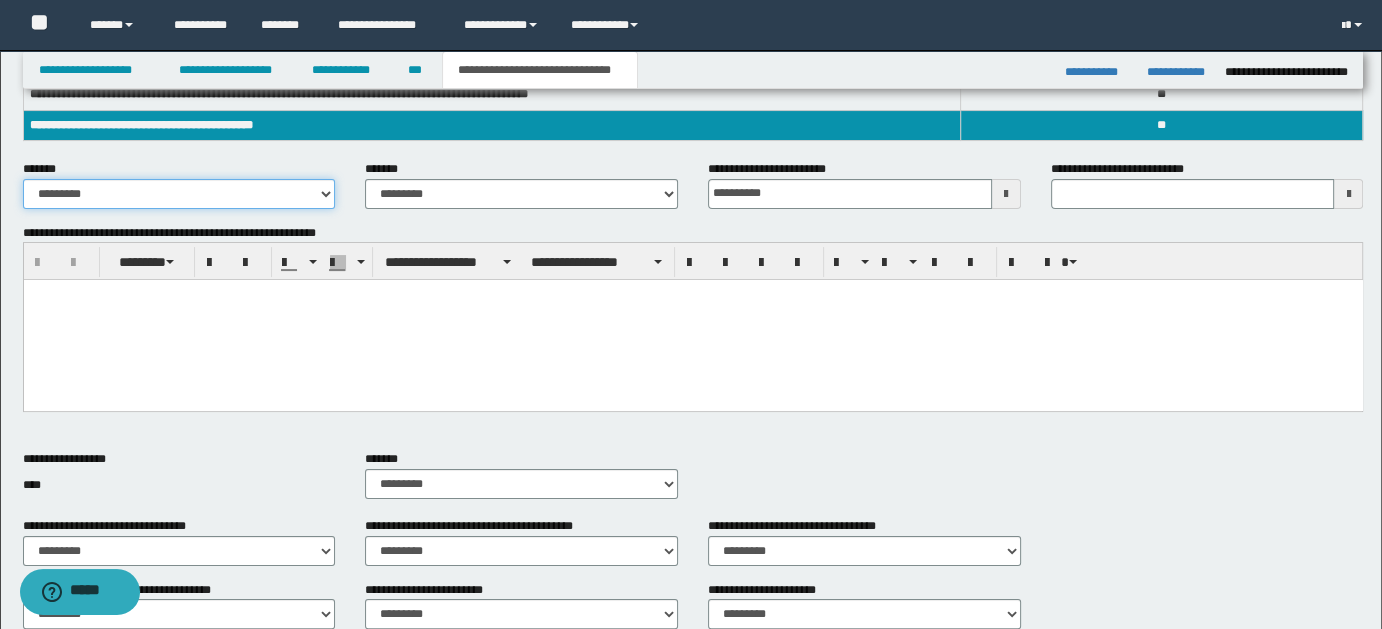 click on "**********" at bounding box center [179, 194] 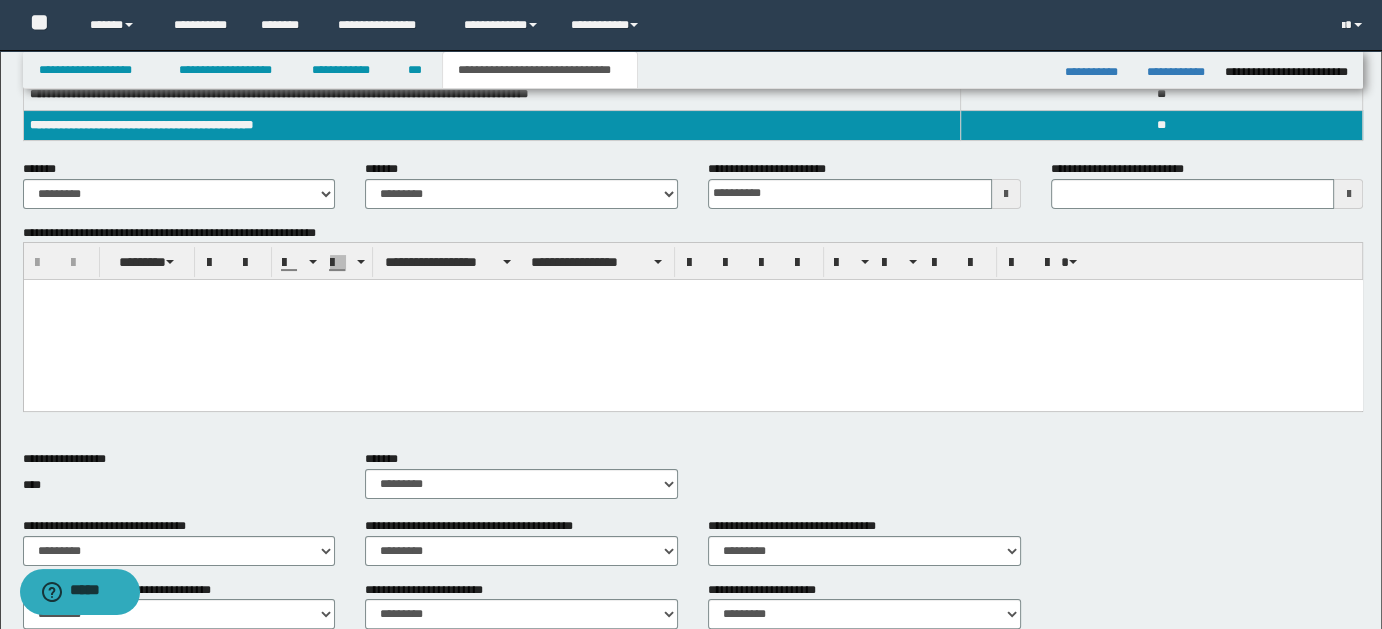 click at bounding box center (692, 295) 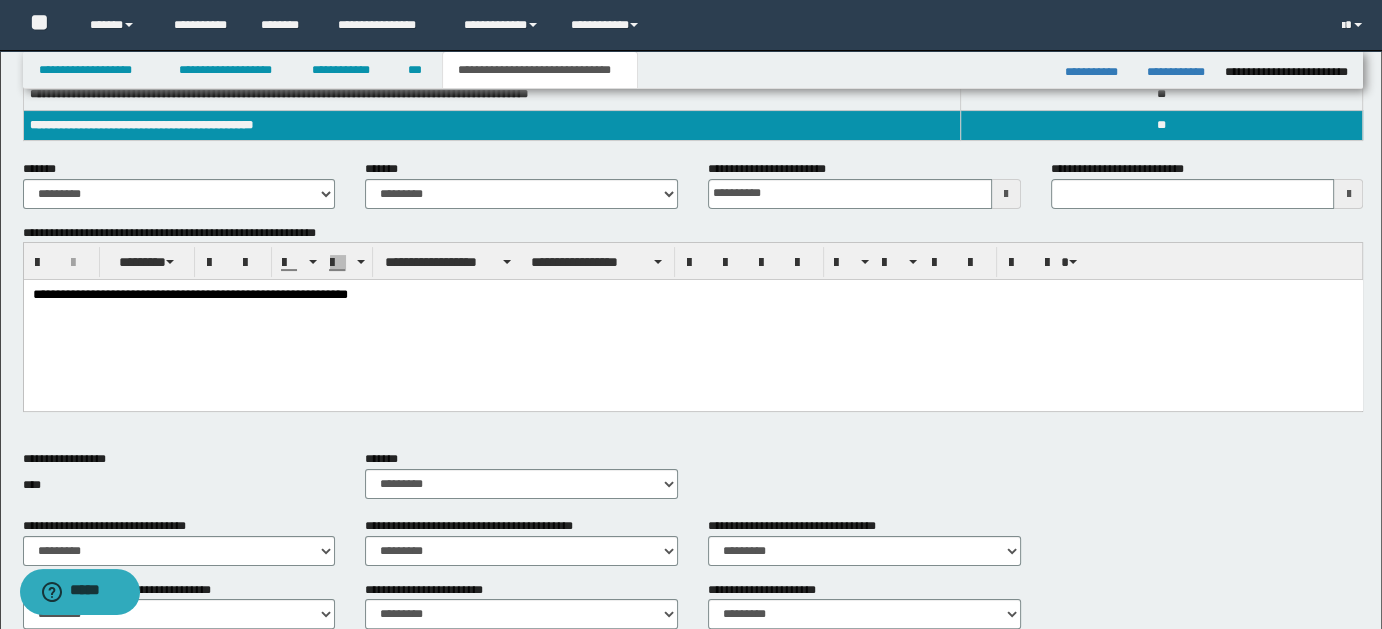 drag, startPoint x: 114, startPoint y: 299, endPoint x: 306, endPoint y: 298, distance: 192.00261 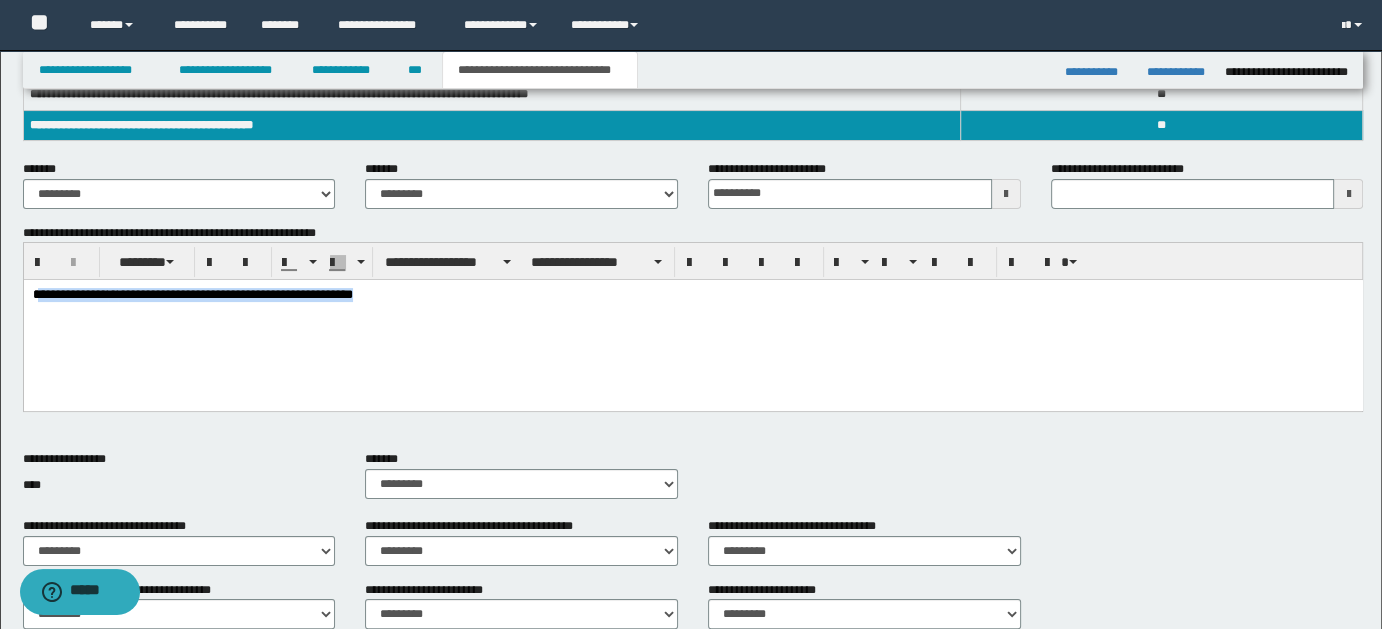 drag, startPoint x: 36, startPoint y: 296, endPoint x: 215, endPoint y: 296, distance: 179 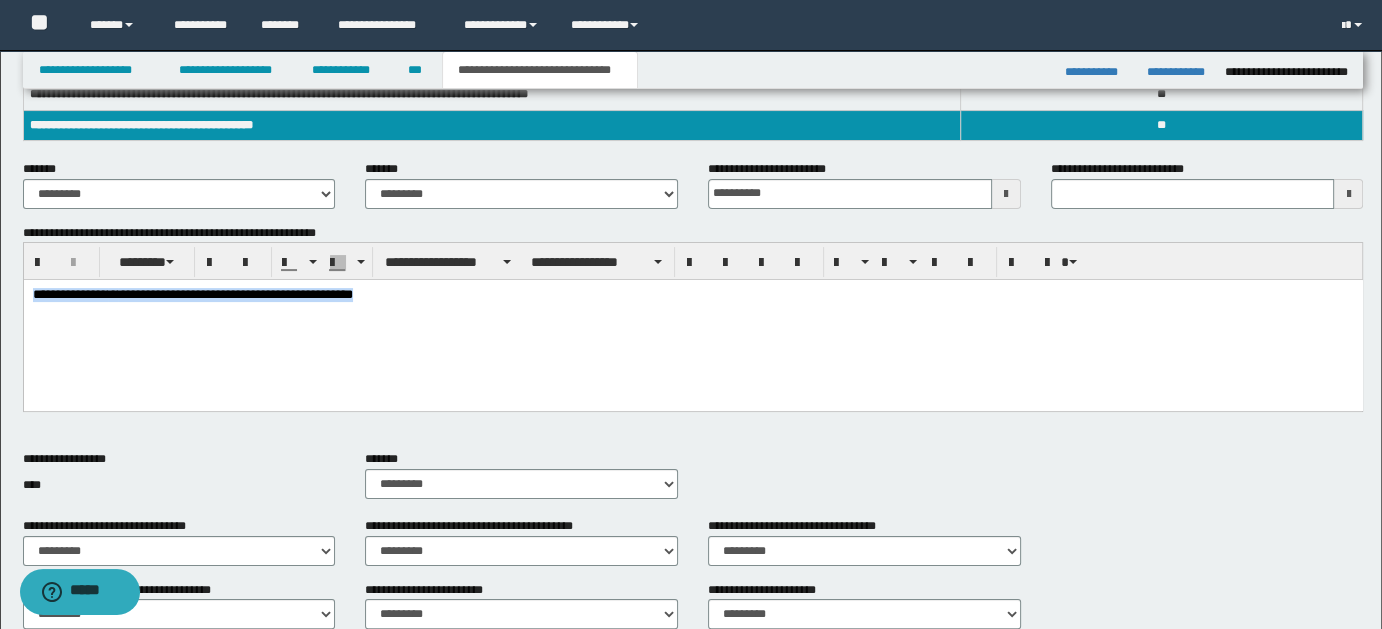 drag, startPoint x: 32, startPoint y: 295, endPoint x: 423, endPoint y: 296, distance: 391.00128 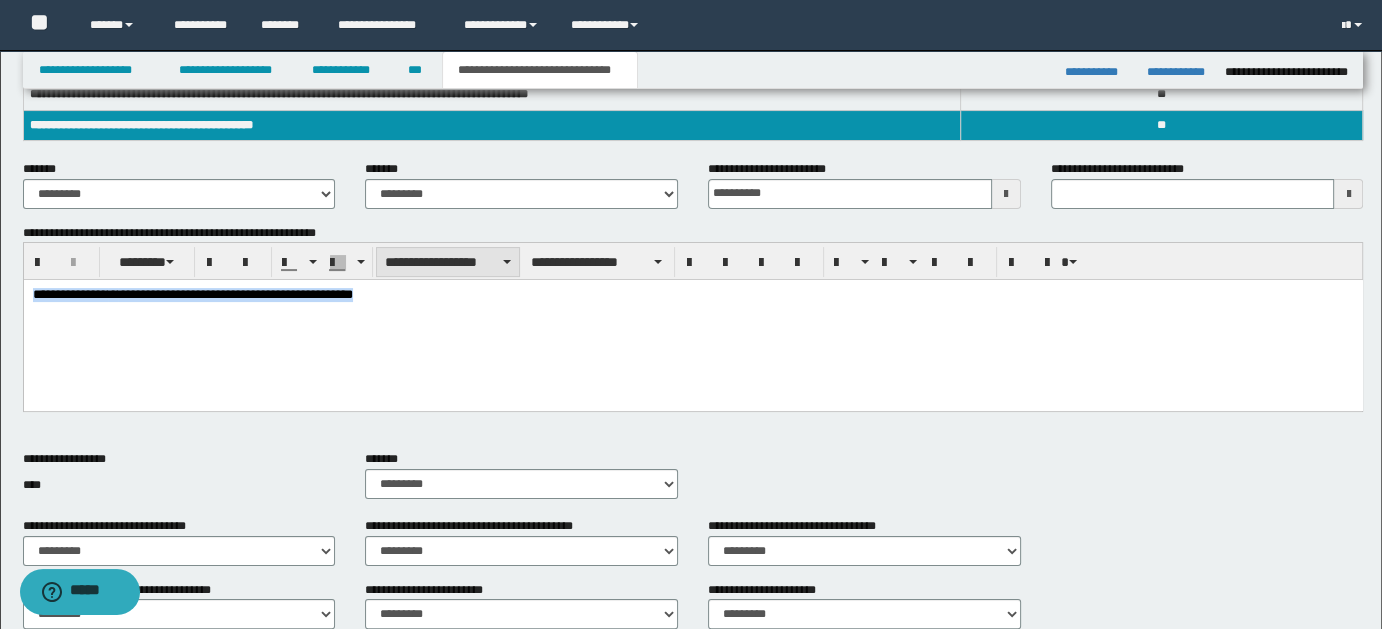 click on "**********" at bounding box center [448, 262] 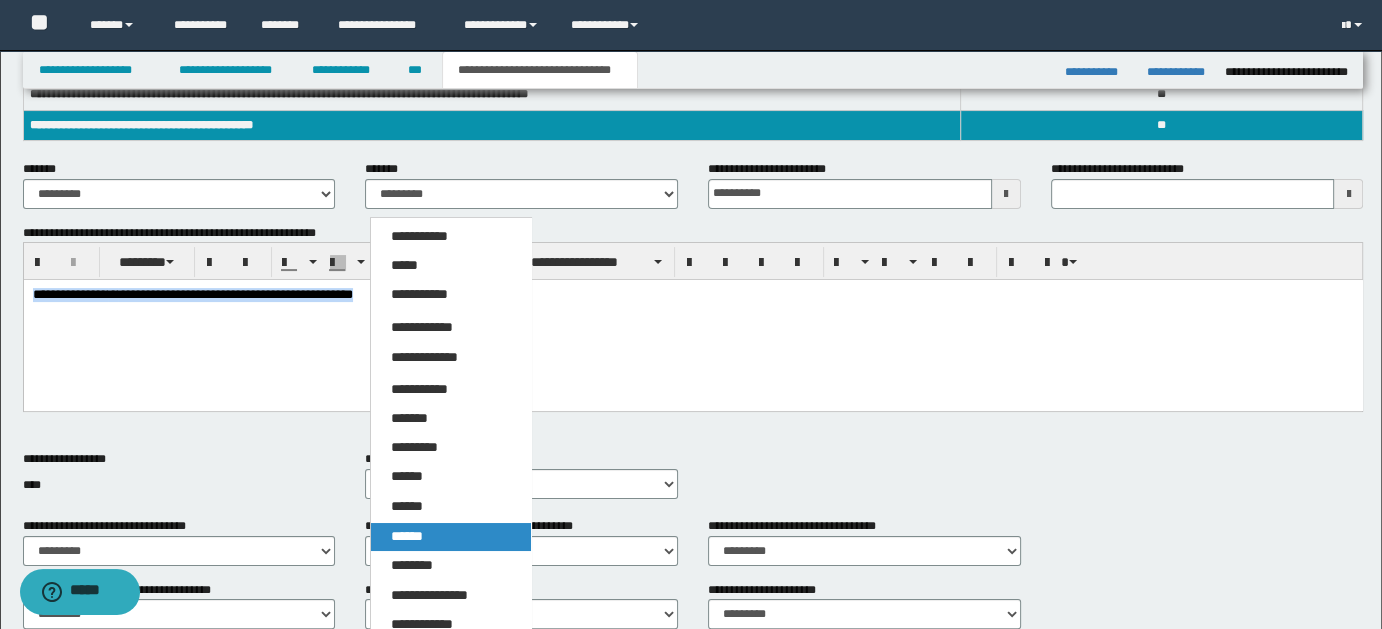 click on "******" at bounding box center [407, 536] 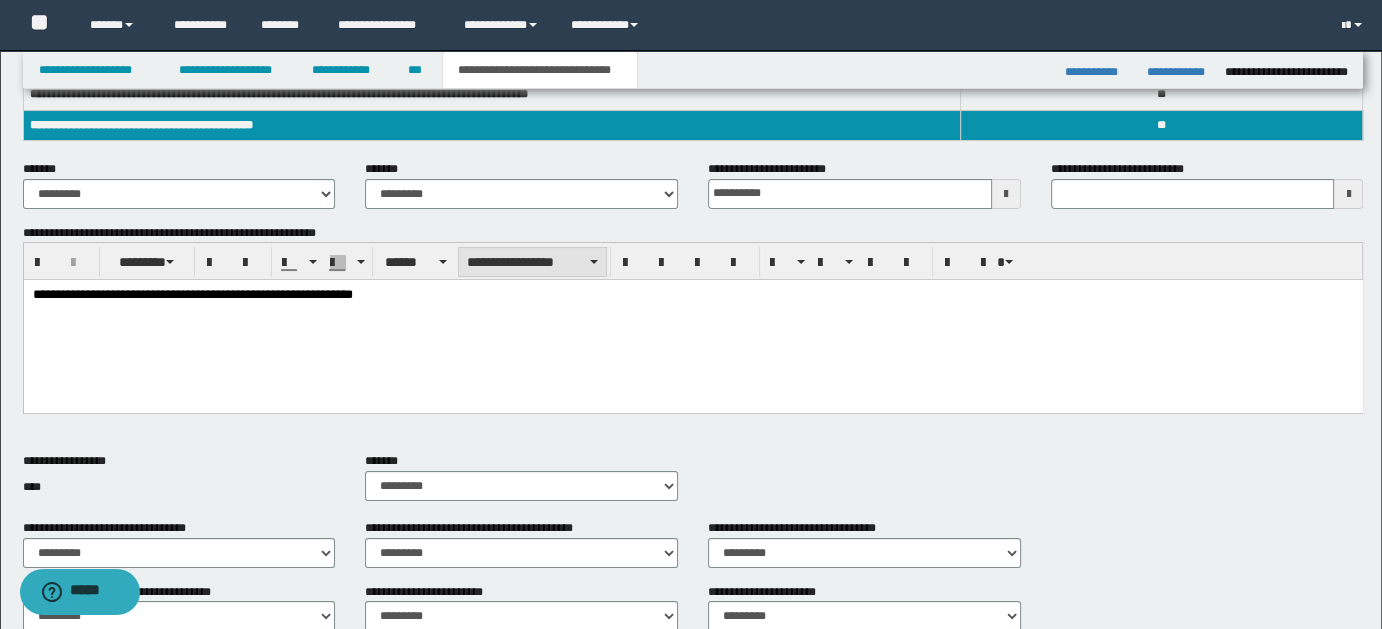 click on "**********" at bounding box center [532, 262] 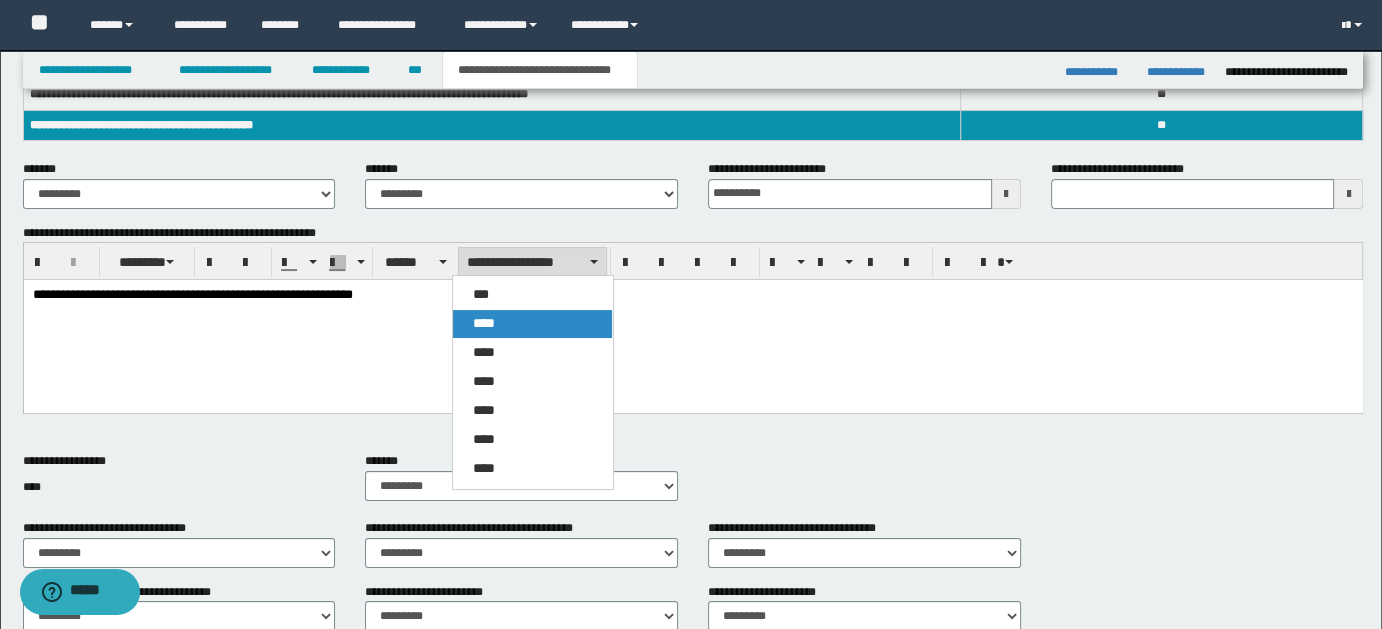 click on "****" at bounding box center (532, 324) 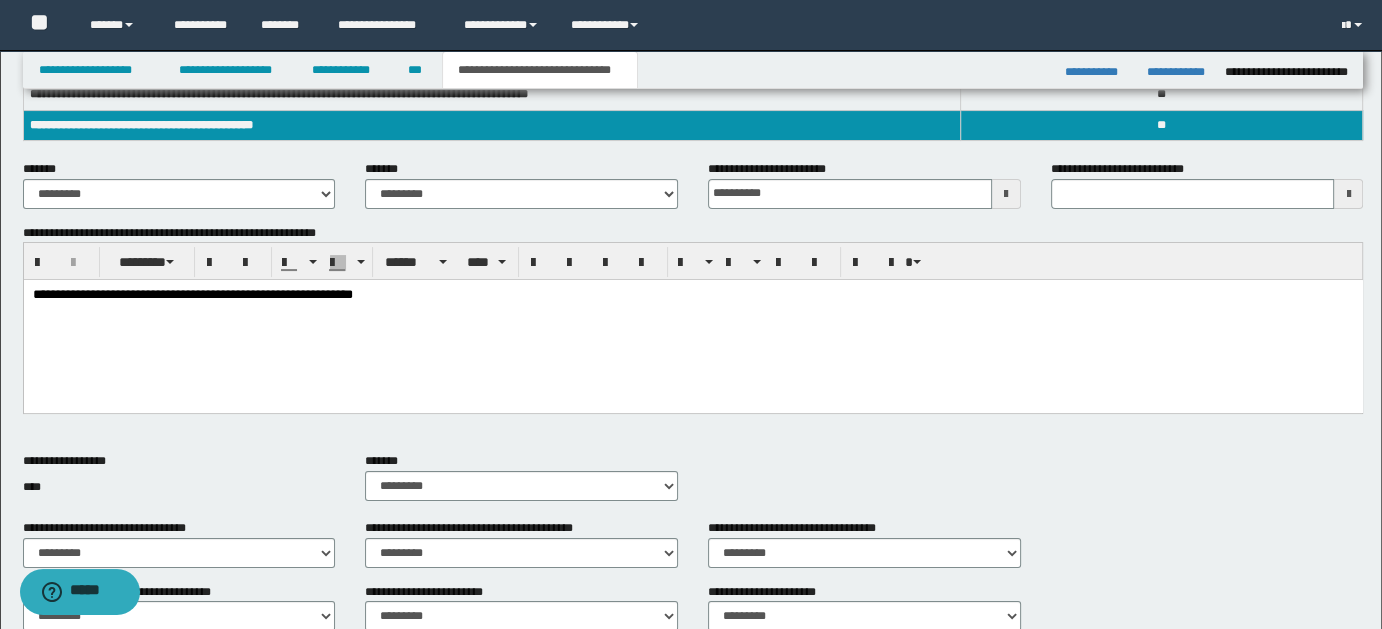 click on "**********" at bounding box center [692, 321] 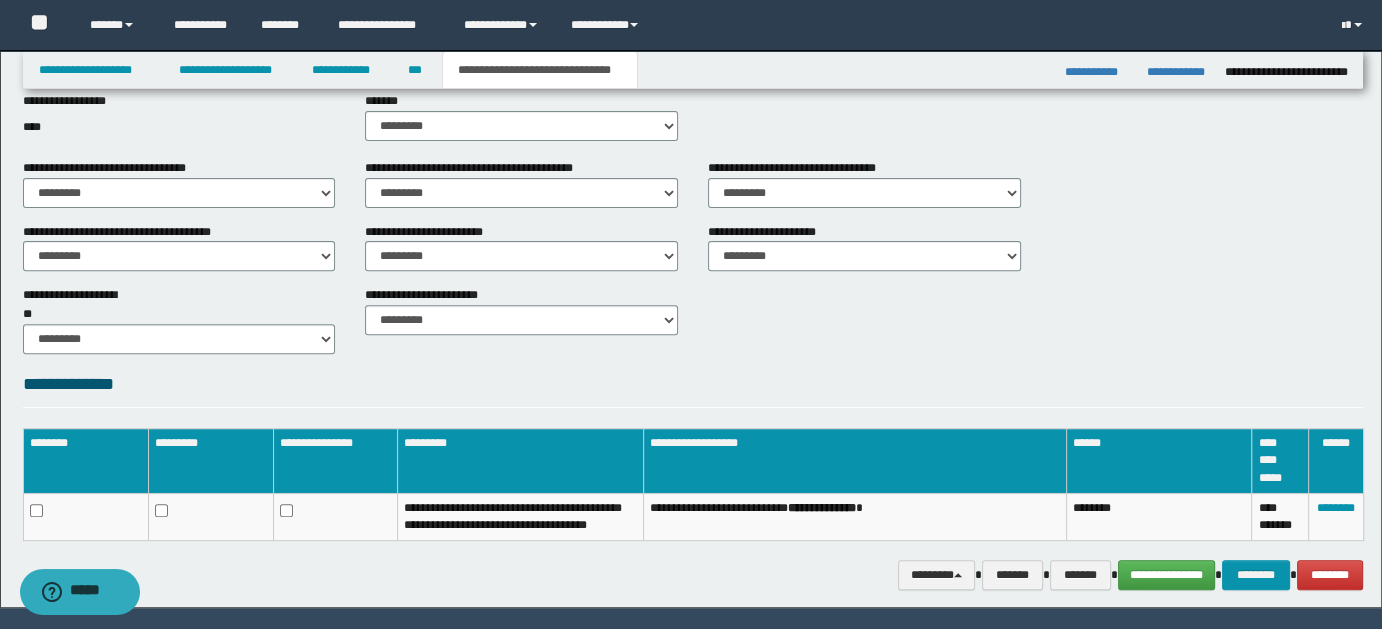 scroll, scrollTop: 693, scrollLeft: 0, axis: vertical 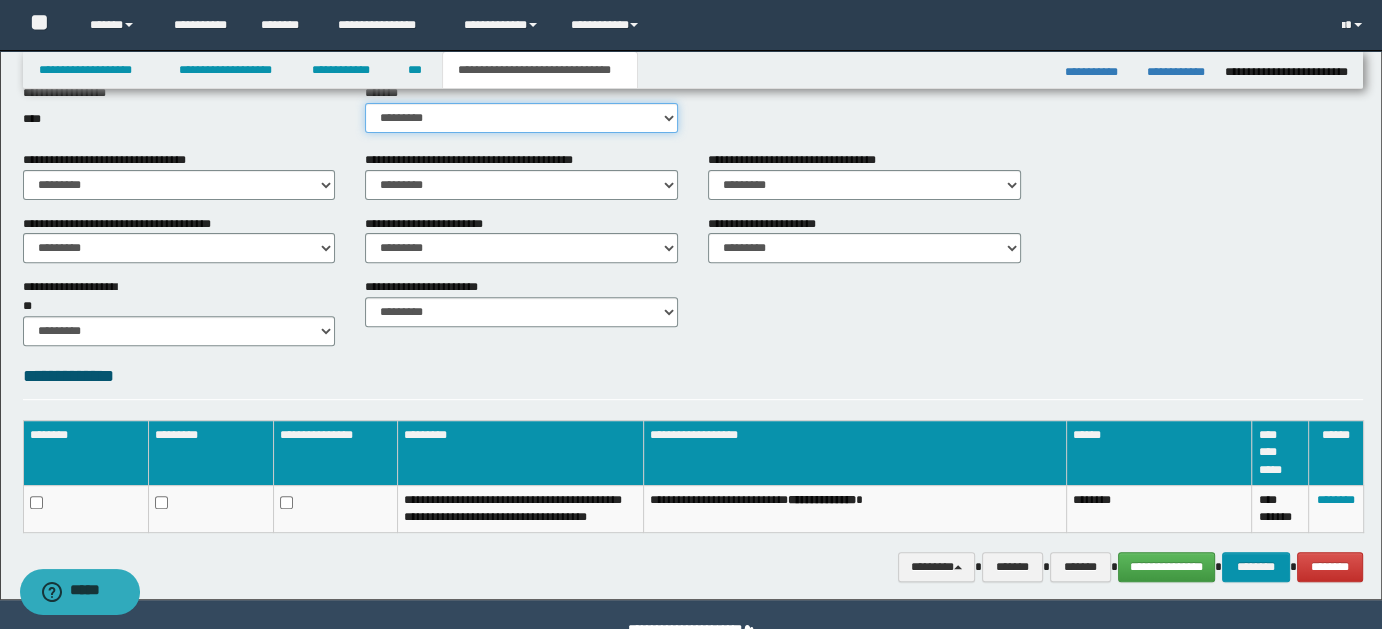 click on "*********
**
**" at bounding box center [521, 118] 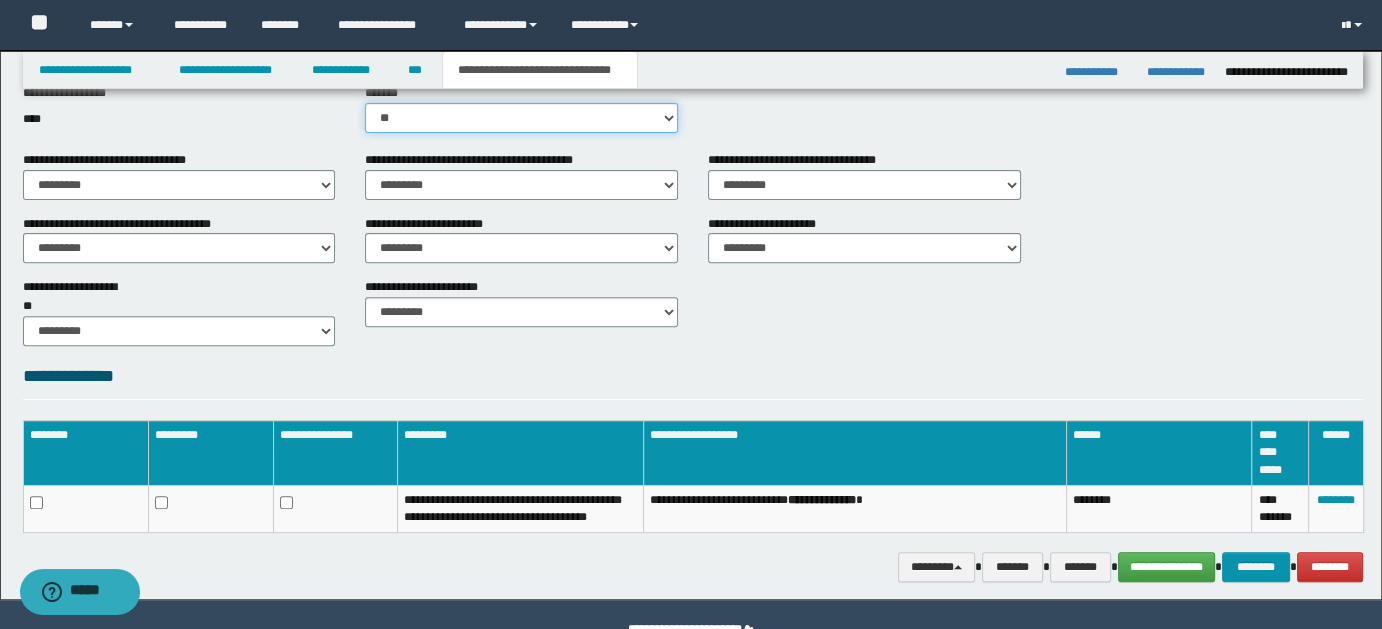 click on "*********
**
**" at bounding box center [521, 118] 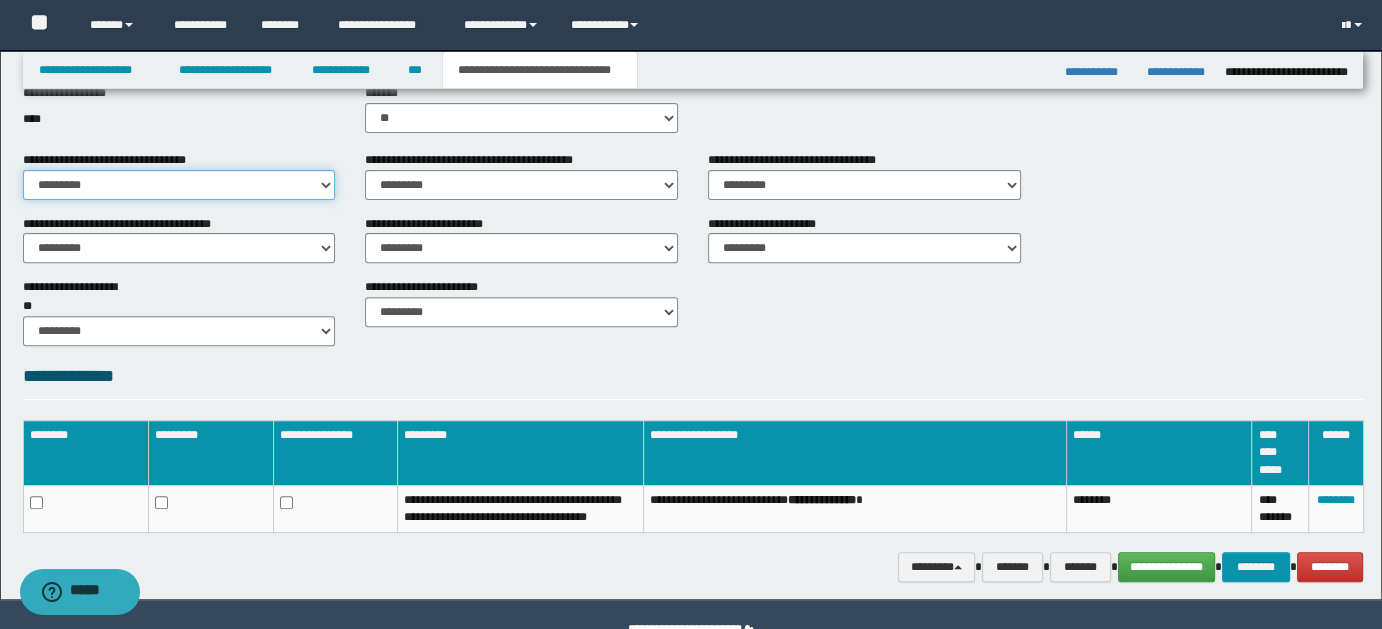 drag, startPoint x: 322, startPoint y: 185, endPoint x: 321, endPoint y: 196, distance: 11.045361 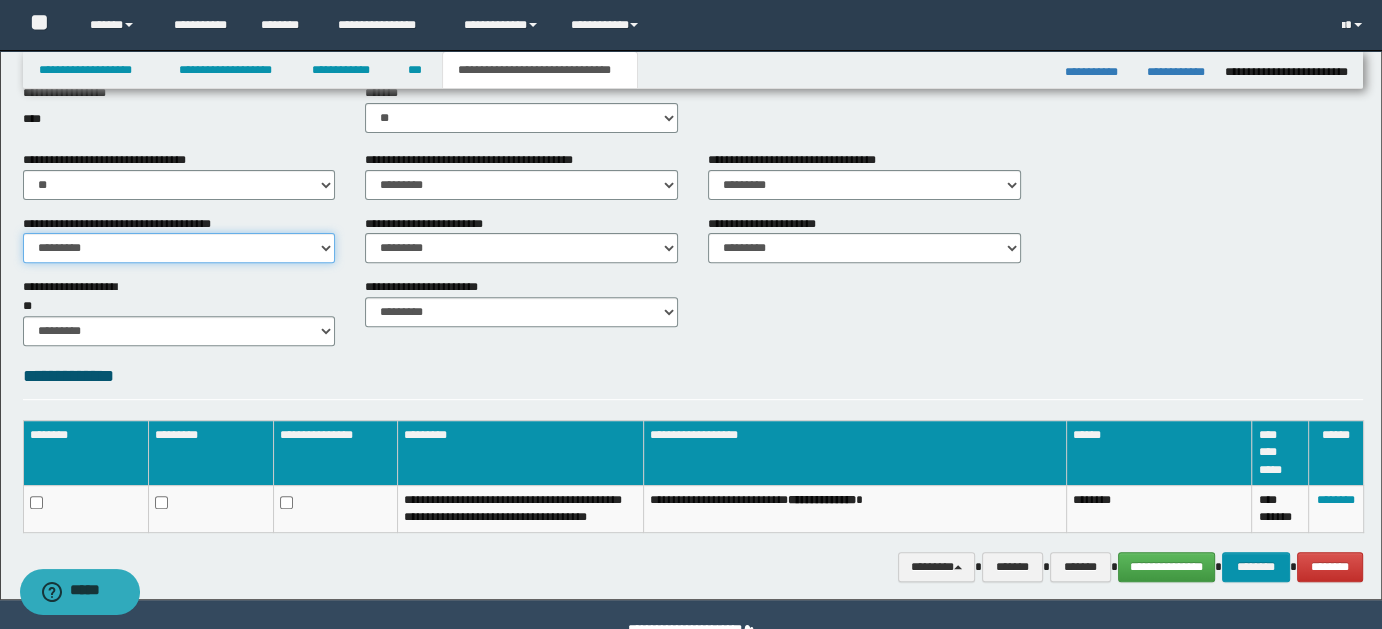 click on "*********
**
**" at bounding box center [179, 248] 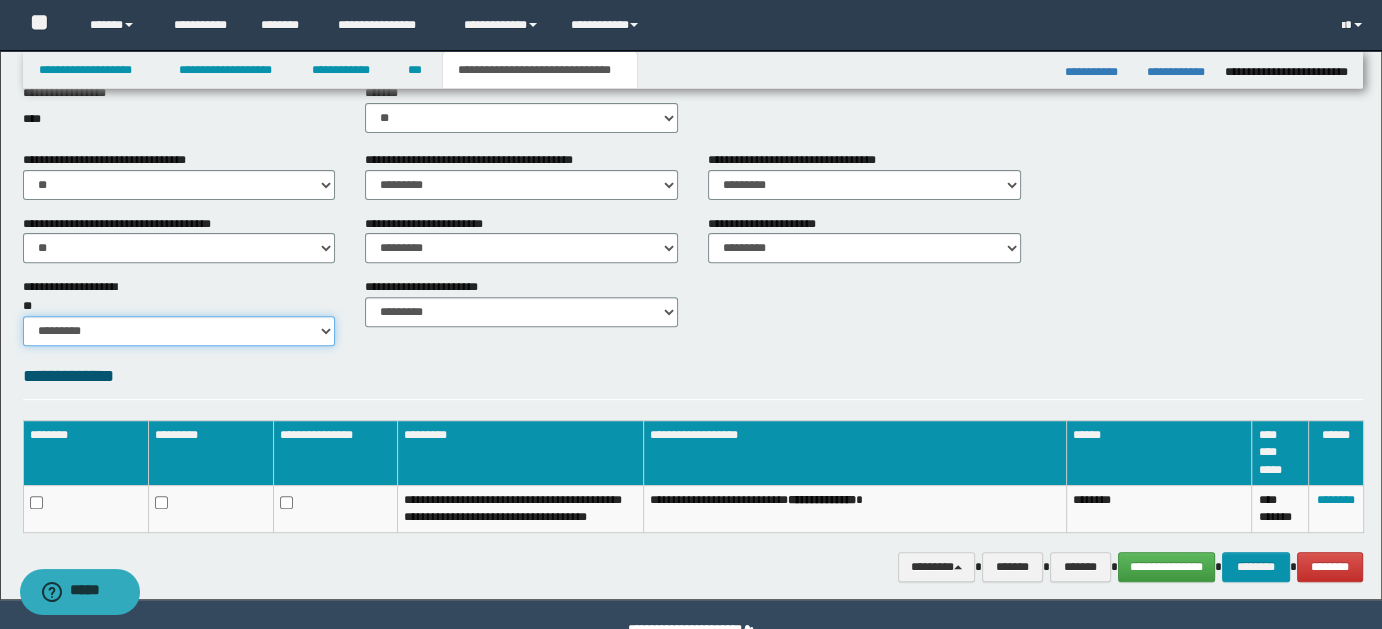click on "*********
**
**" at bounding box center (179, 331) 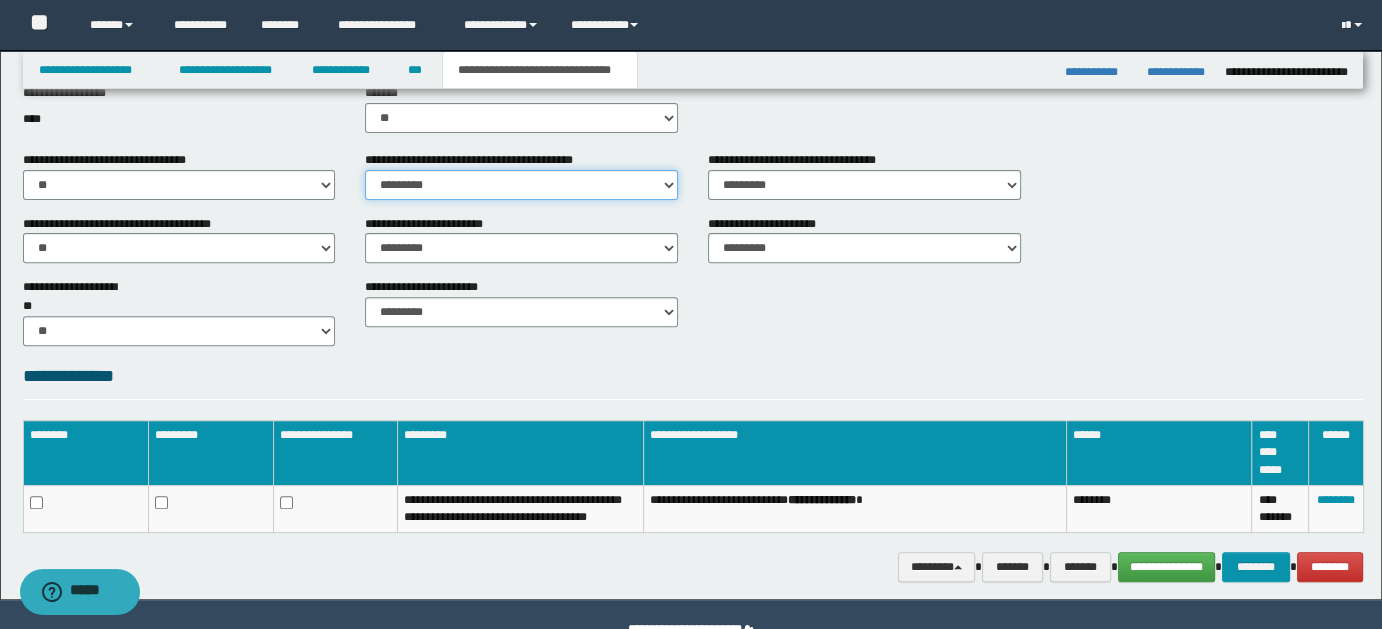 click on "*********
**
**" at bounding box center (521, 185) 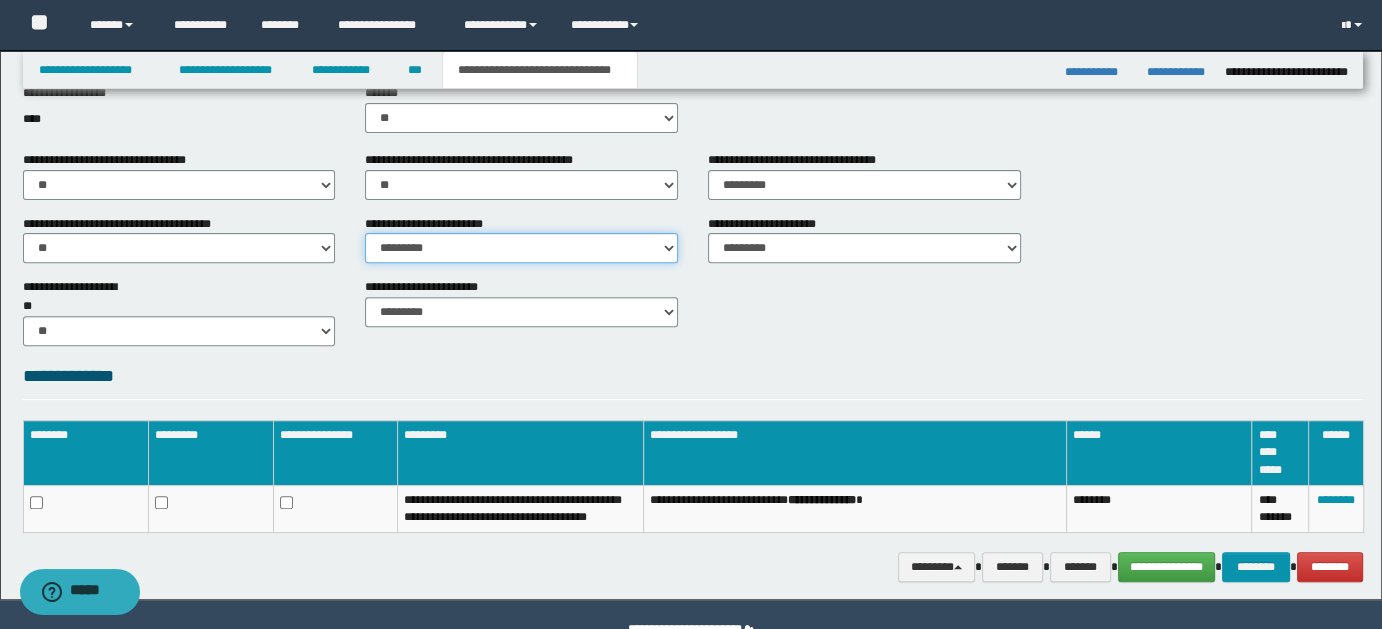 drag, startPoint x: 670, startPoint y: 247, endPoint x: 662, endPoint y: 260, distance: 15.264338 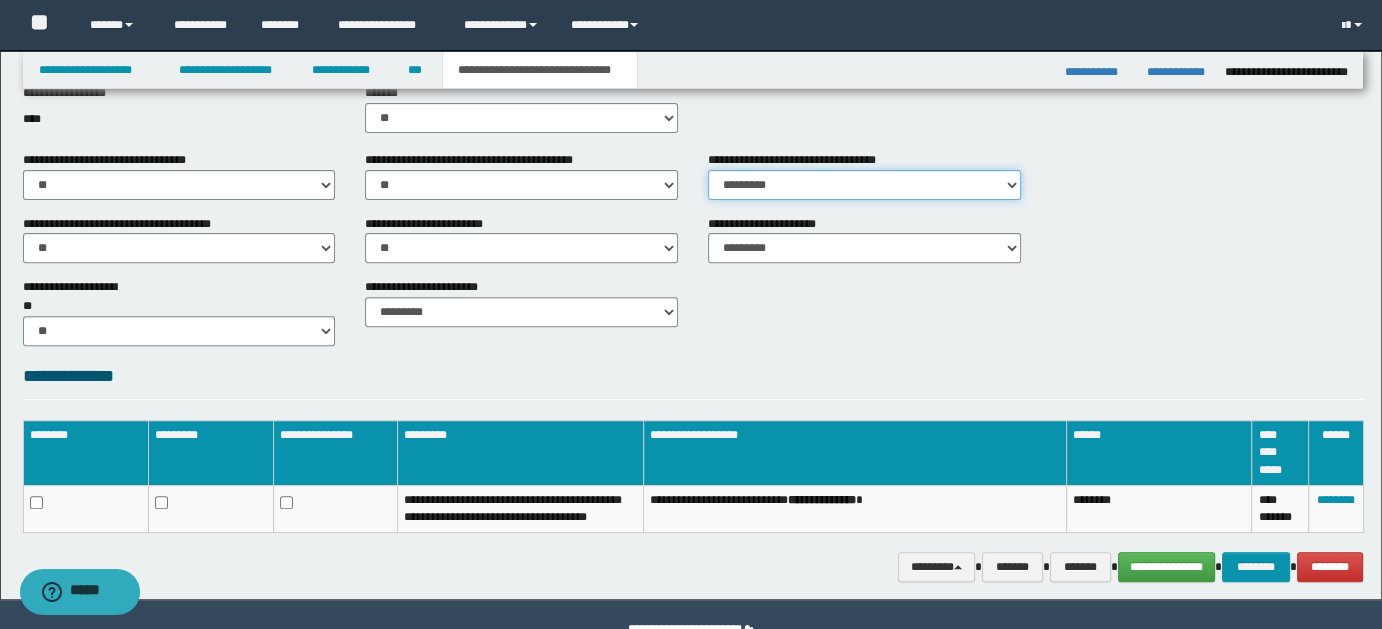 click on "*********
**
**" at bounding box center [864, 185] 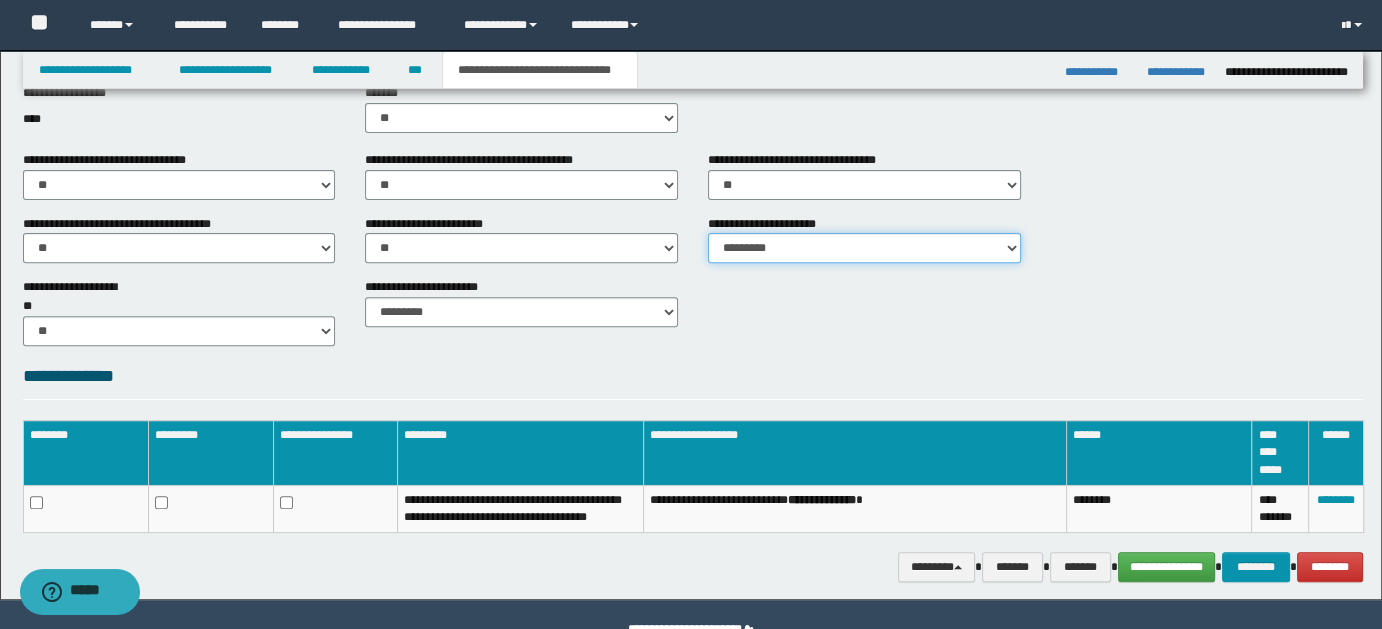 click on "*********
**
**" at bounding box center (864, 248) 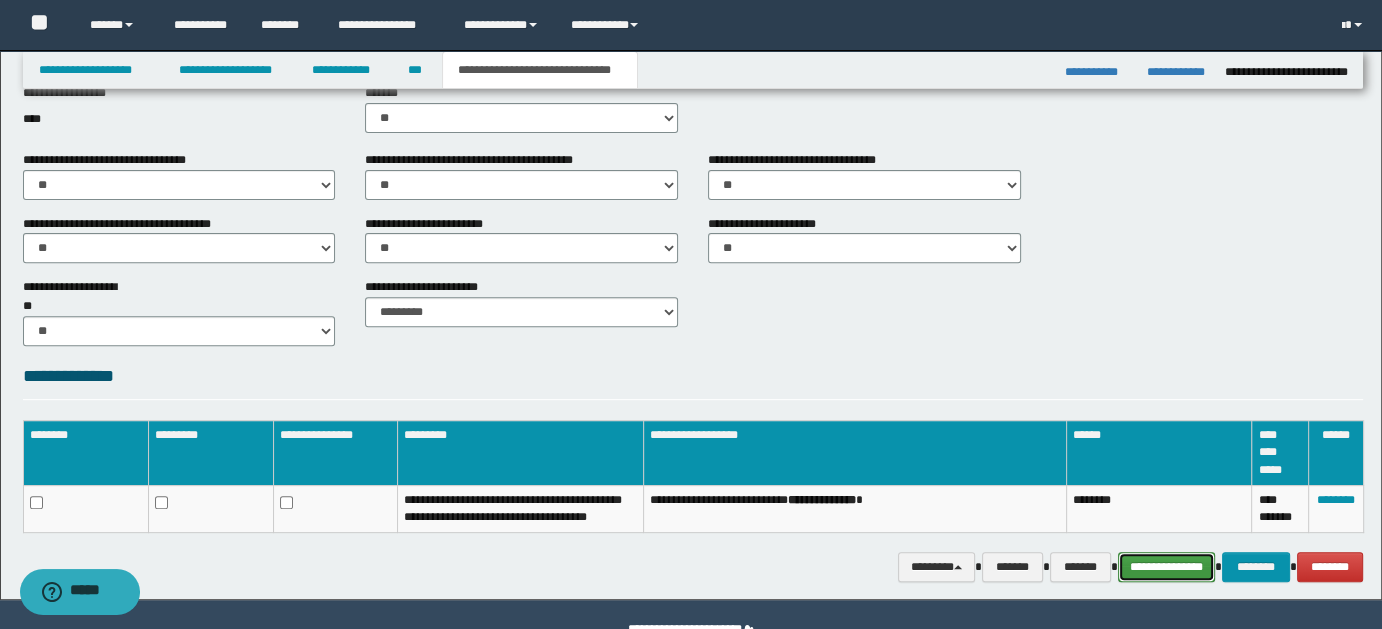click on "**********" at bounding box center [1167, 566] 